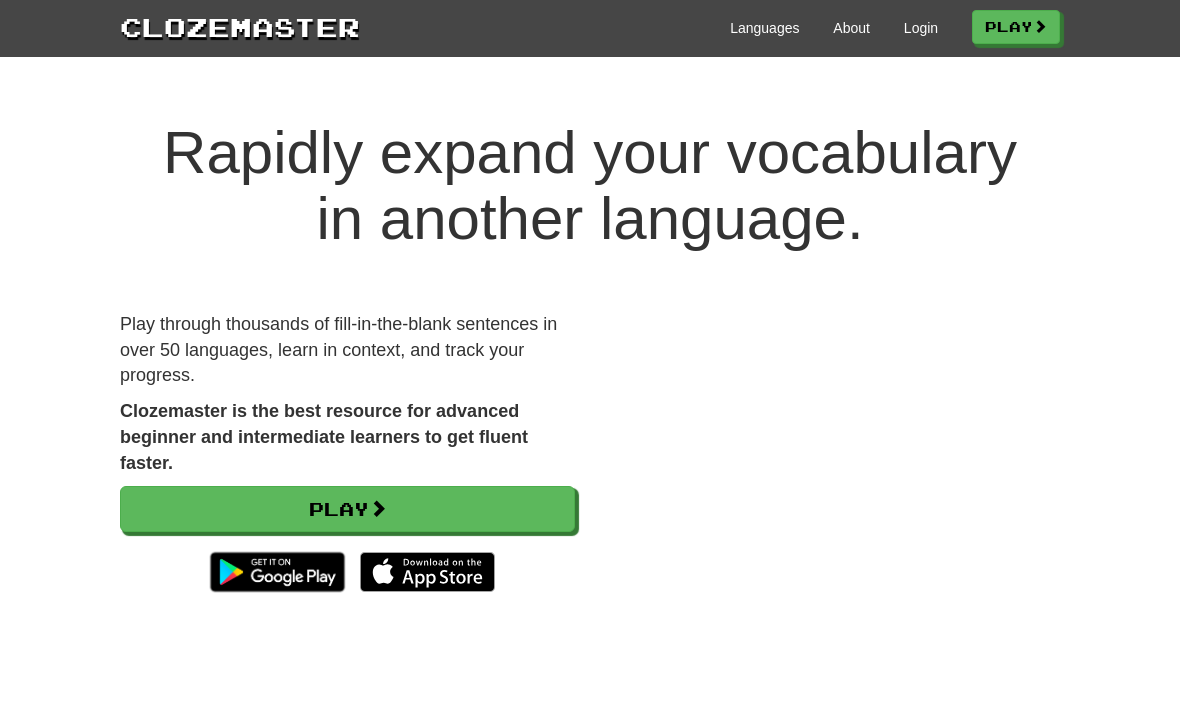 scroll, scrollTop: 0, scrollLeft: 0, axis: both 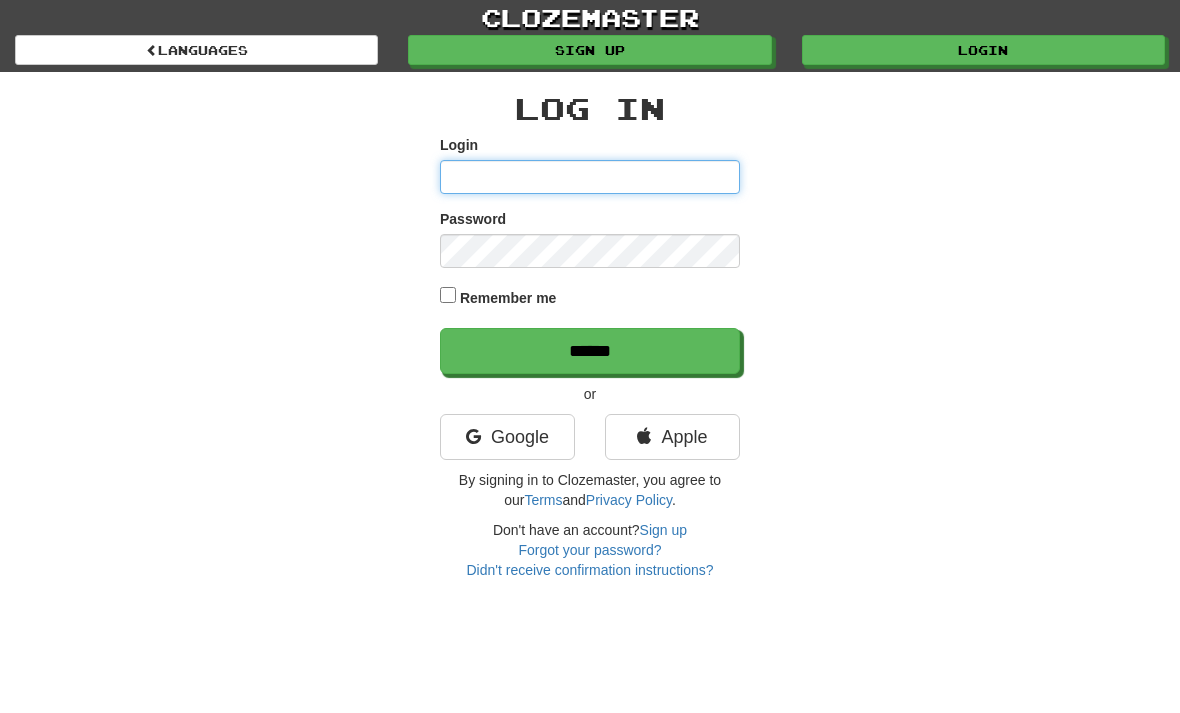 type on "**********" 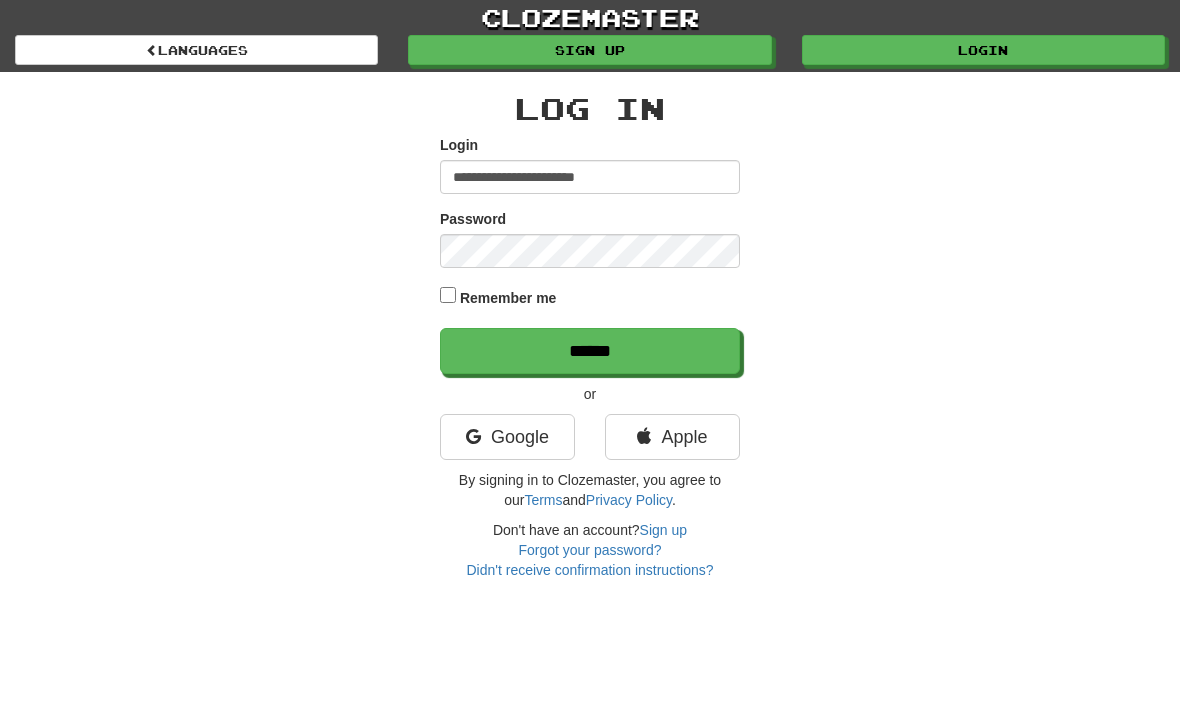 click on "******" at bounding box center (590, 351) 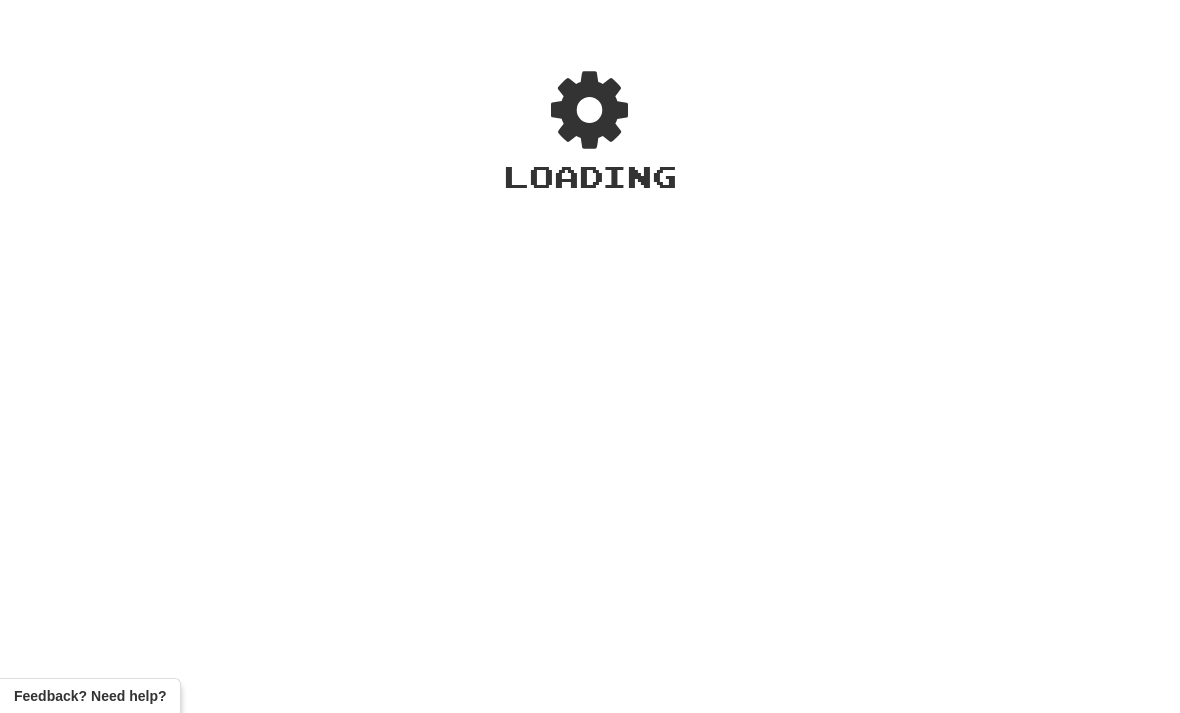 scroll, scrollTop: 0, scrollLeft: 0, axis: both 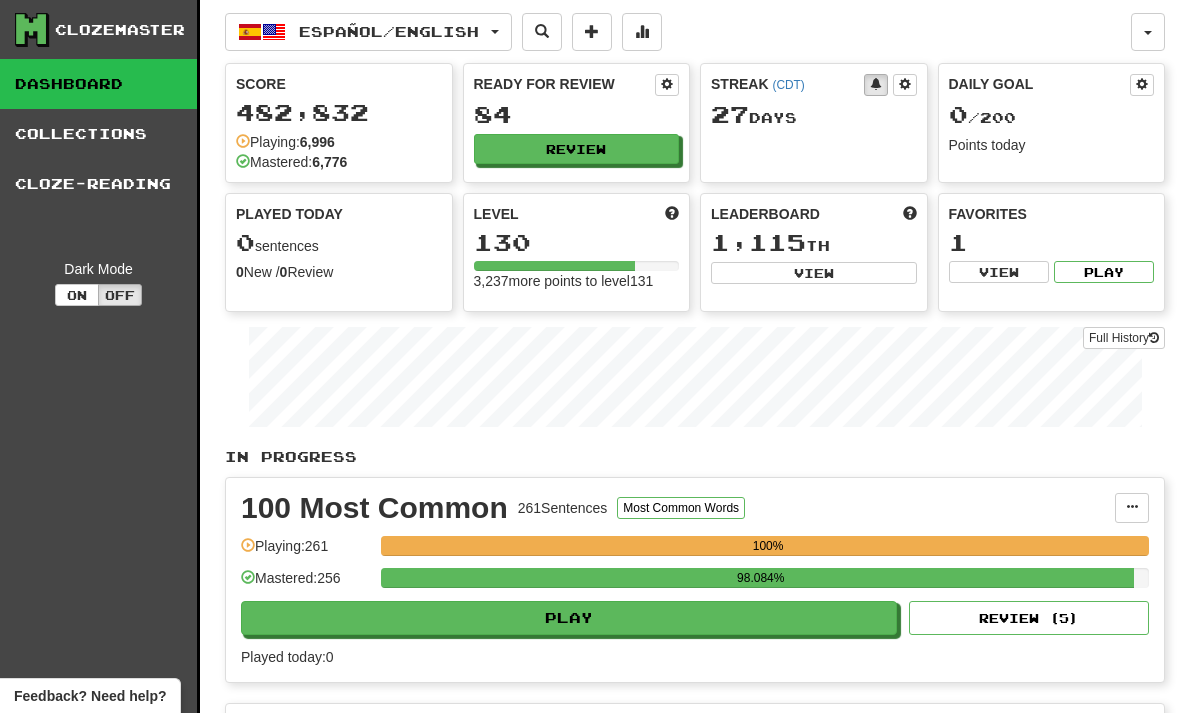 click on "Review" at bounding box center [577, 149] 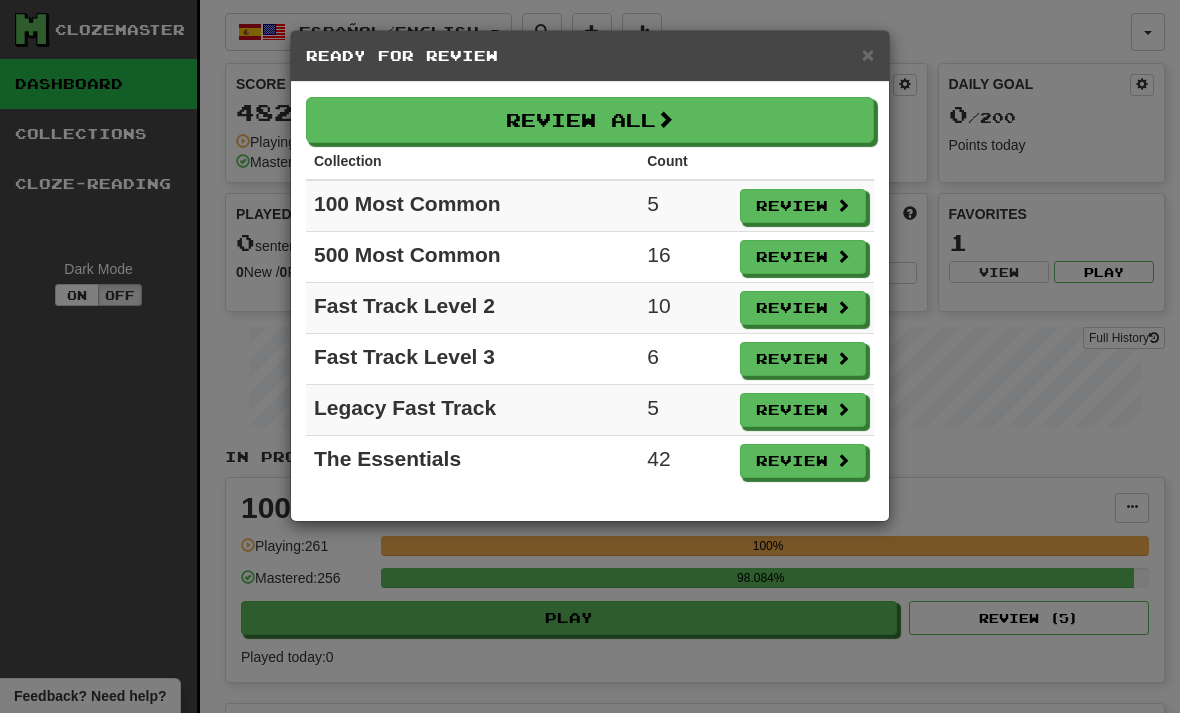 click on "Review All" at bounding box center (590, 120) 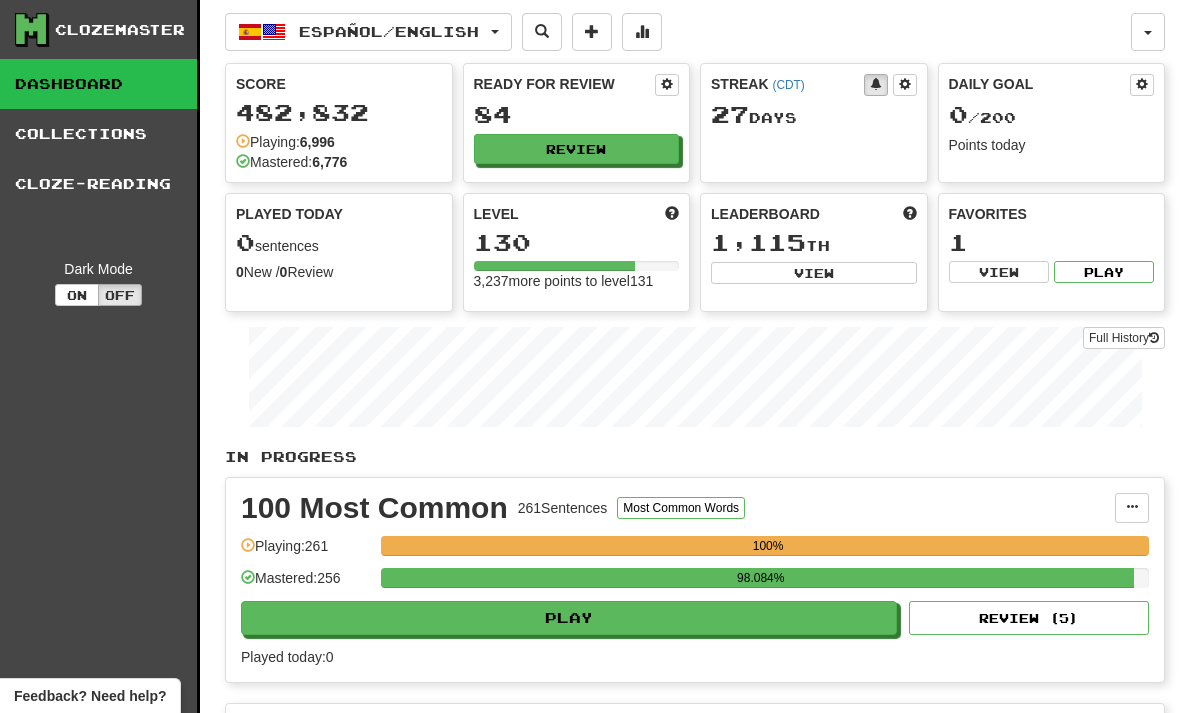 select on "**" 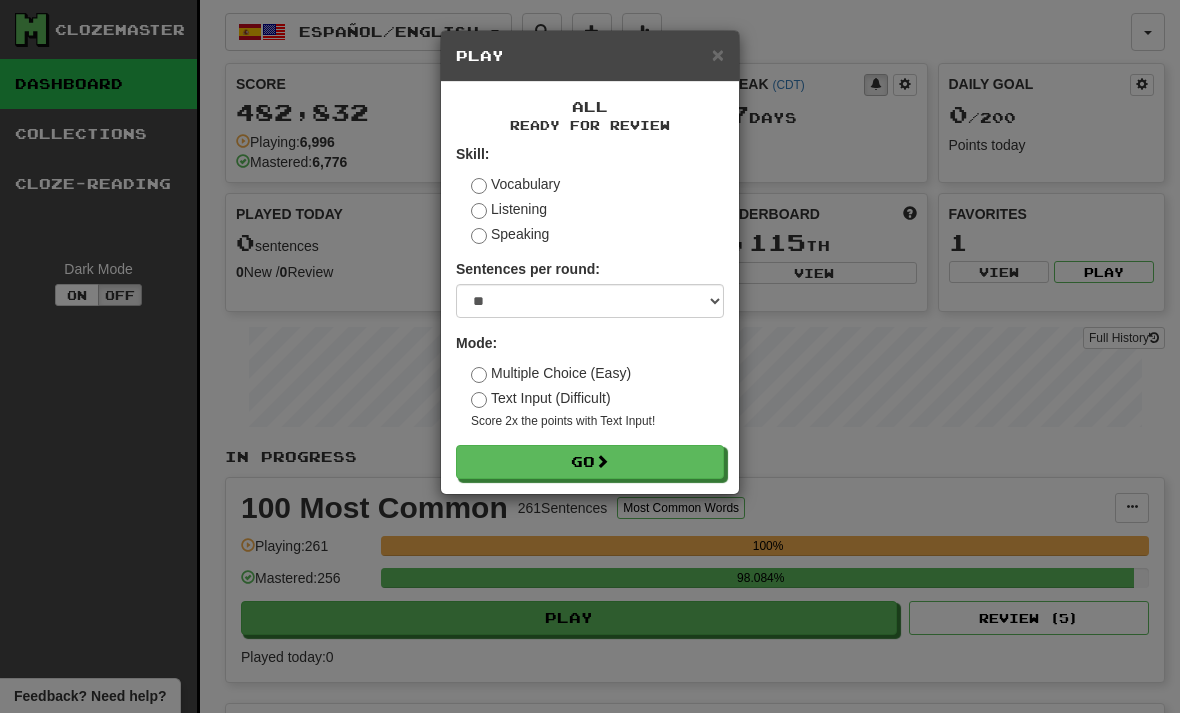 click on "Go" at bounding box center (590, 462) 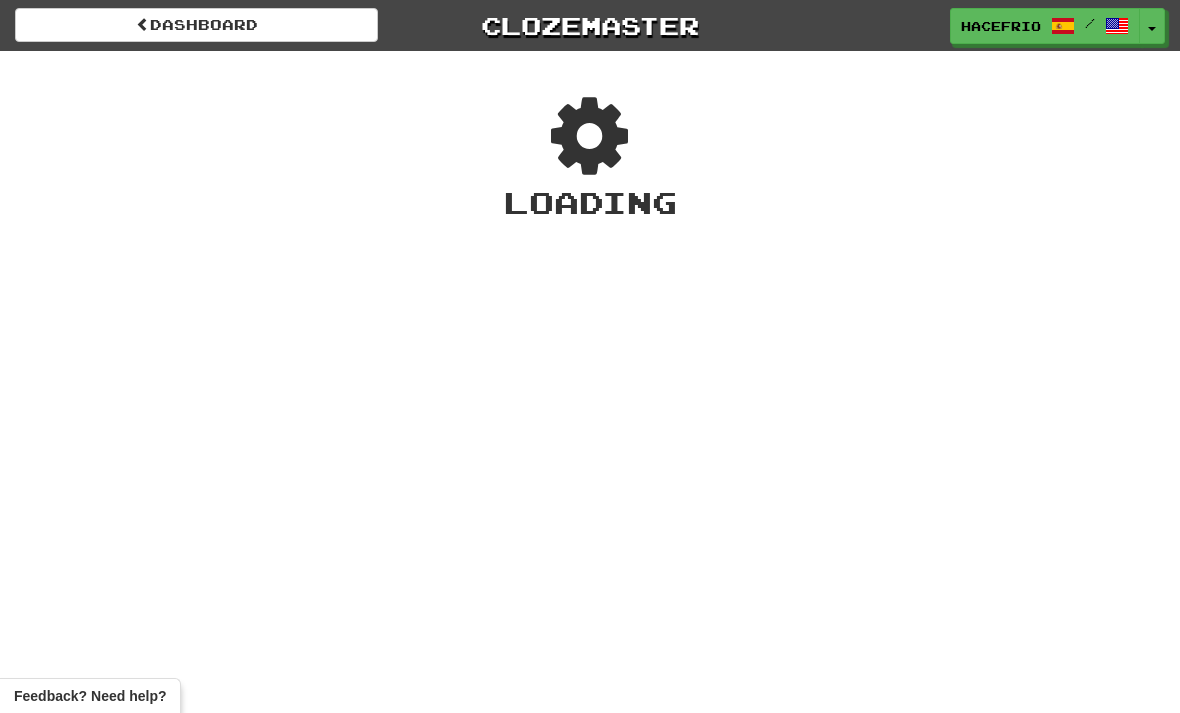 scroll, scrollTop: 0, scrollLeft: 0, axis: both 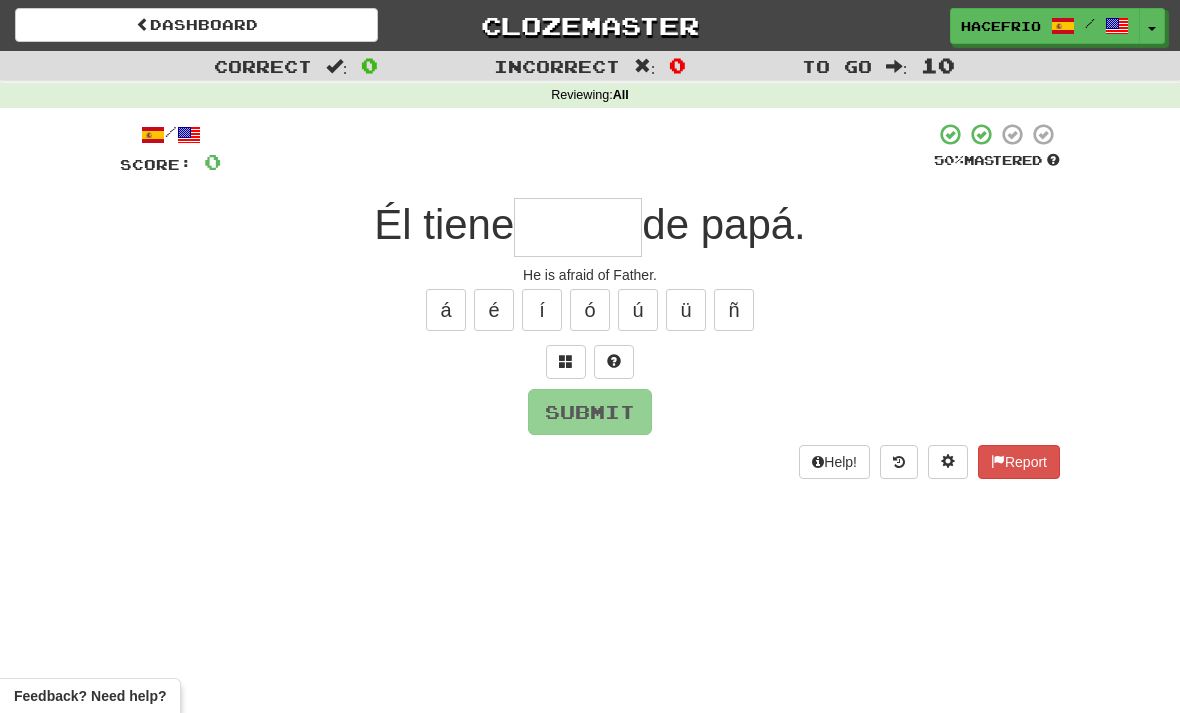 click at bounding box center [578, 227] 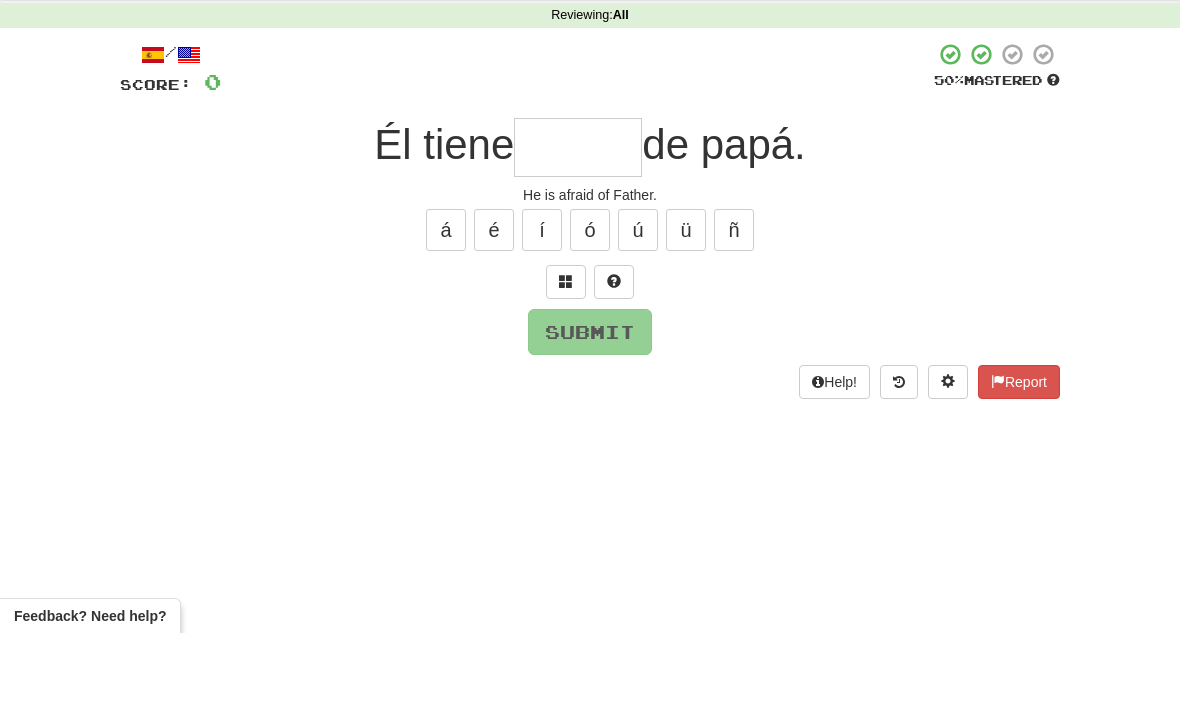 scroll, scrollTop: 80, scrollLeft: 0, axis: vertical 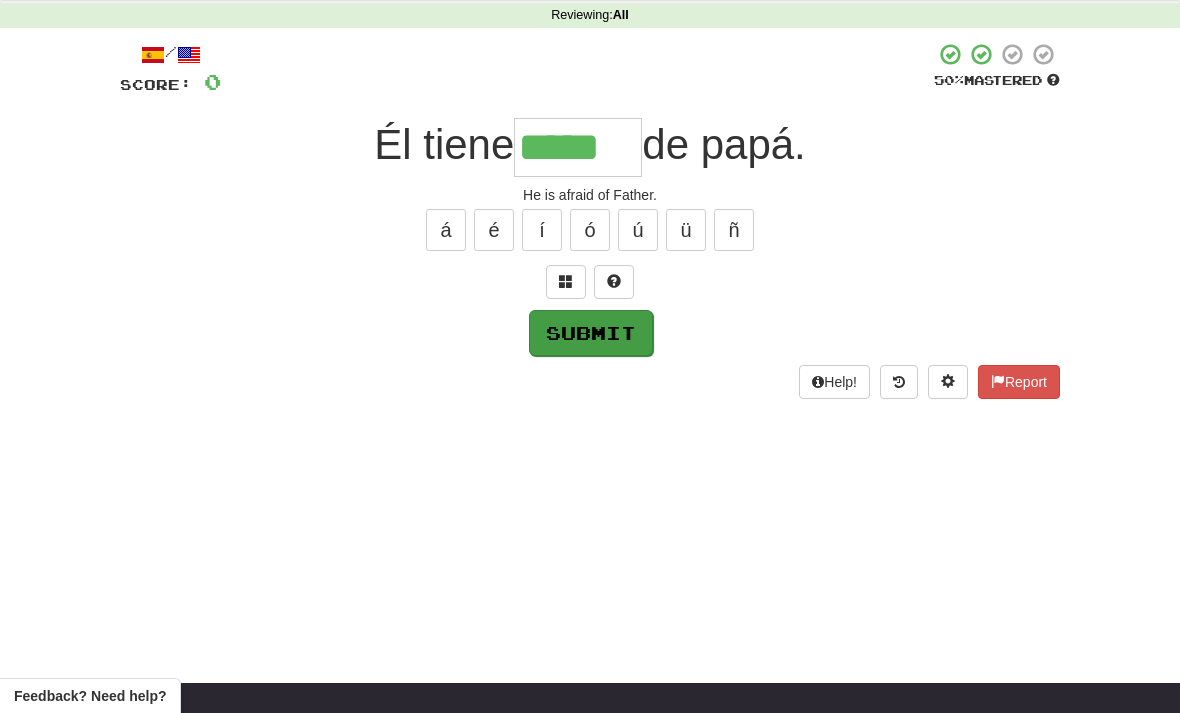 type on "*****" 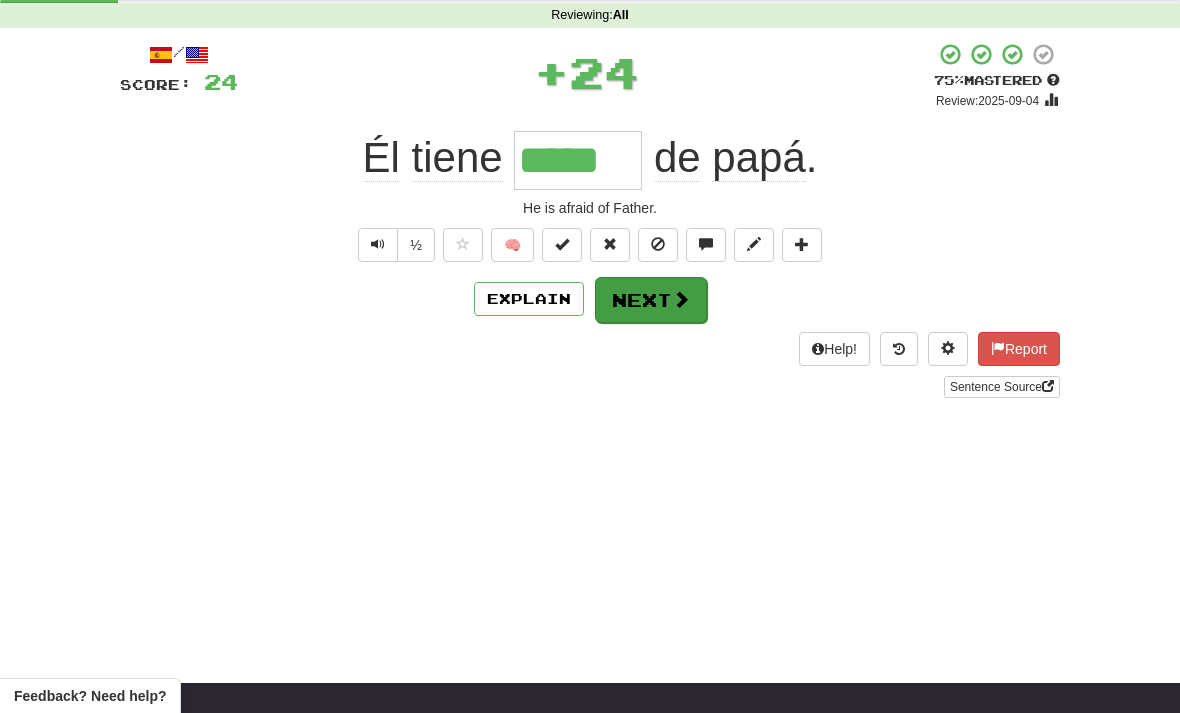 click on "Next" at bounding box center (651, 300) 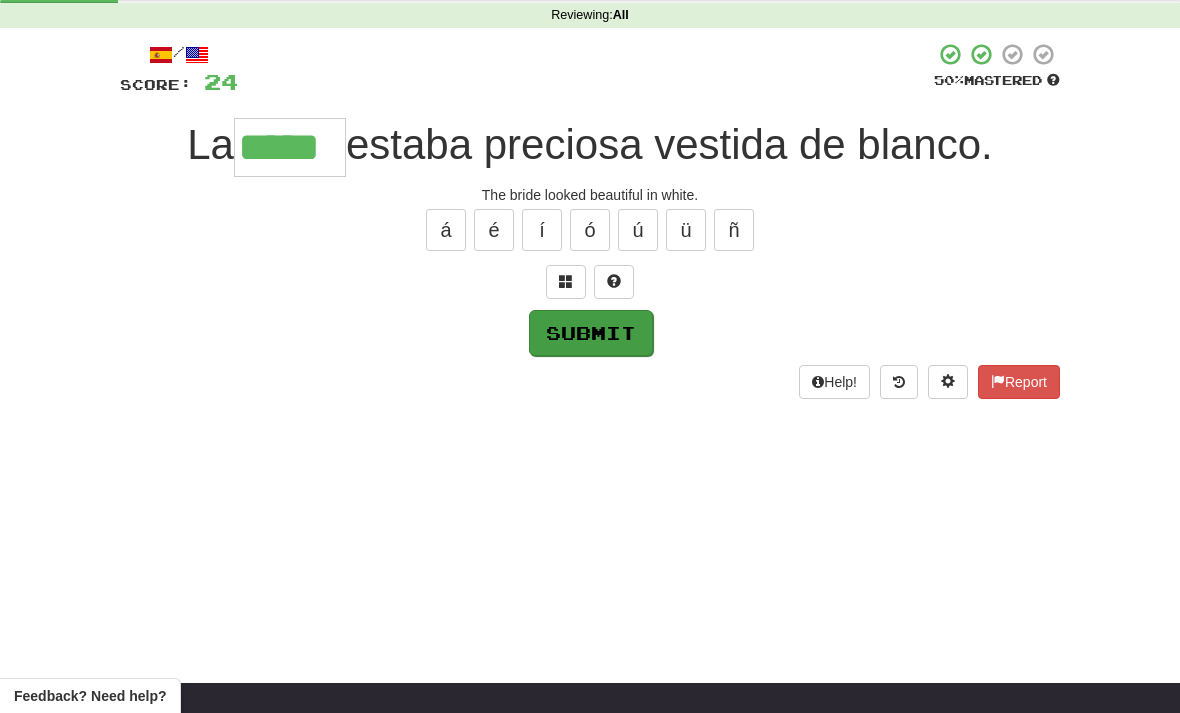 type on "*****" 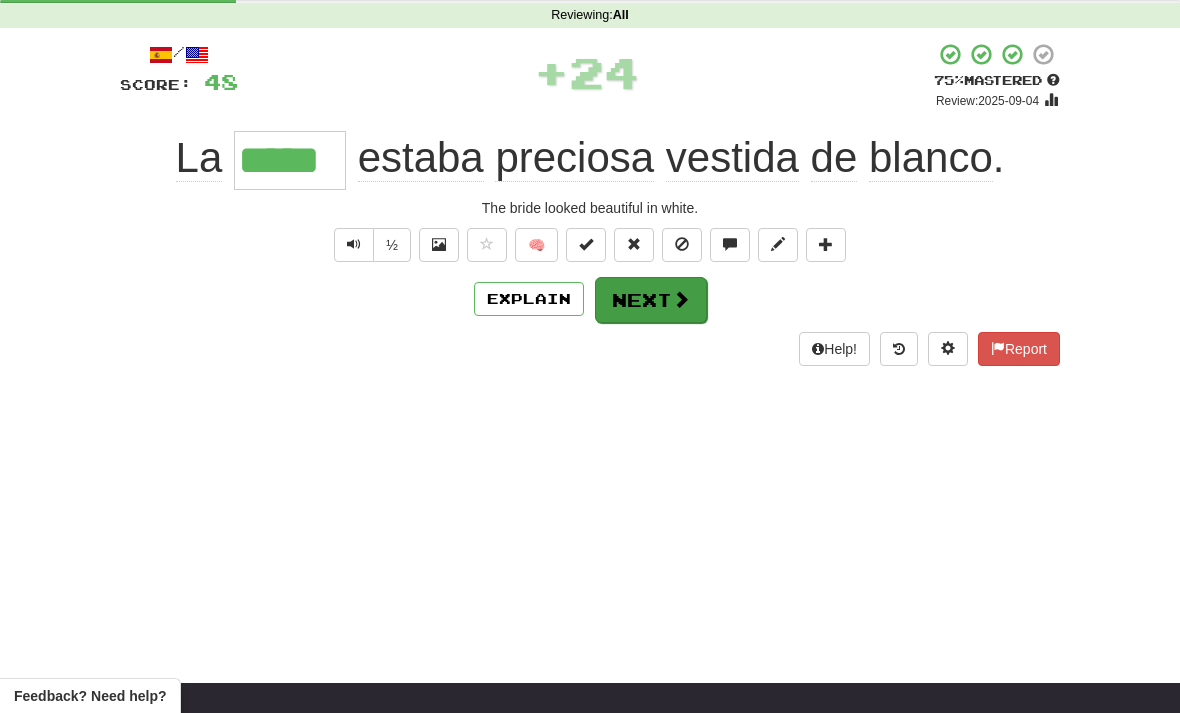 click at bounding box center (681, 299) 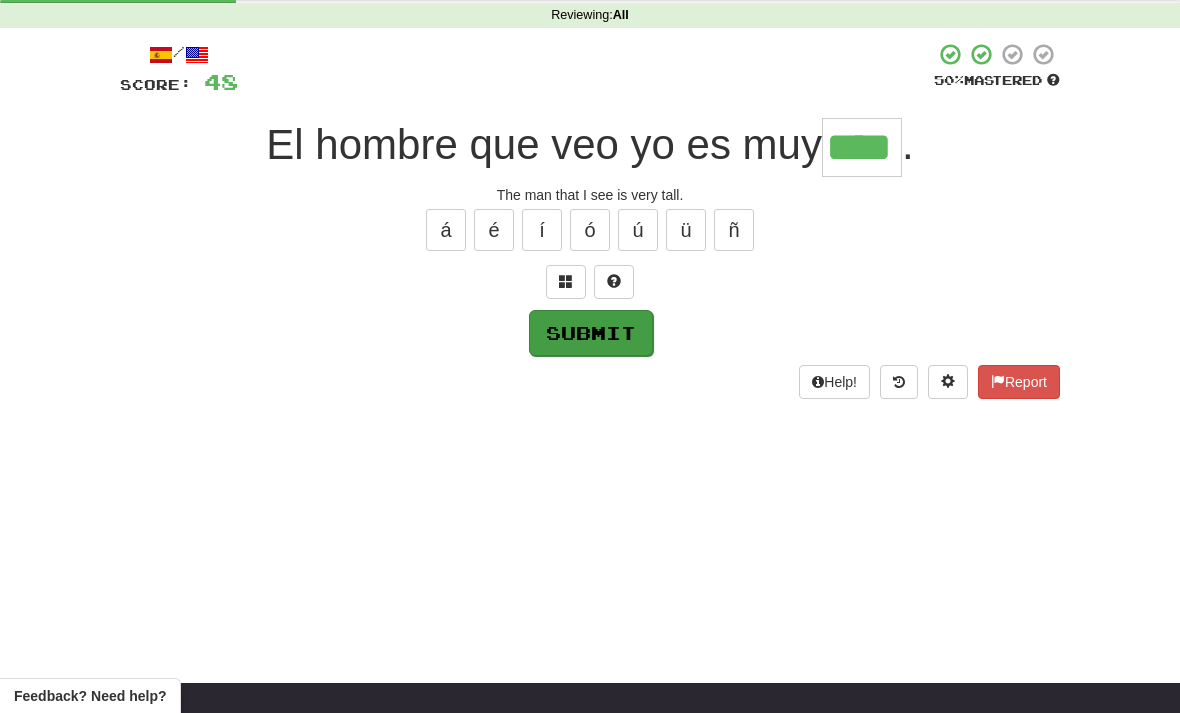 type on "****" 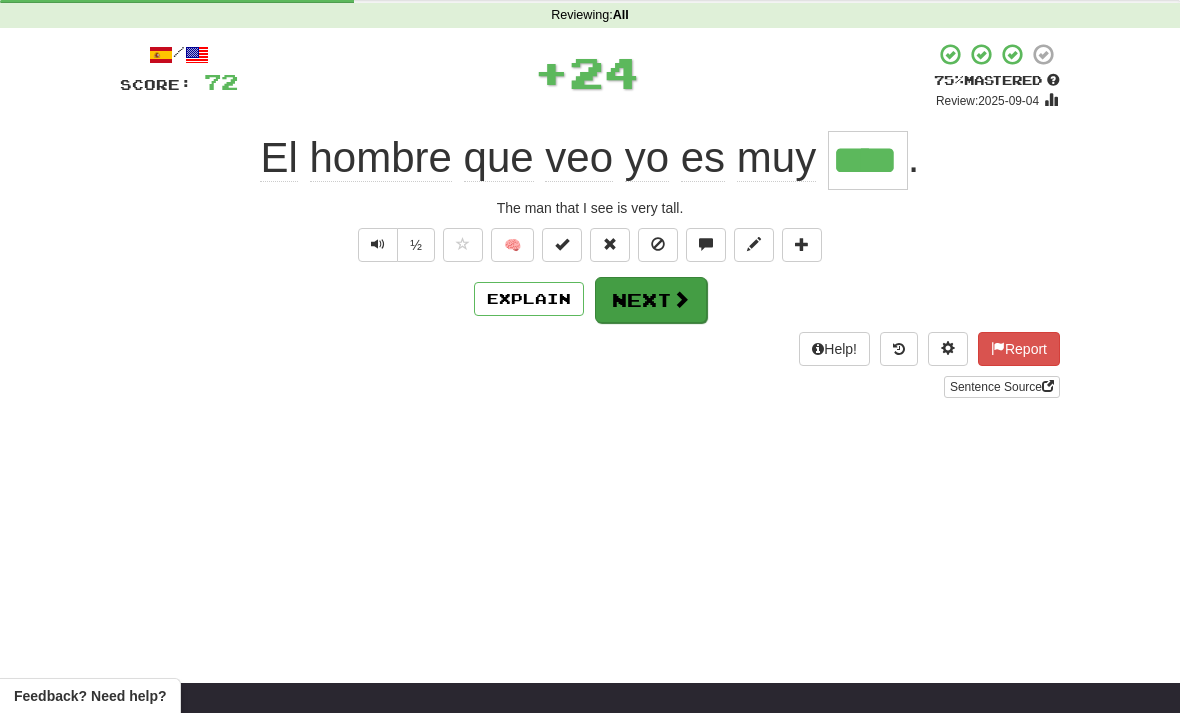 click at bounding box center [681, 299] 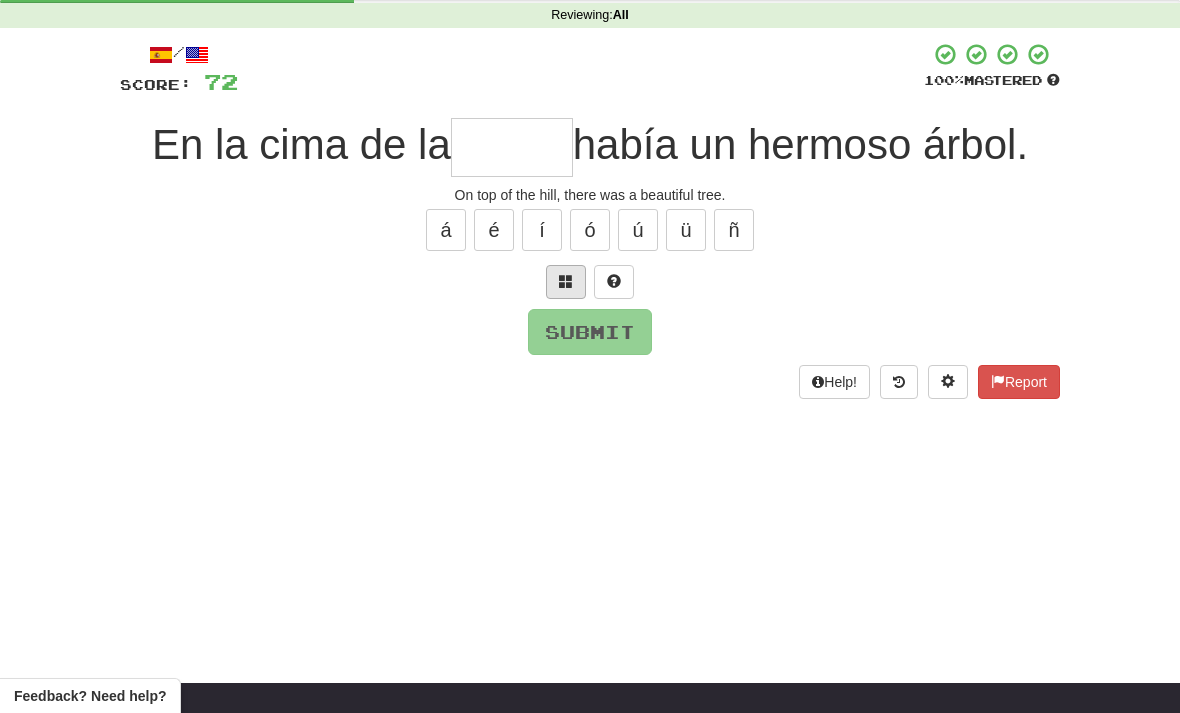 click at bounding box center [566, 281] 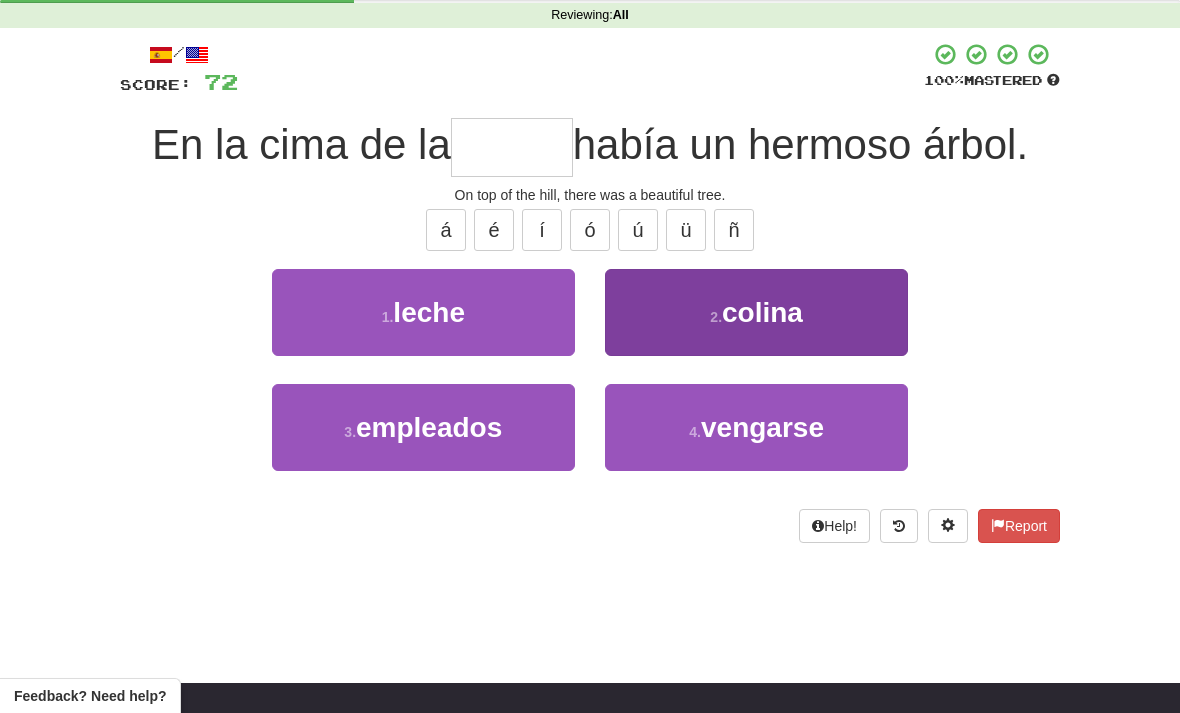 click on "2 .  colina" at bounding box center (756, 312) 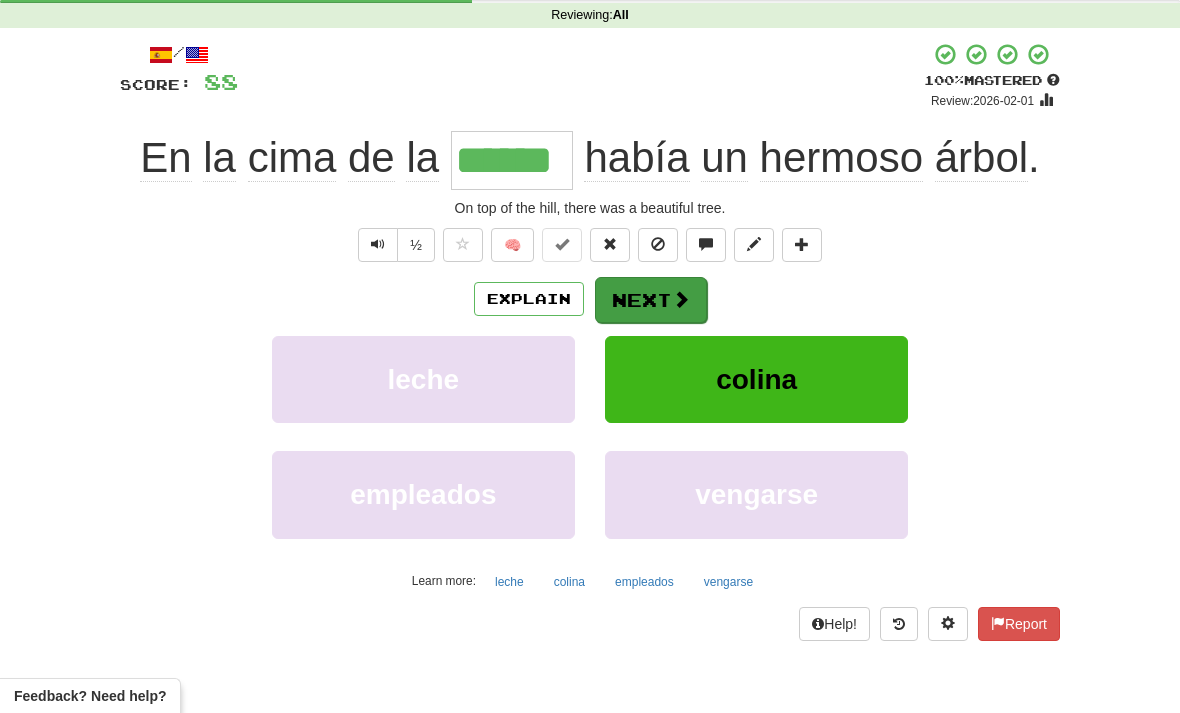 click on "Next" at bounding box center [651, 300] 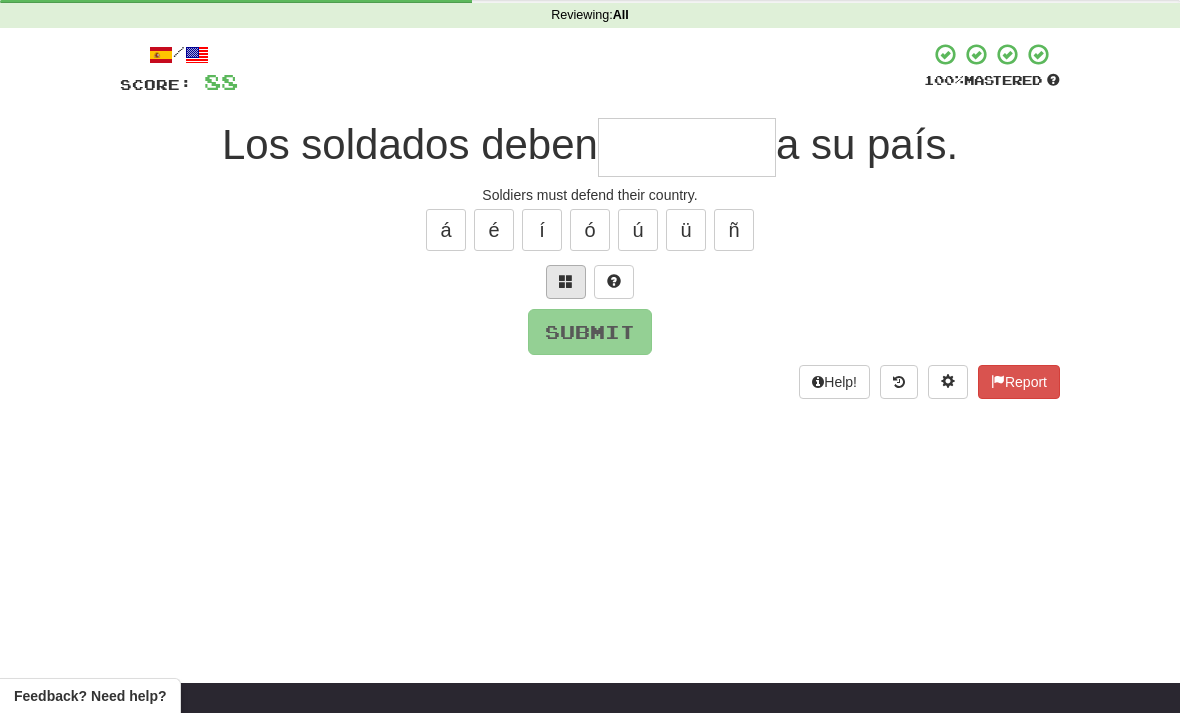 click at bounding box center (566, 281) 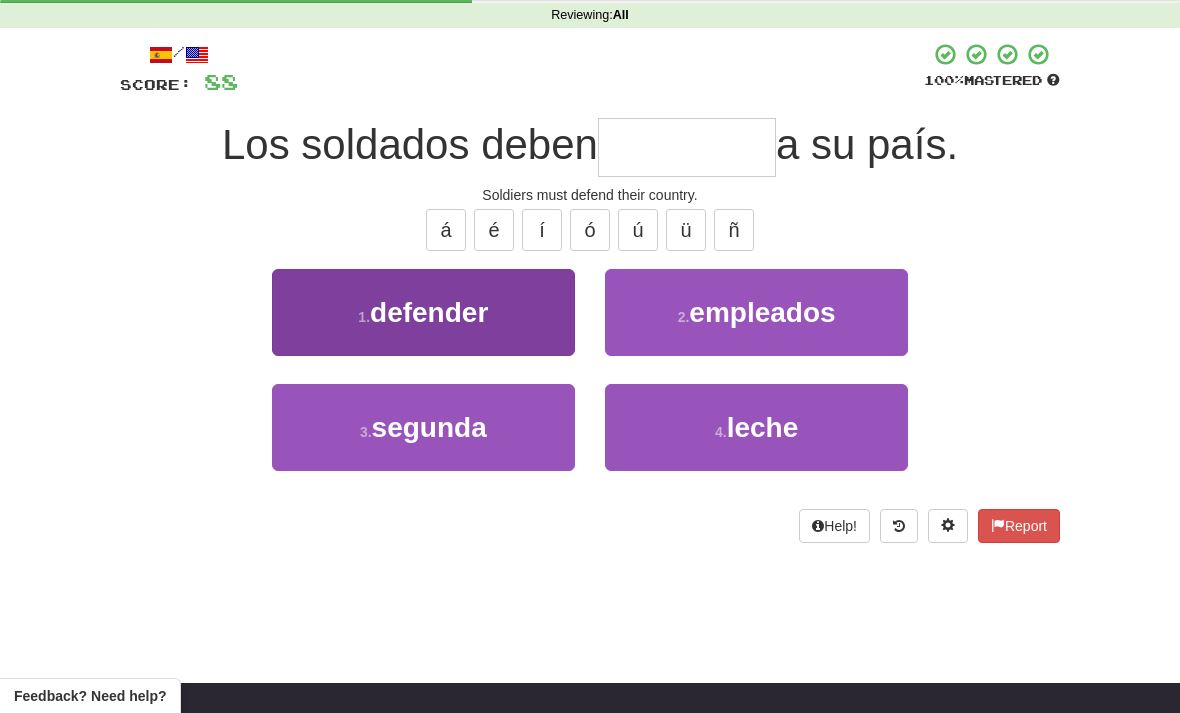 click on "1 .  defender" at bounding box center [423, 312] 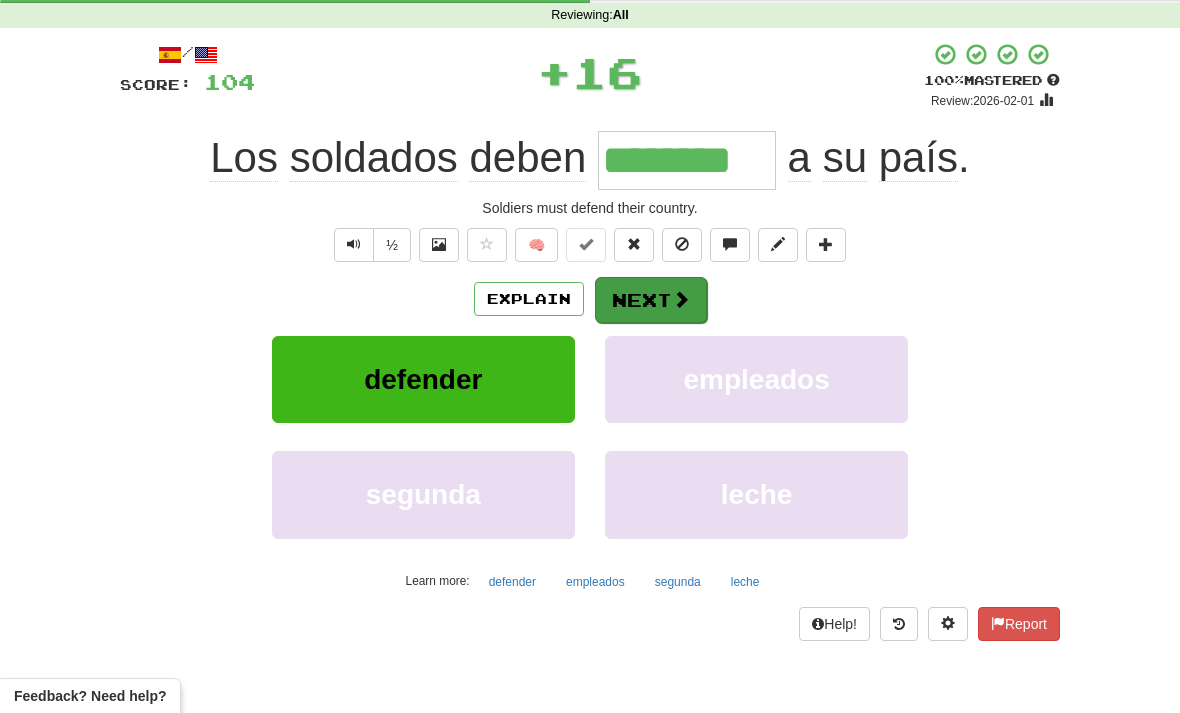 click on "Next" at bounding box center [651, 300] 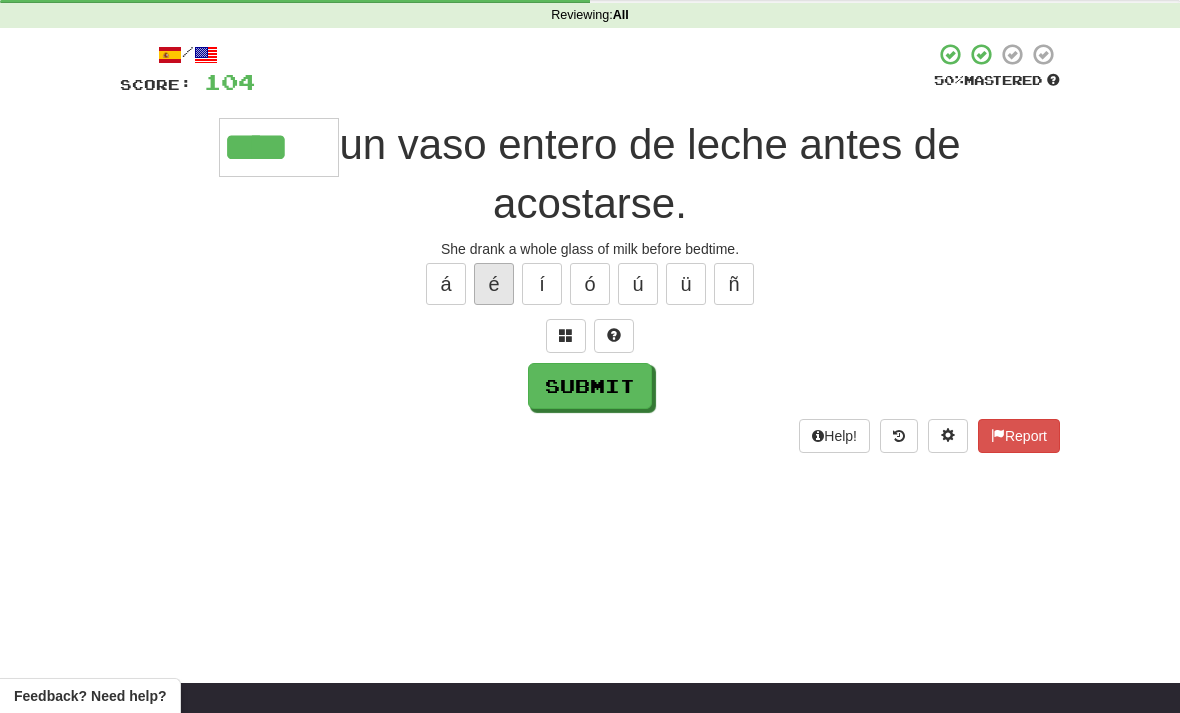 click on "é" at bounding box center [494, 284] 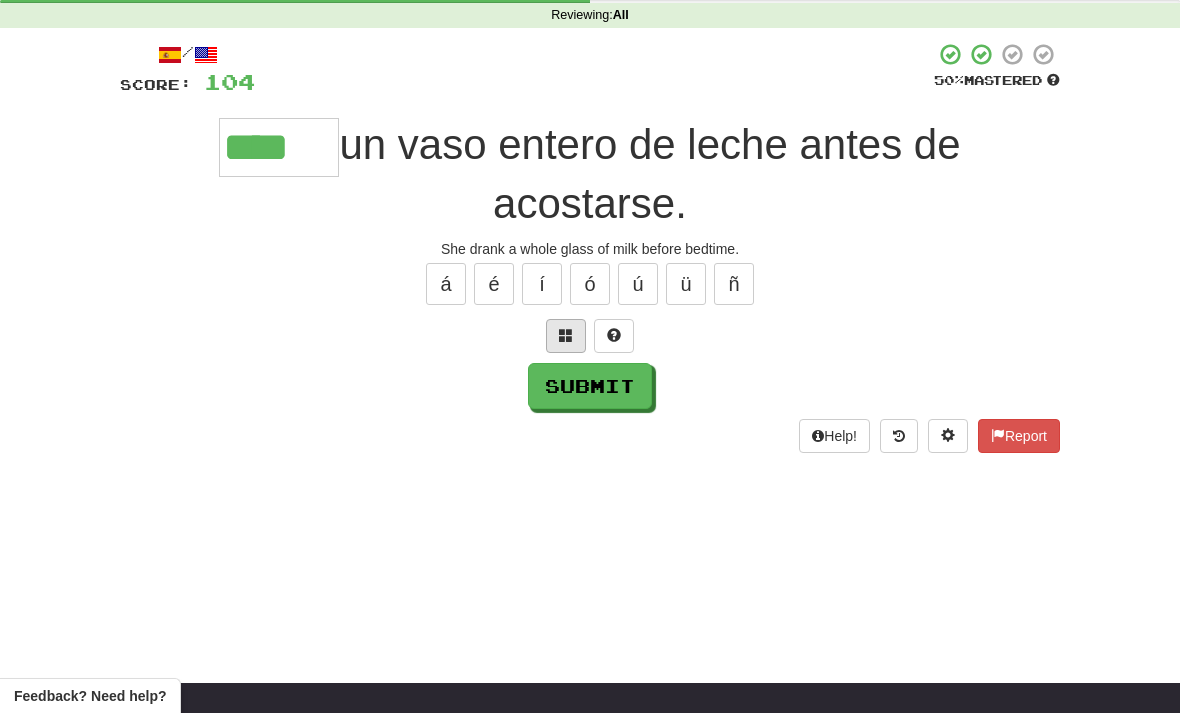 click at bounding box center [566, 336] 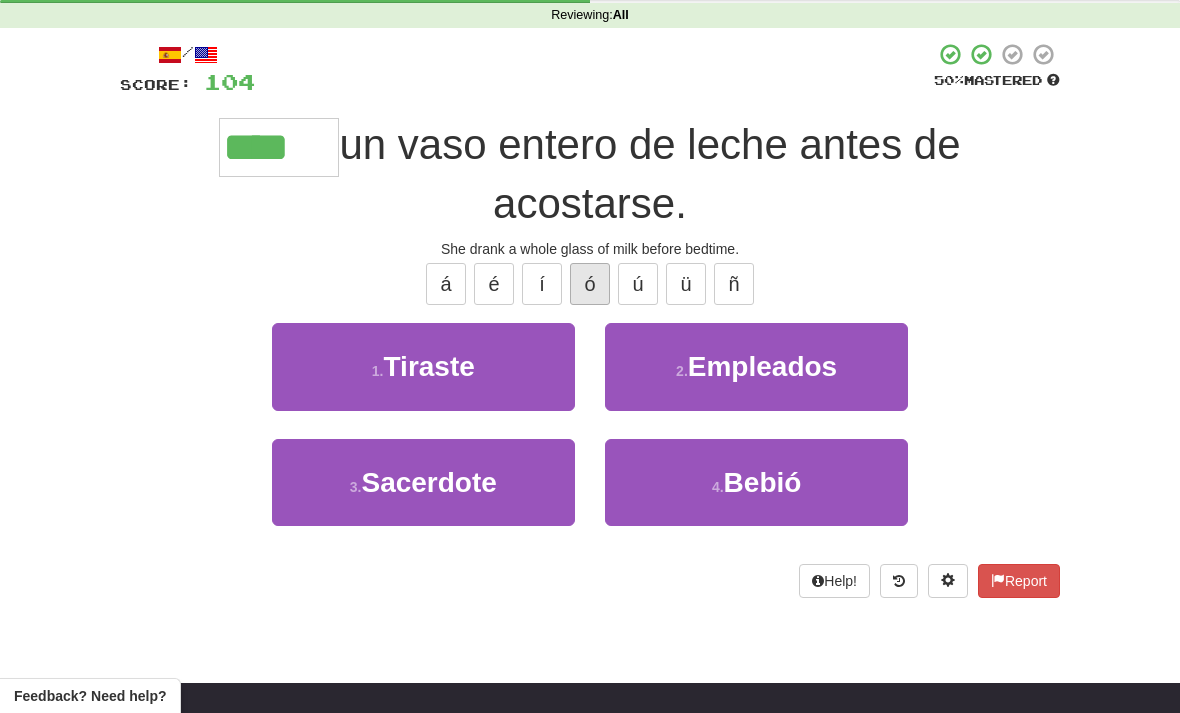 click on "ó" at bounding box center [590, 284] 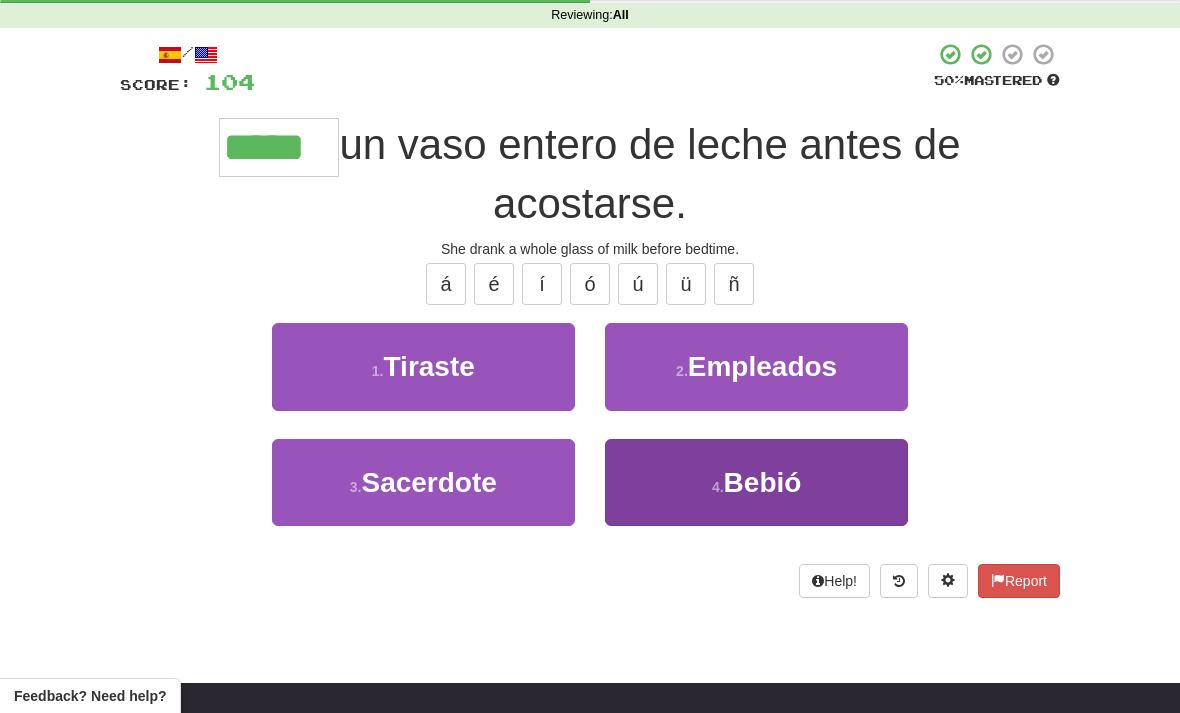 click on "4 .  Bebió" at bounding box center [756, 482] 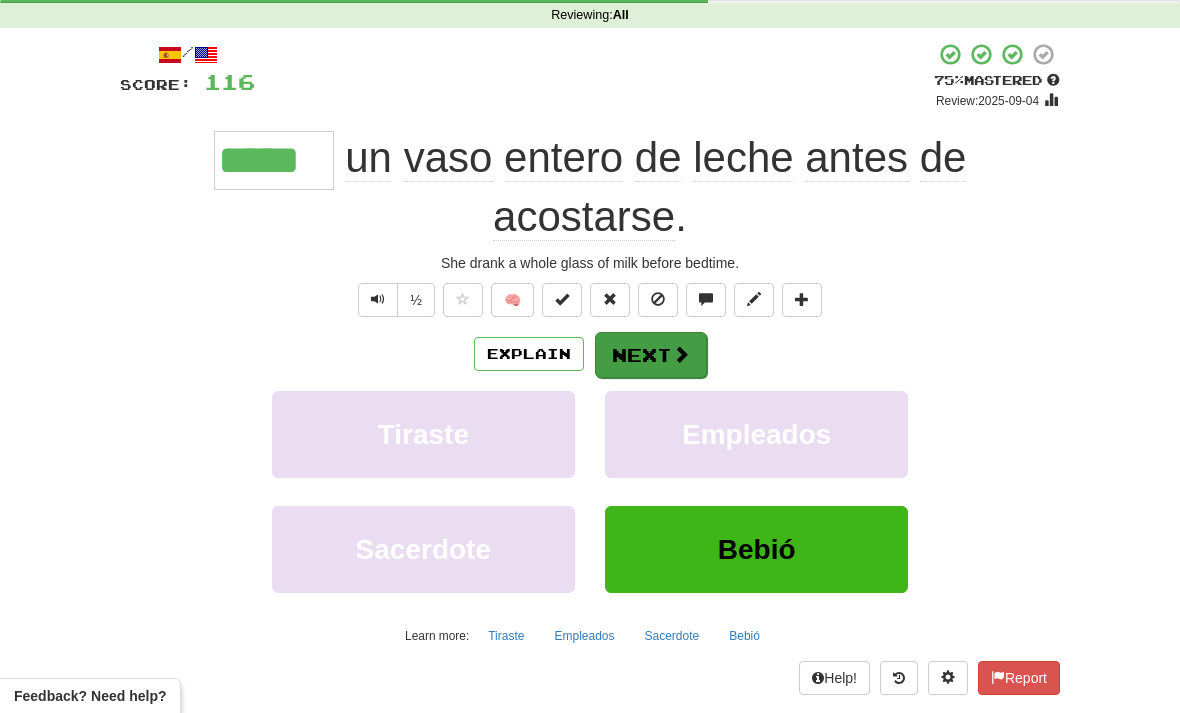 click at bounding box center (681, 354) 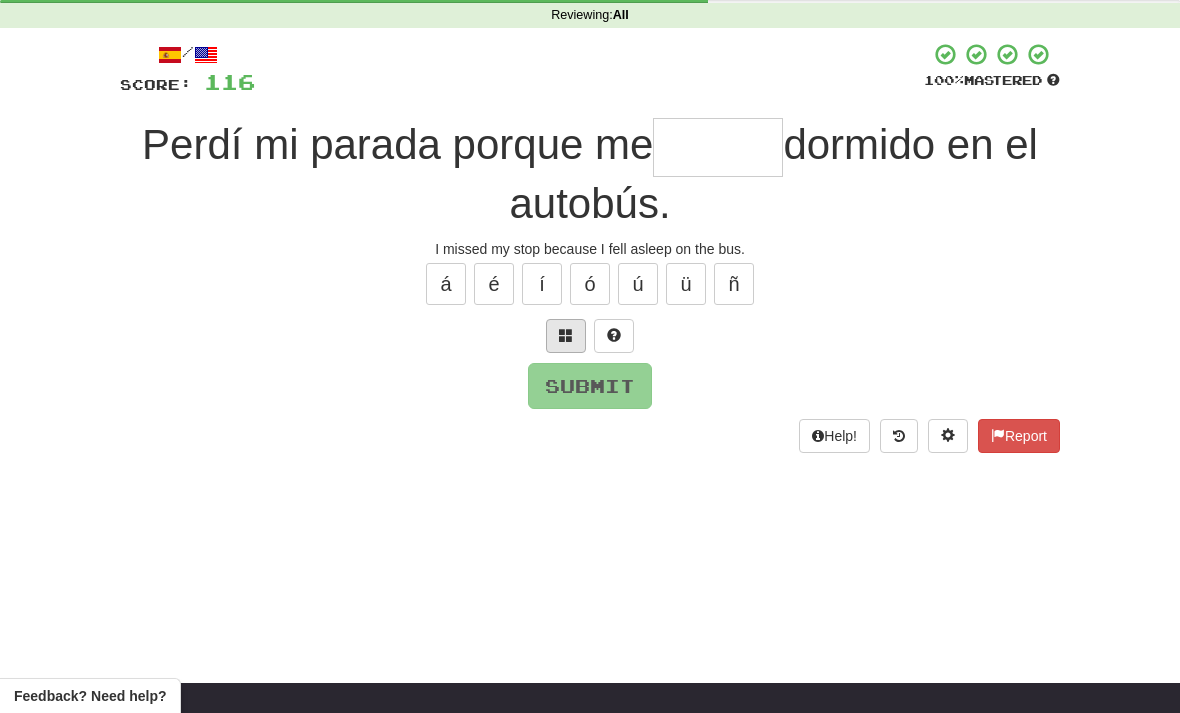 click at bounding box center [566, 335] 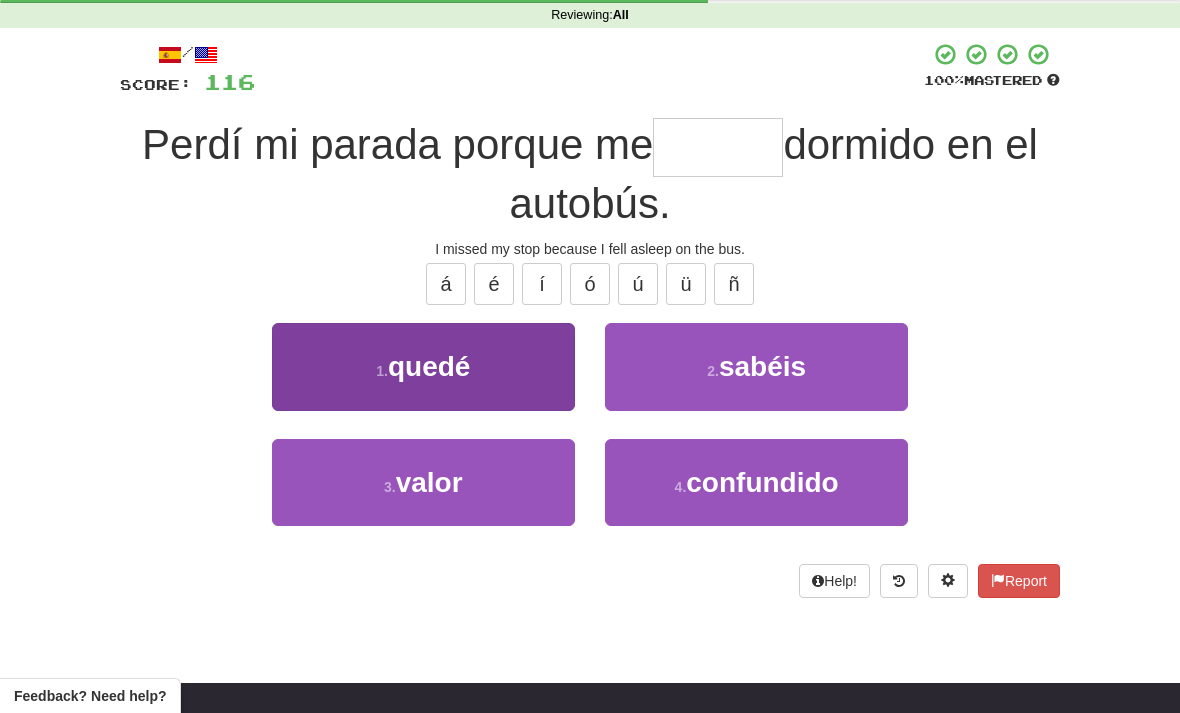 click on "1 .  quedé" at bounding box center [423, 366] 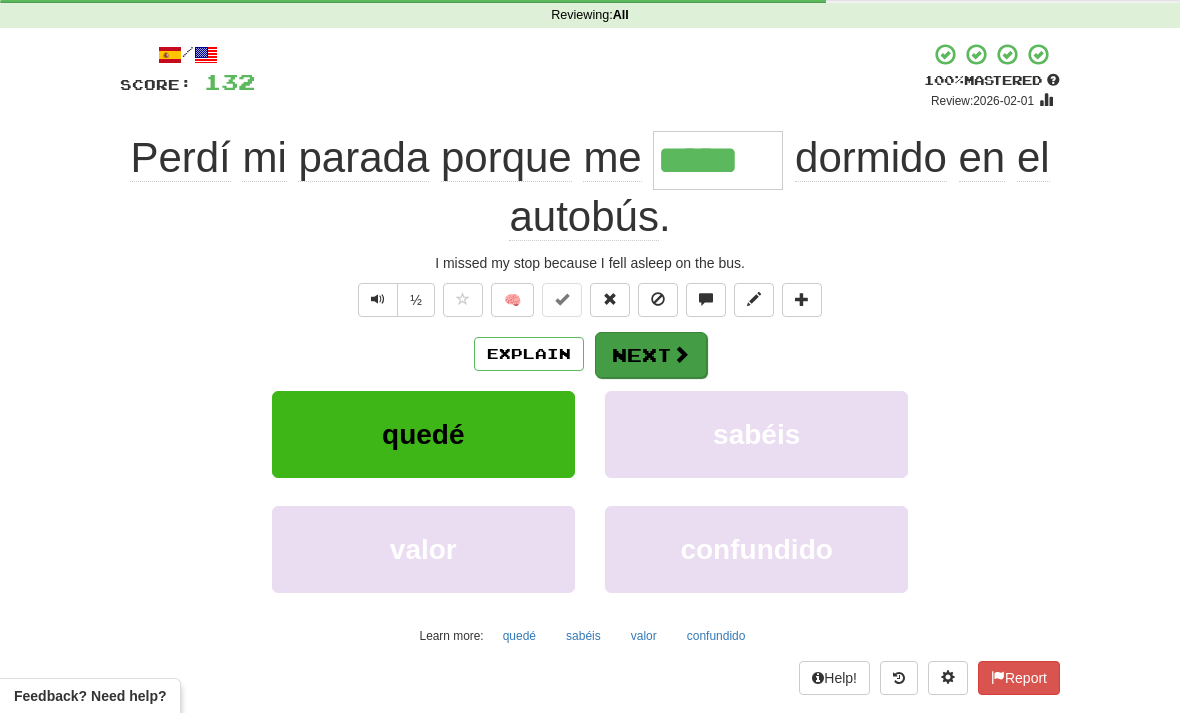 click on "Next" at bounding box center [651, 355] 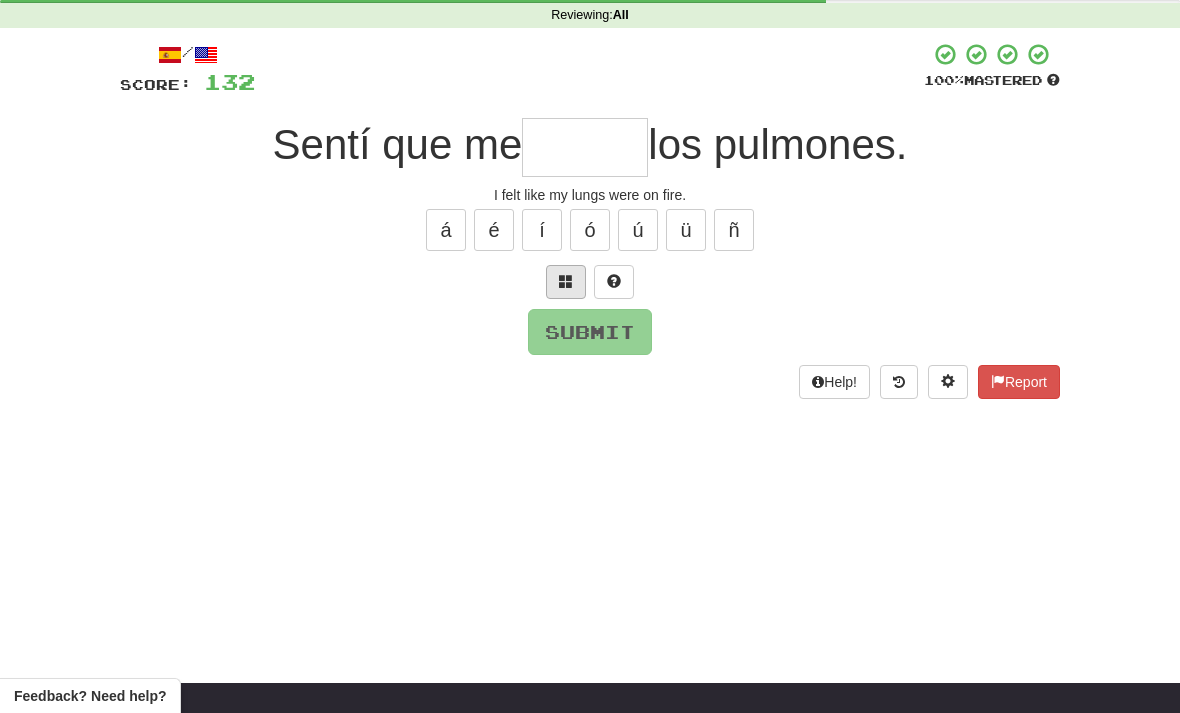 click at bounding box center (566, 282) 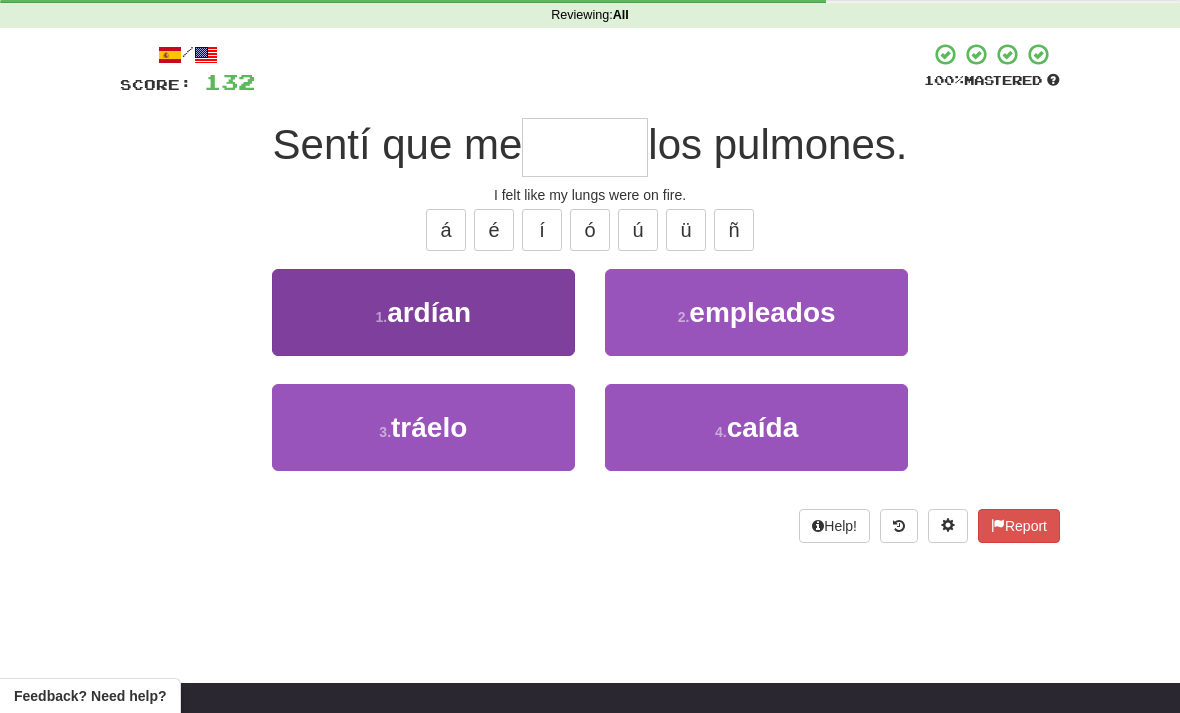click on "1 .  ardían" at bounding box center (423, 312) 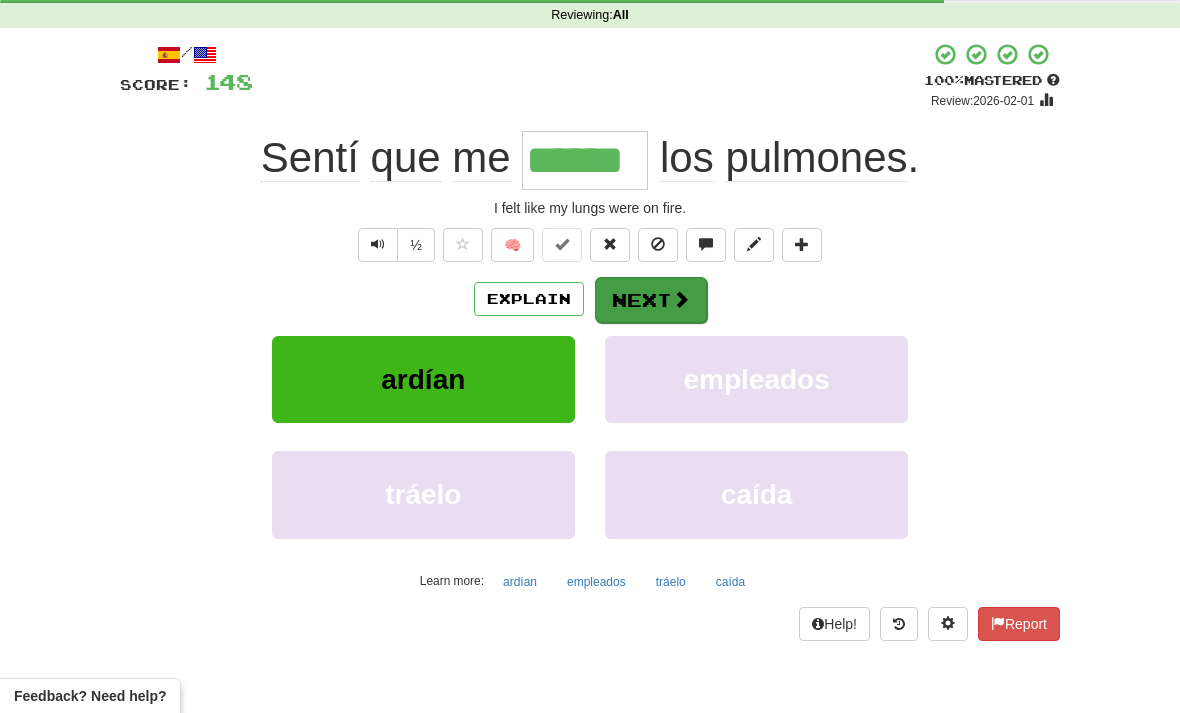 click at bounding box center (681, 299) 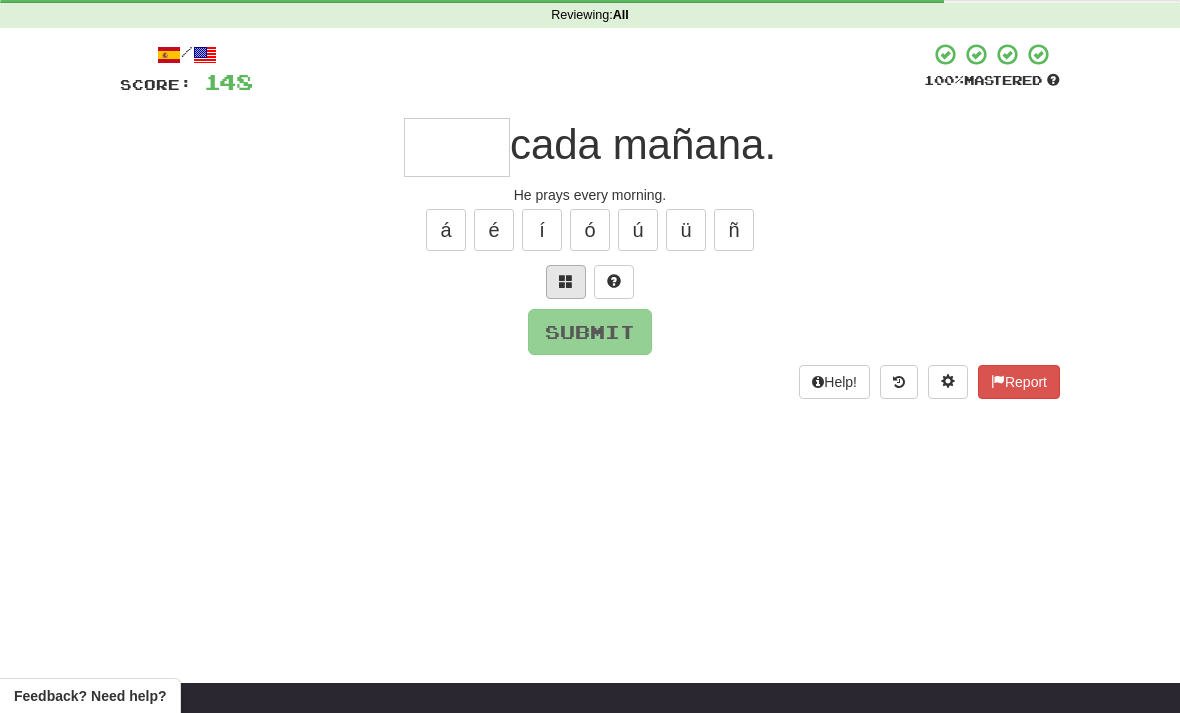 click at bounding box center (566, 281) 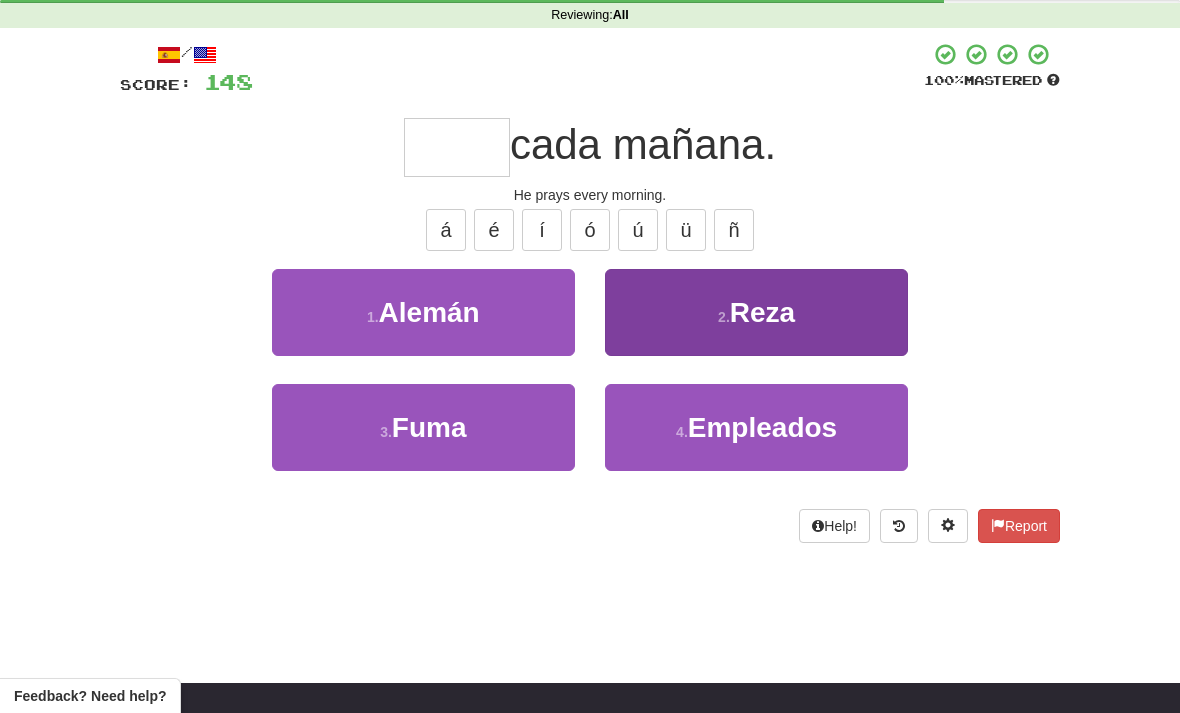 click on "2 .  Reza" at bounding box center [756, 312] 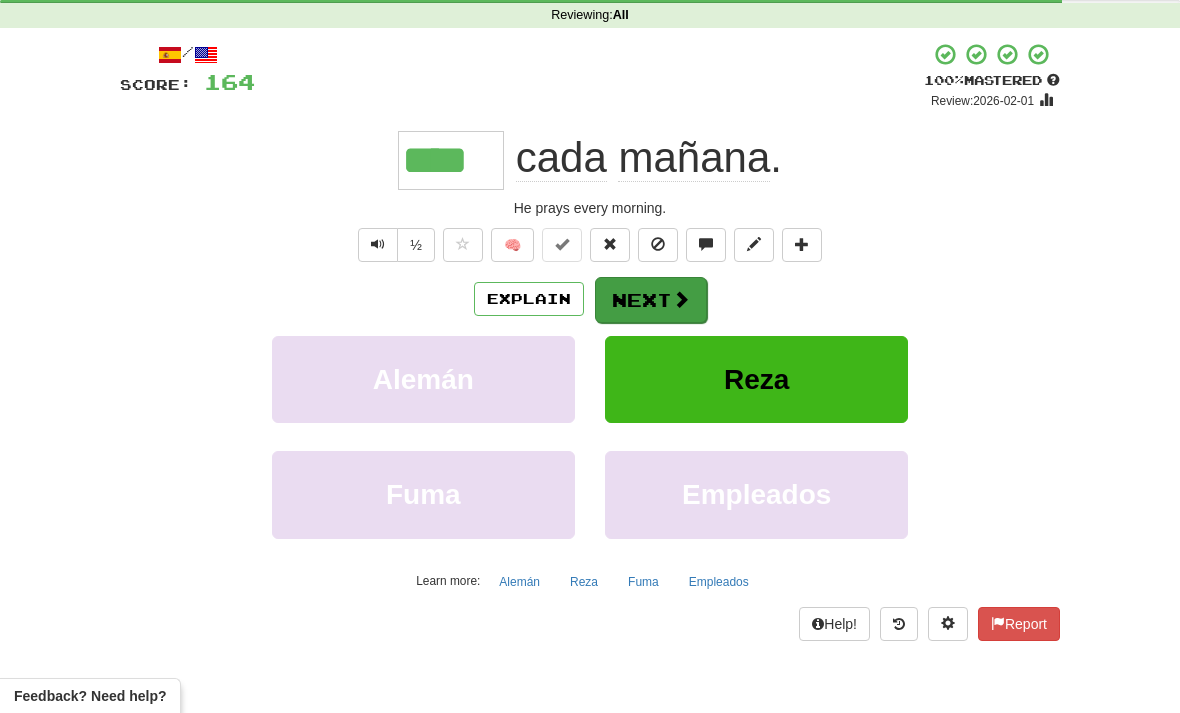 click on "Next" at bounding box center (651, 300) 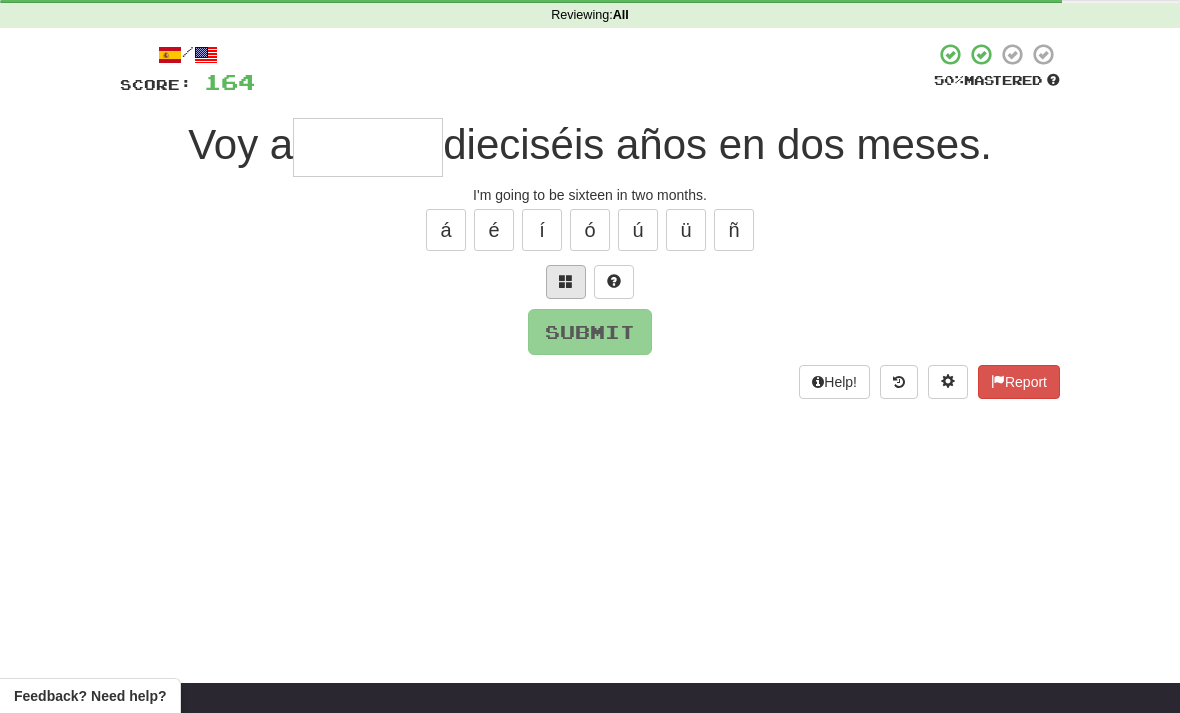 click at bounding box center (566, 281) 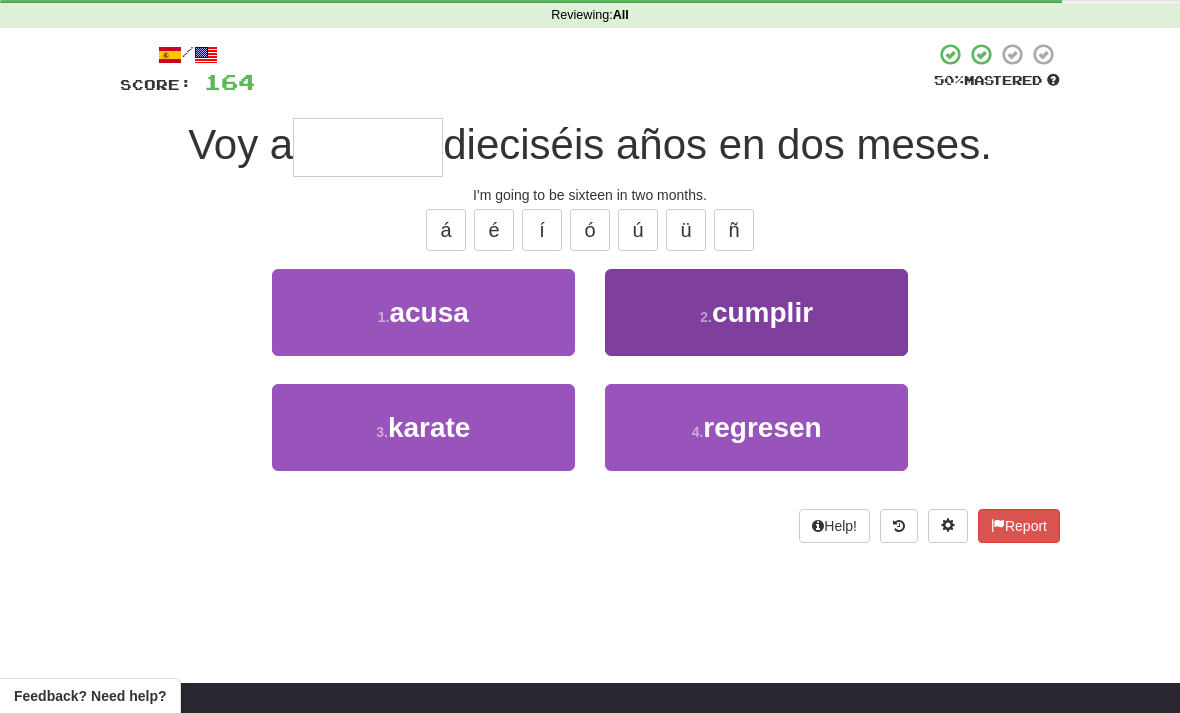click on "2 .  cumplir" at bounding box center (756, 312) 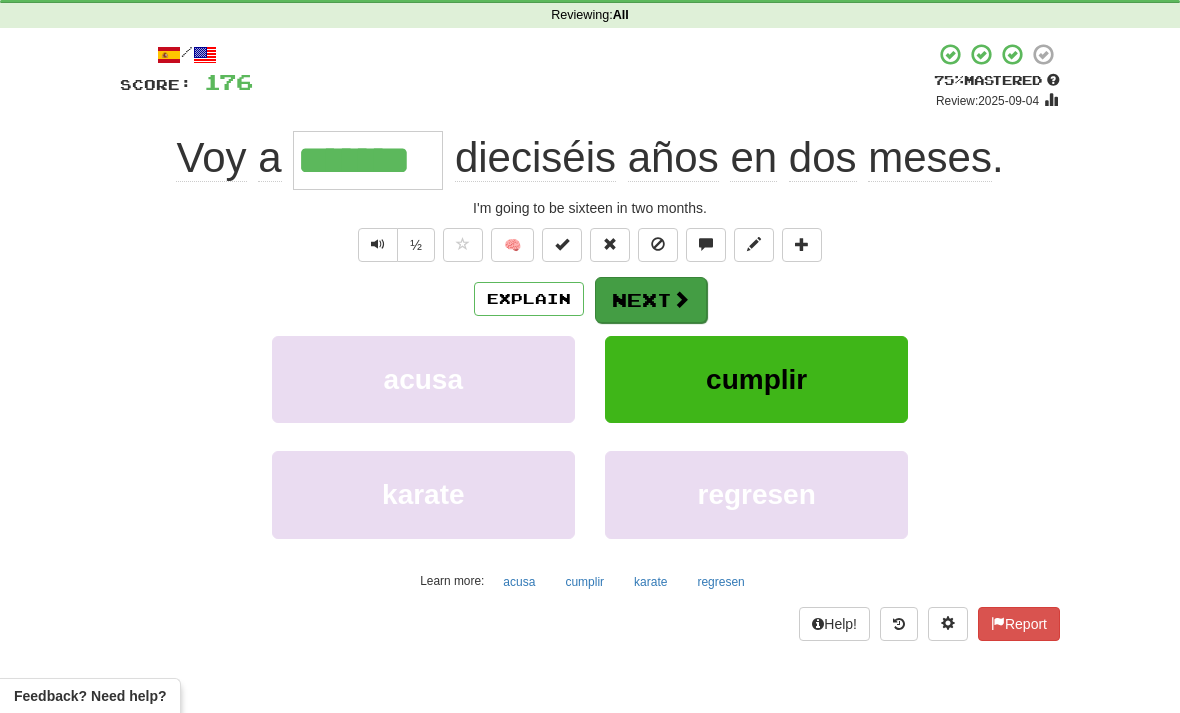 click at bounding box center [681, 299] 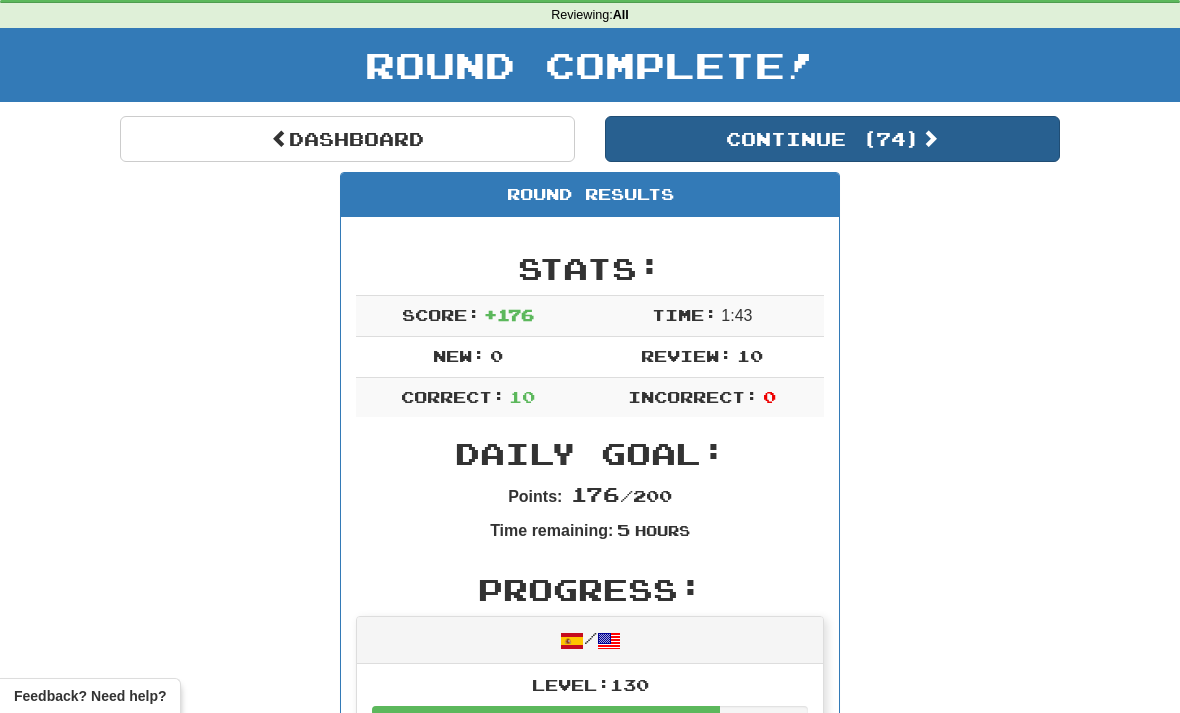 click on "Continue ( 74 )" at bounding box center (832, 139) 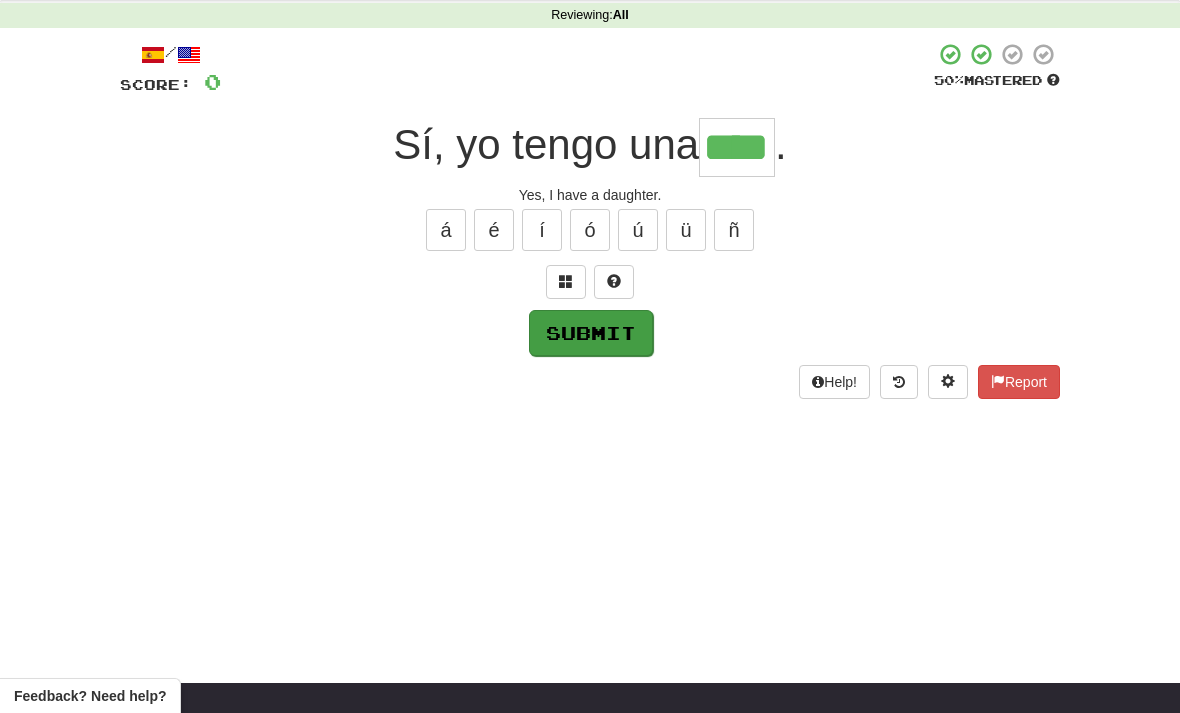 type on "****" 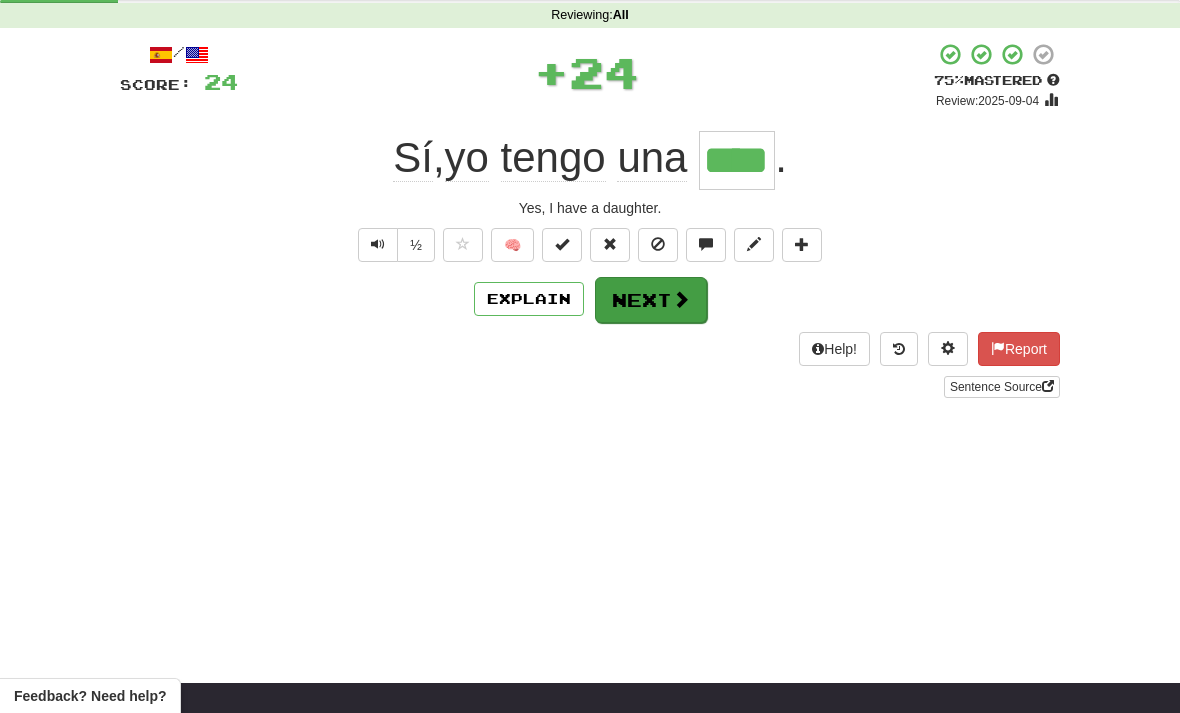 click on "Next" at bounding box center (651, 300) 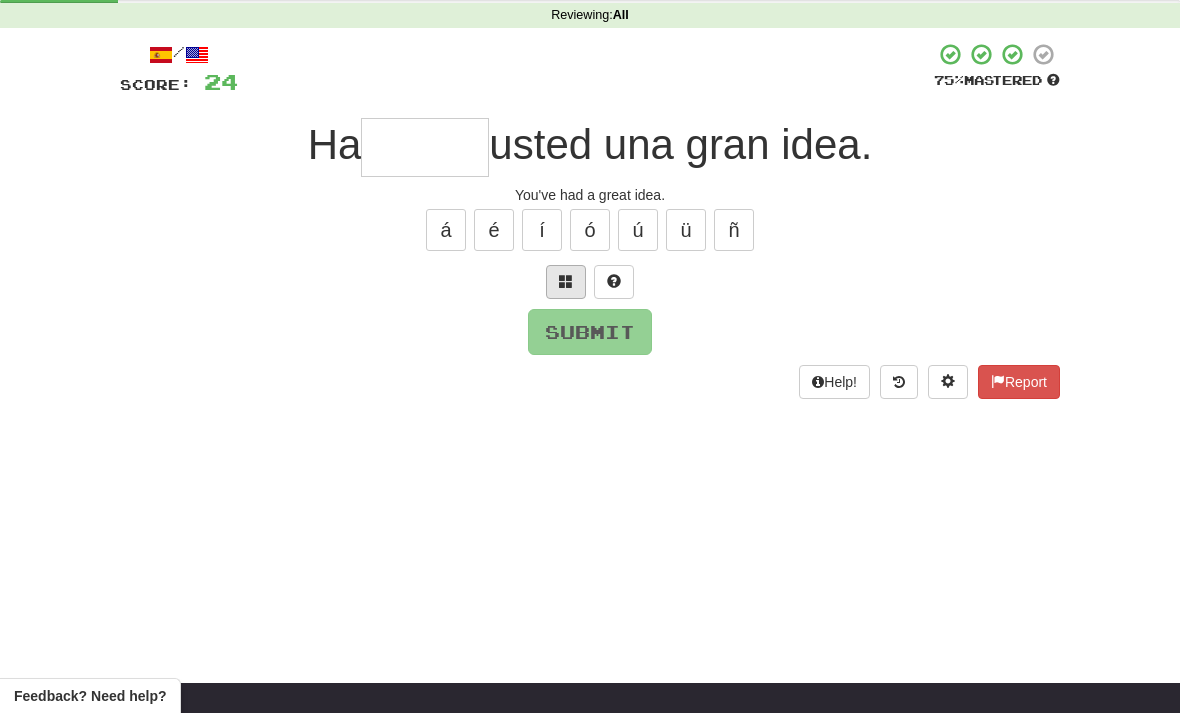 click at bounding box center [566, 281] 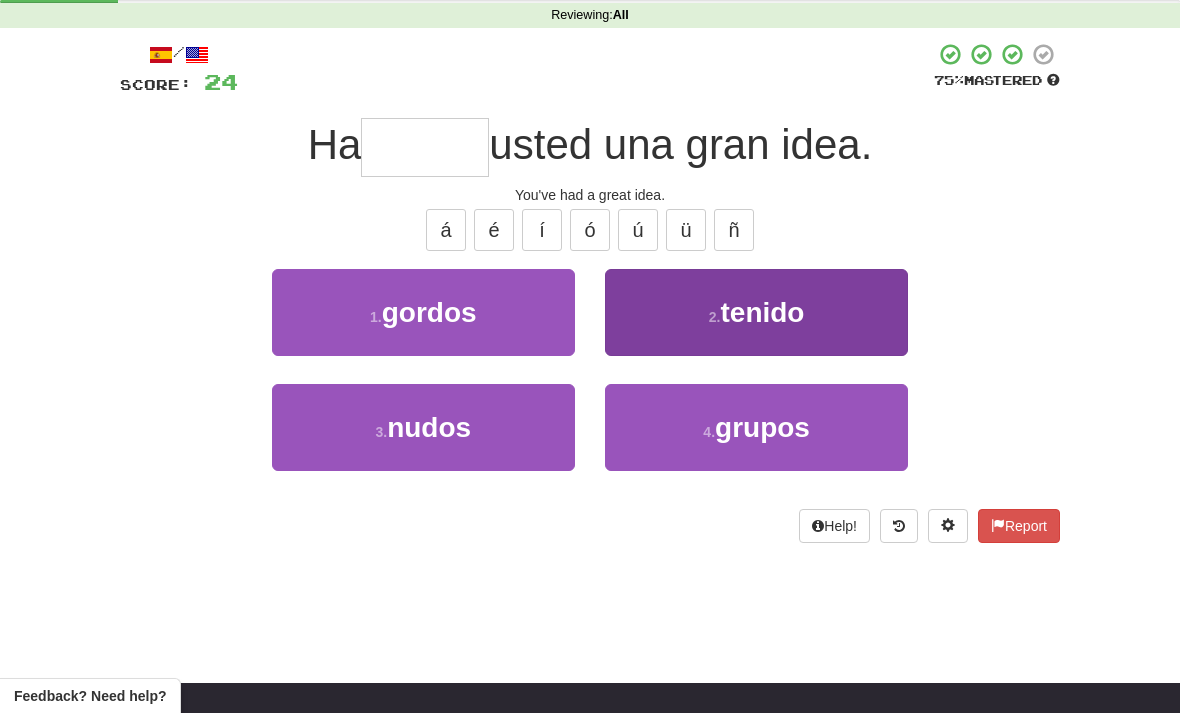 click on "2 .  tenido" at bounding box center [756, 312] 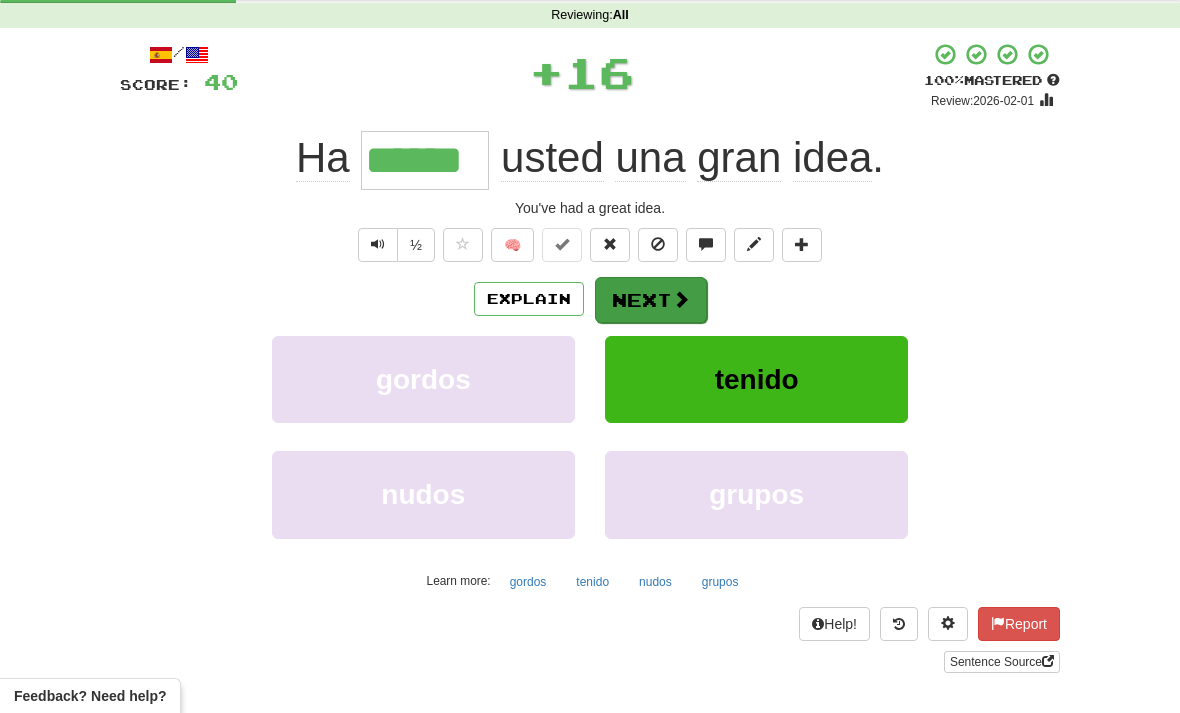 click on "Next" at bounding box center (651, 300) 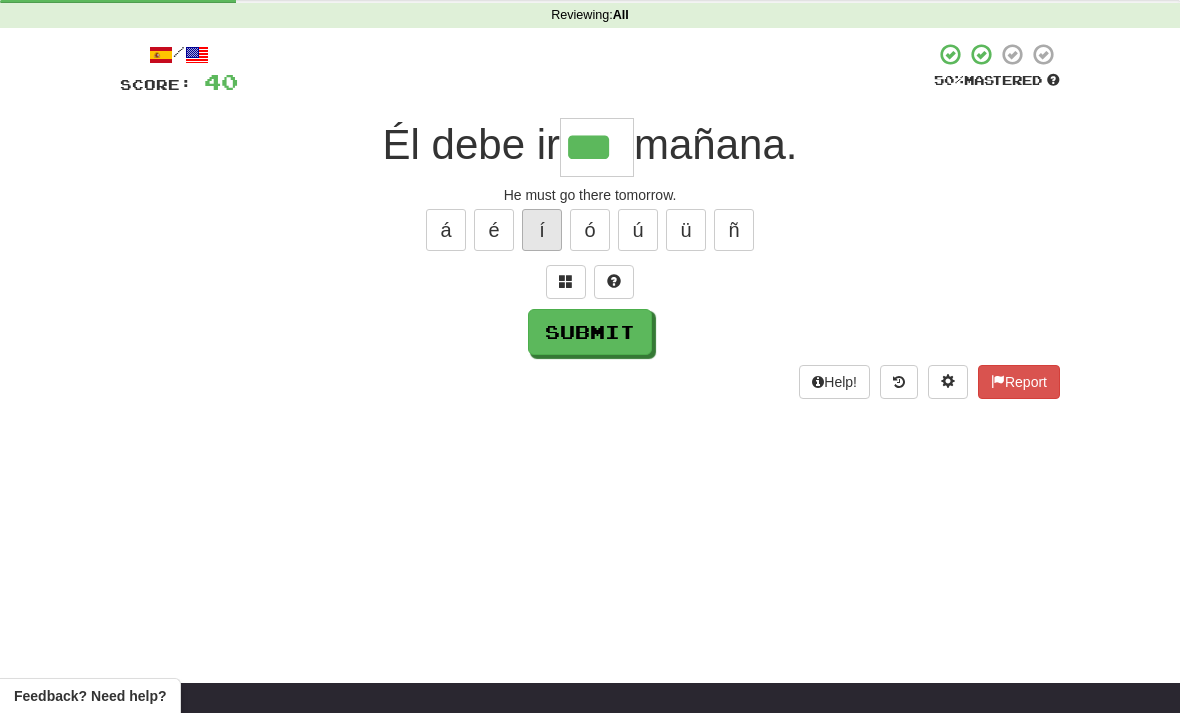 click on "í" at bounding box center [542, 230] 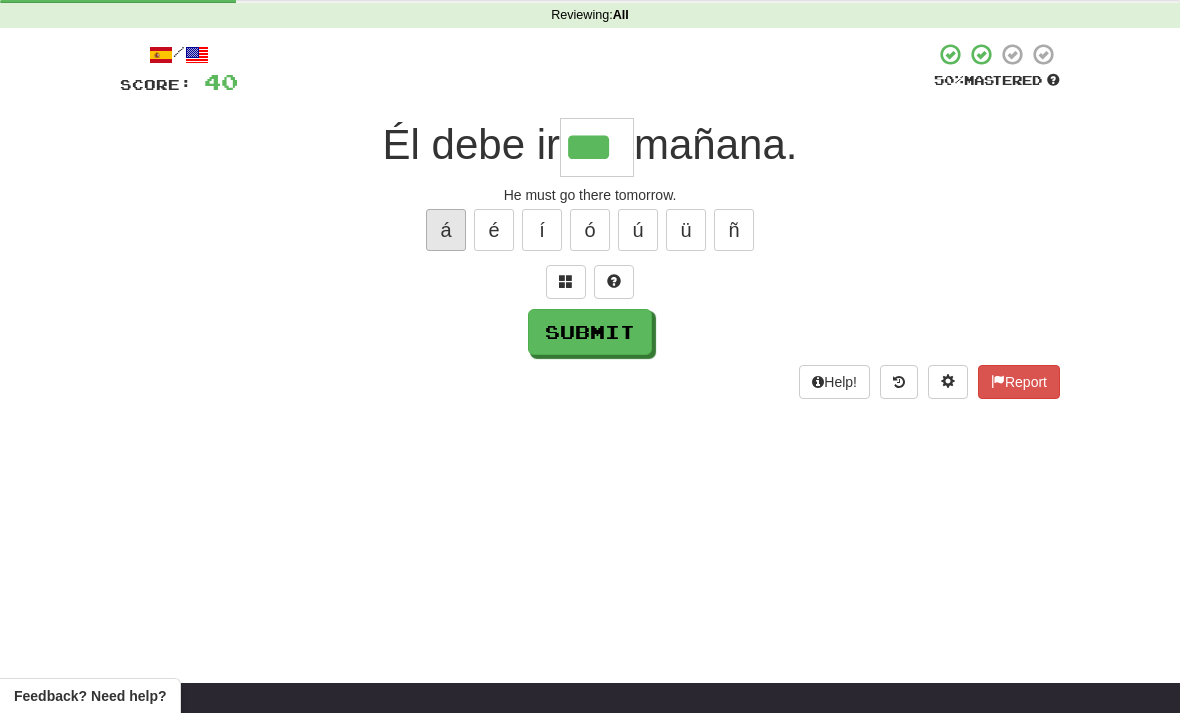 click on "á" at bounding box center [446, 230] 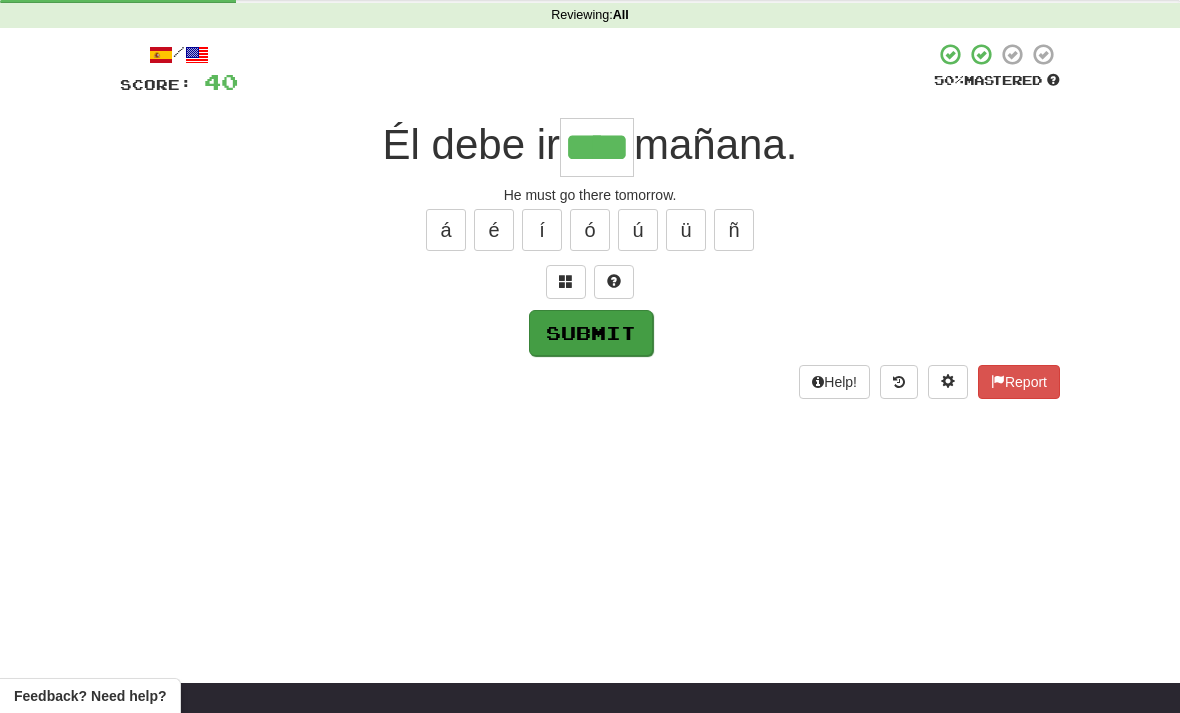 click on "Submit" at bounding box center [591, 333] 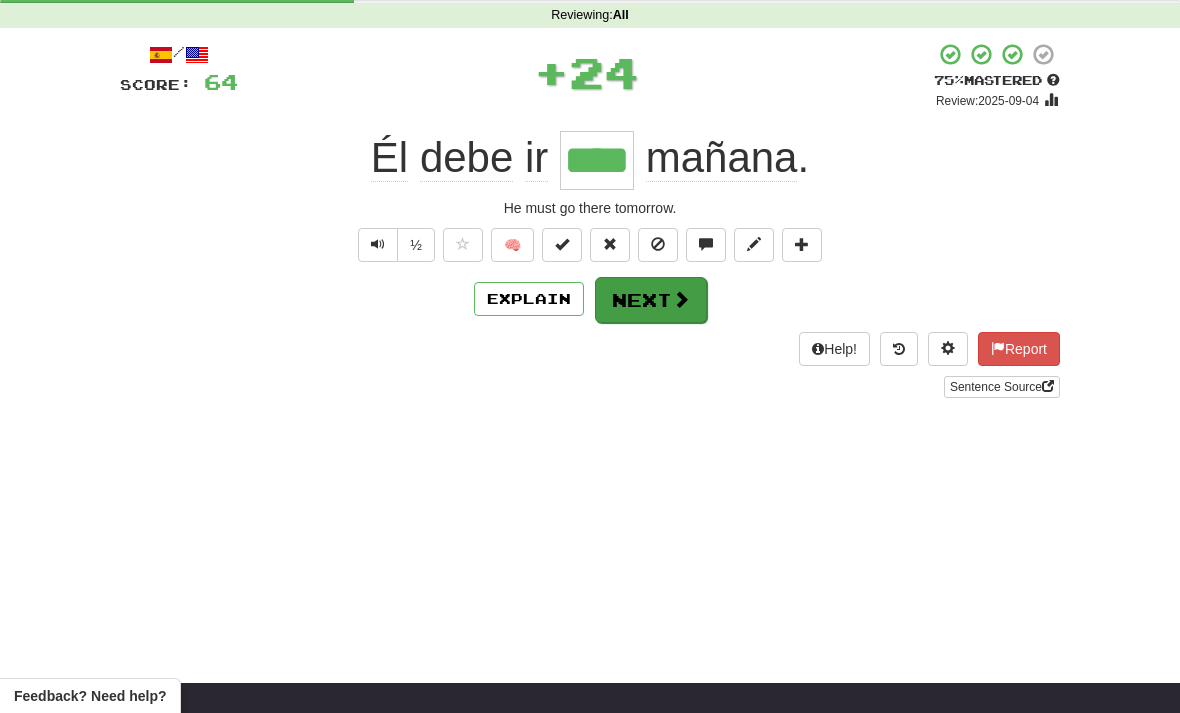 click at bounding box center (681, 299) 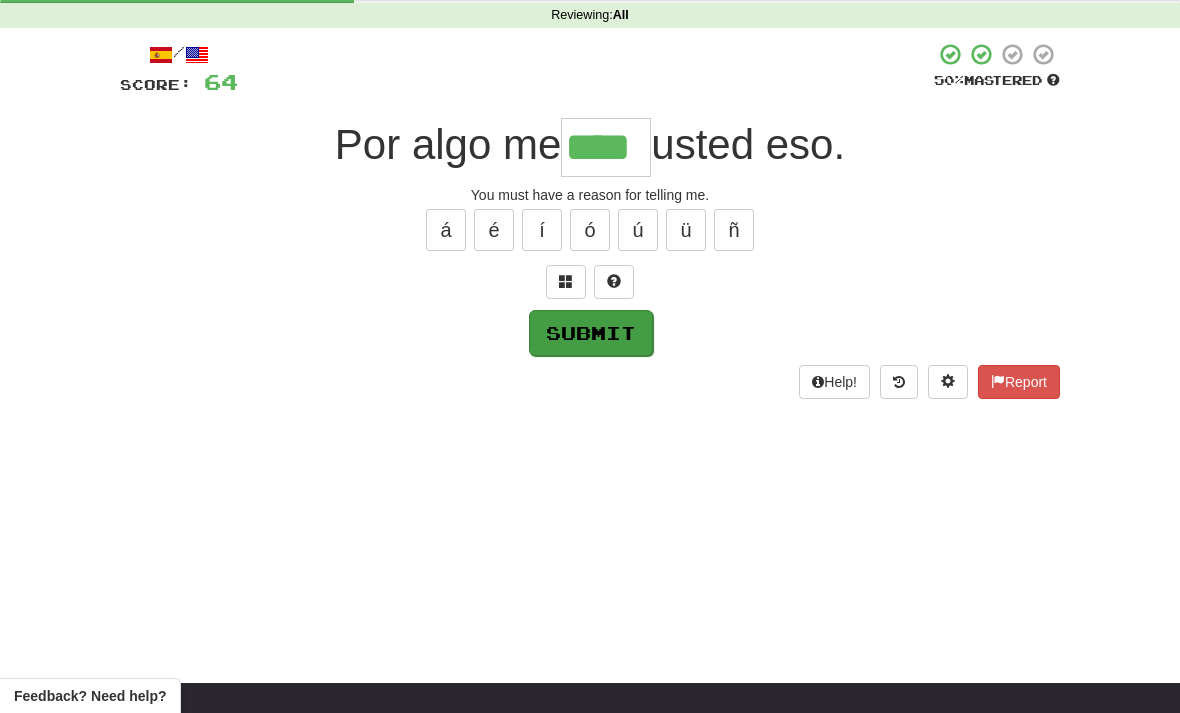 type on "****" 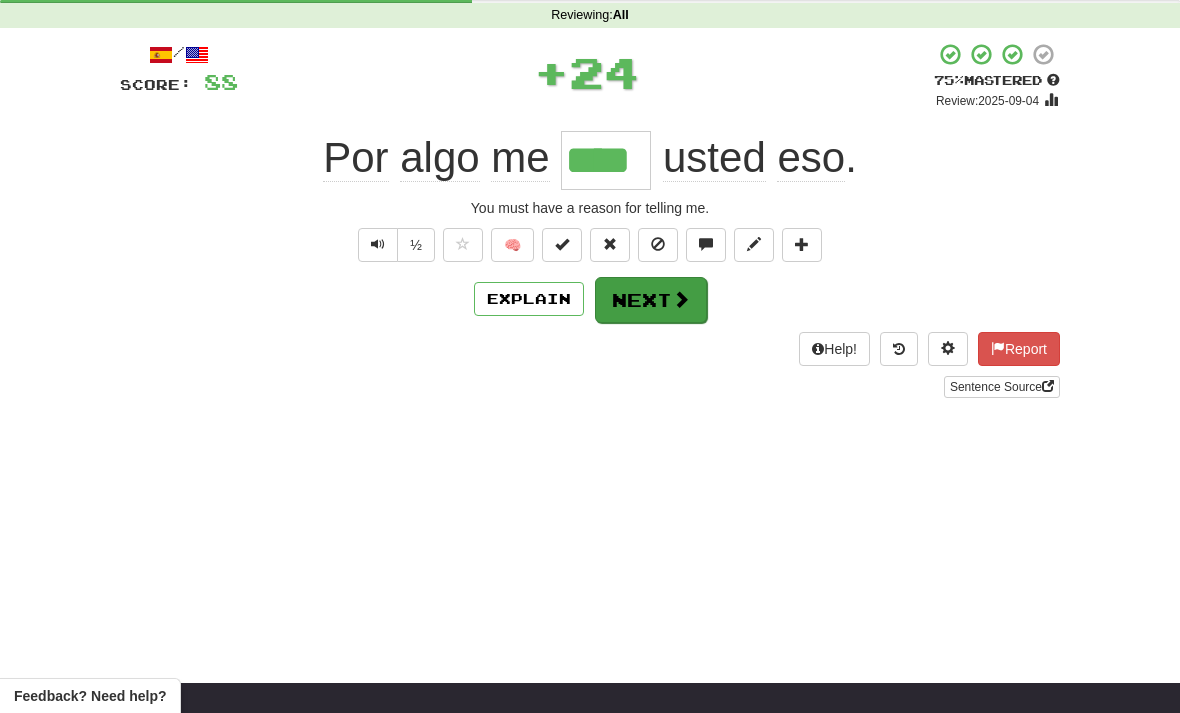click at bounding box center [681, 299] 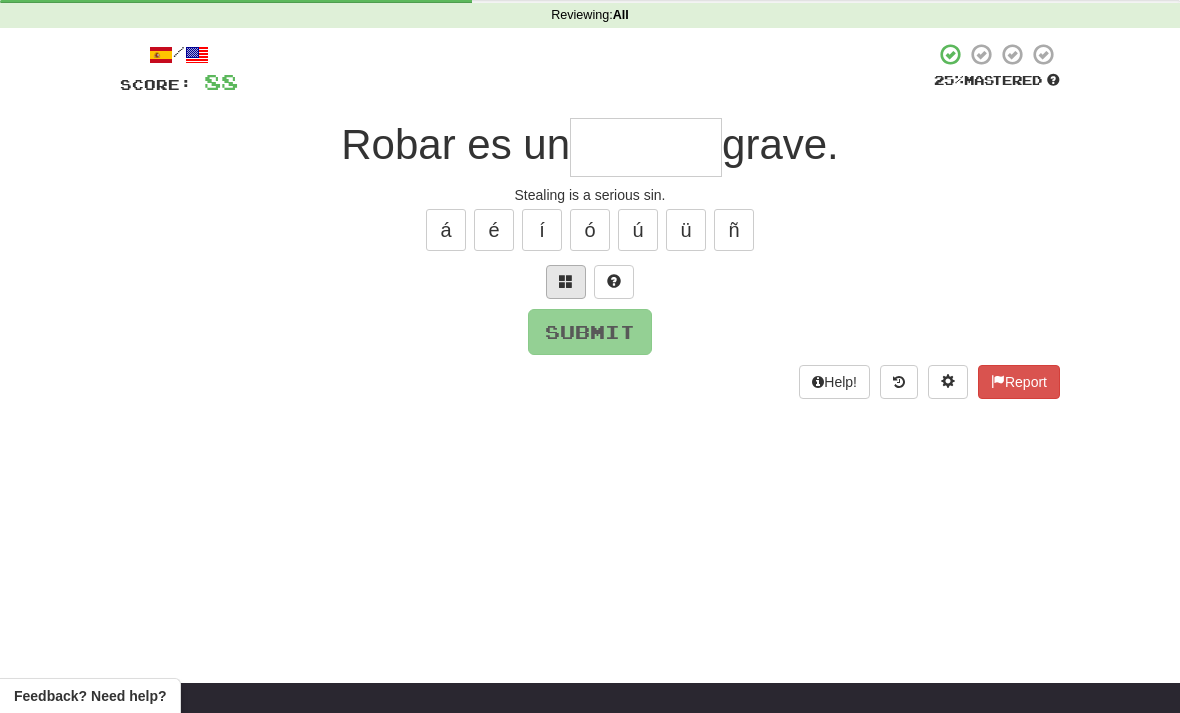click at bounding box center (566, 282) 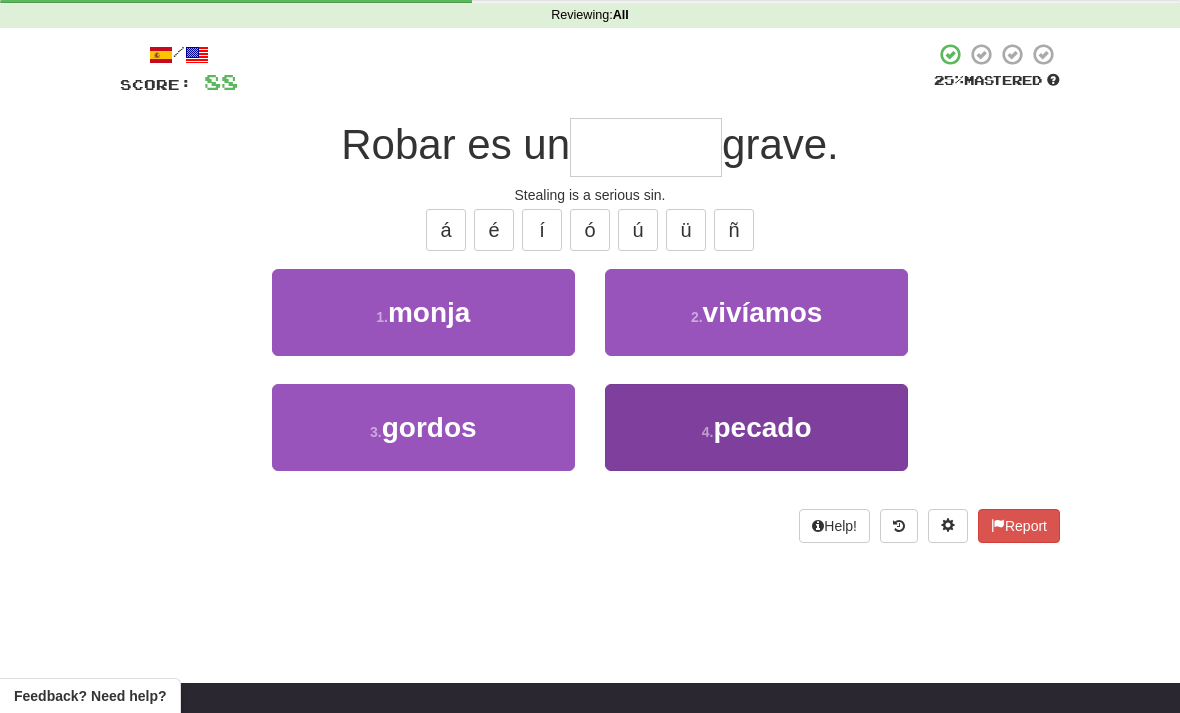 click on "4 .  pecado" at bounding box center [756, 427] 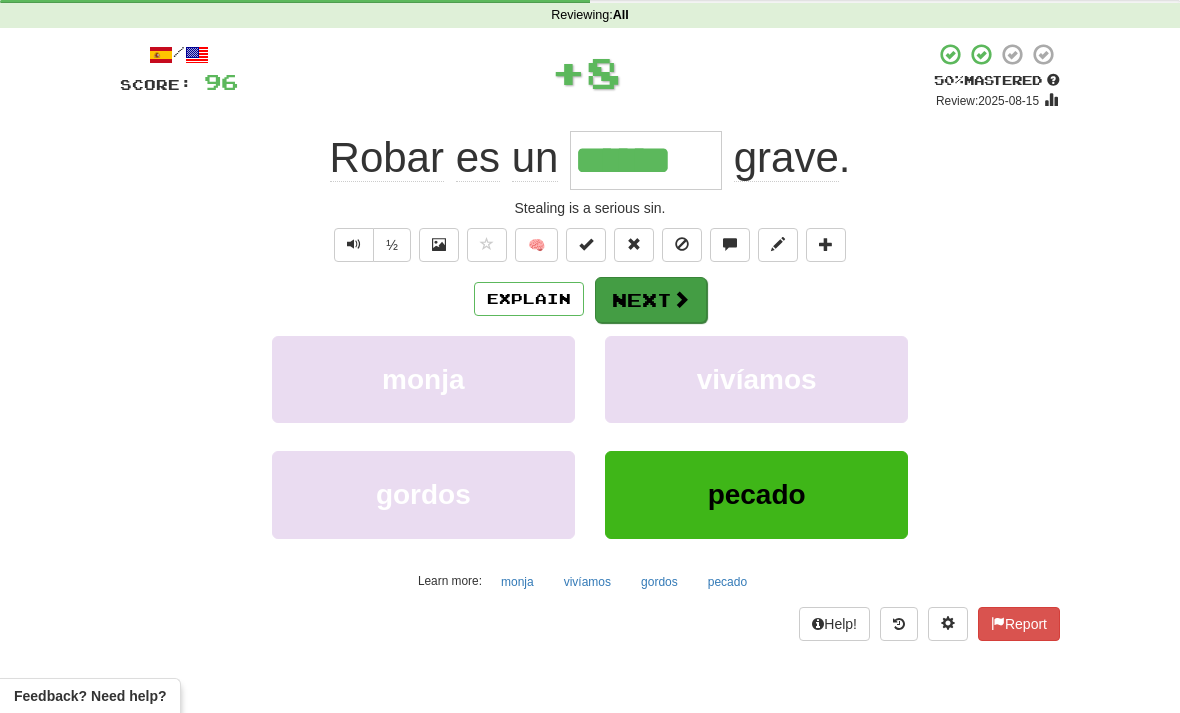 click on "Next" at bounding box center (651, 300) 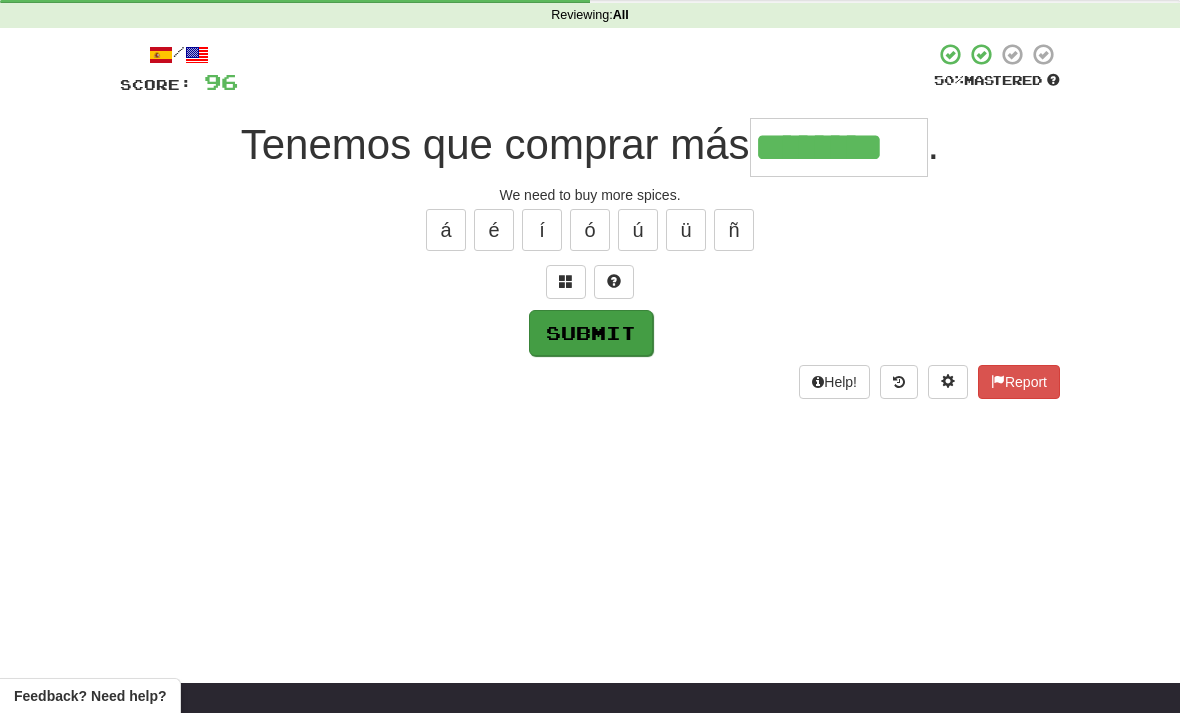type on "********" 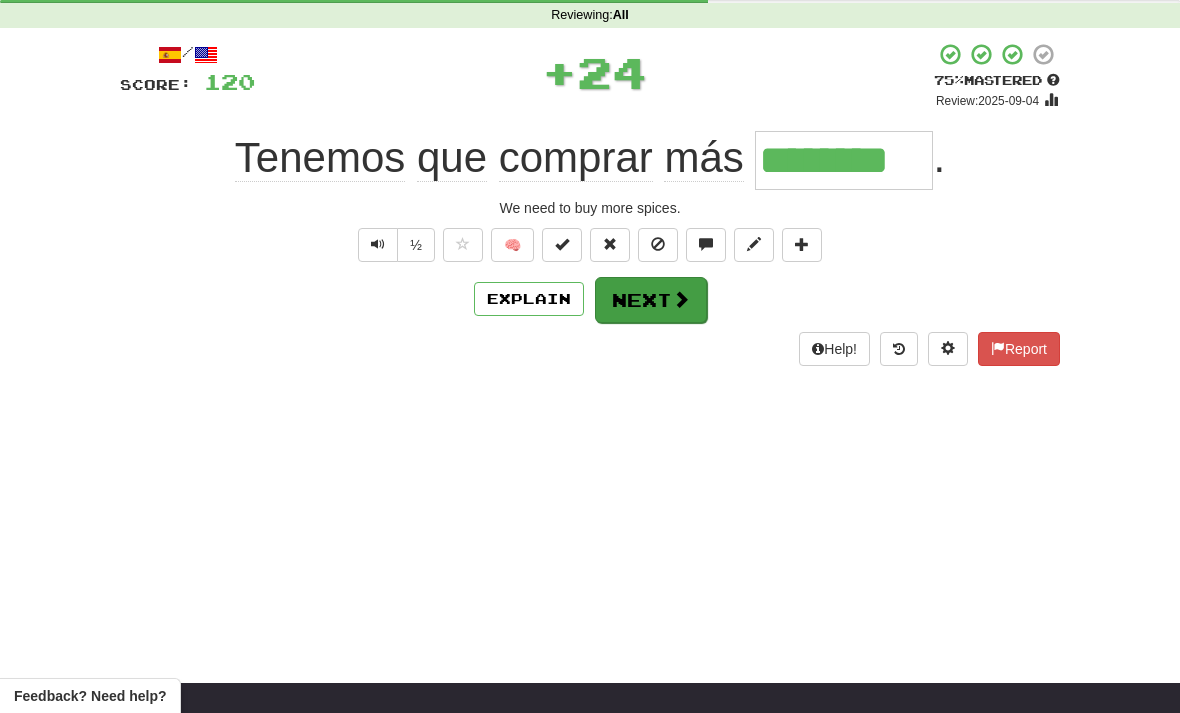 click at bounding box center (681, 299) 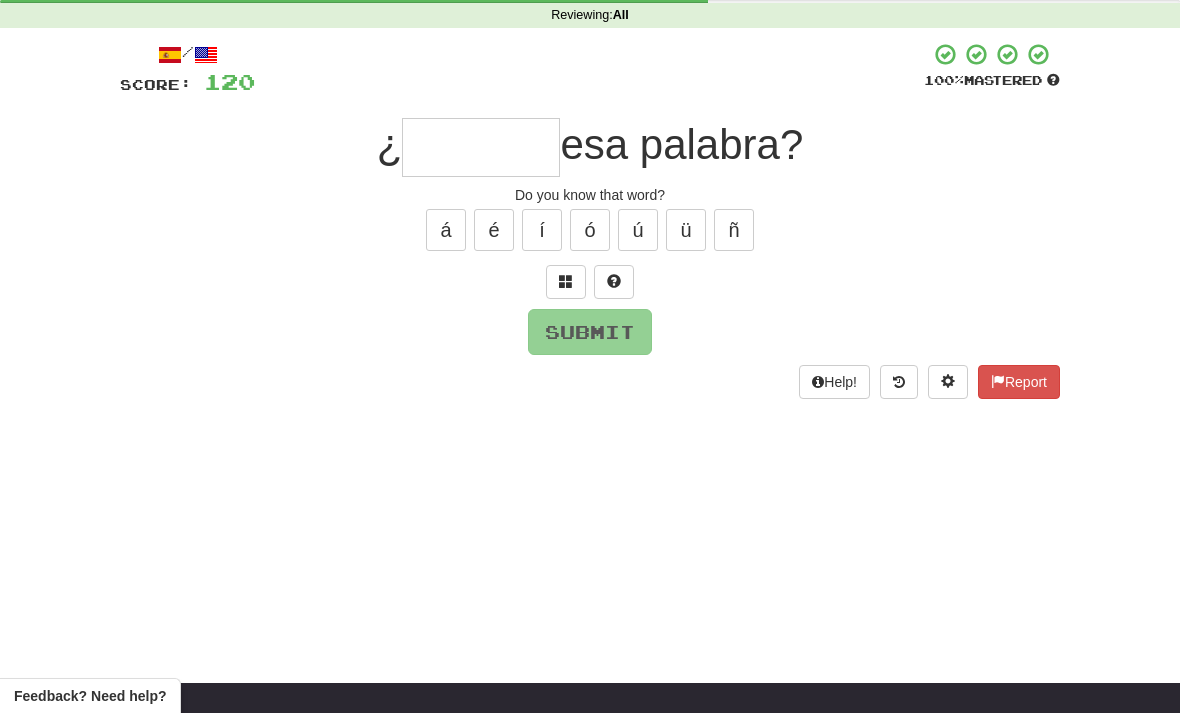type on "*" 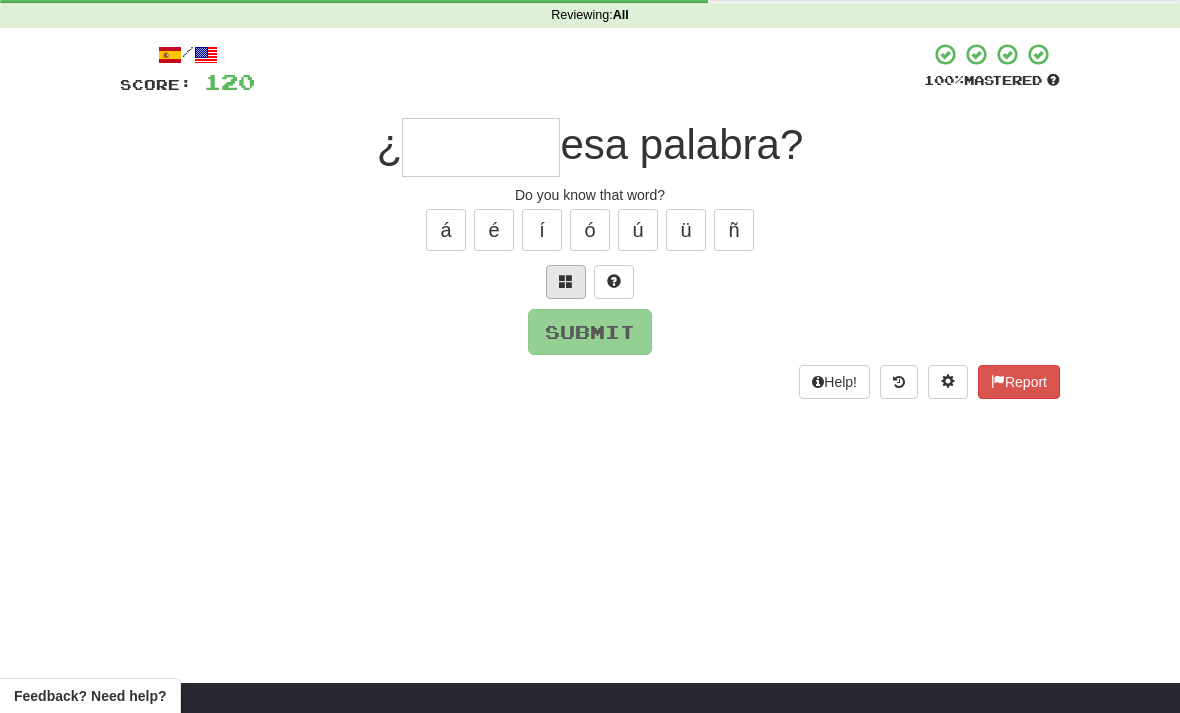 click at bounding box center [566, 281] 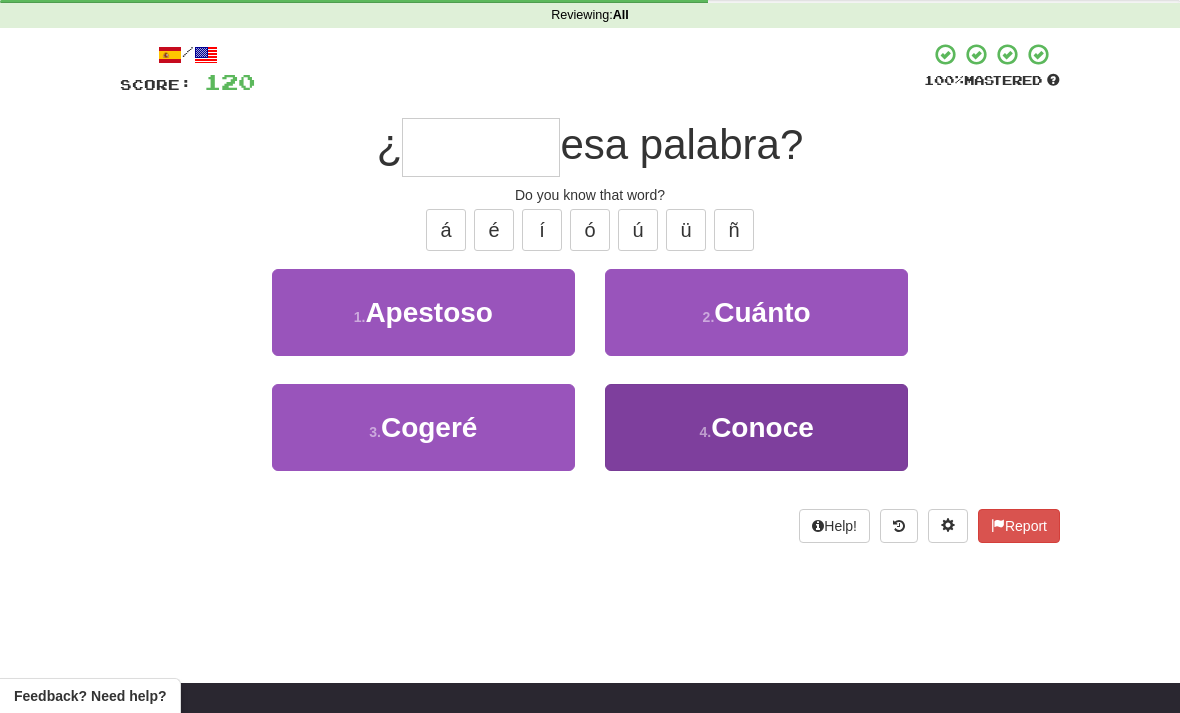 click on "4 .  Conoce" at bounding box center (756, 427) 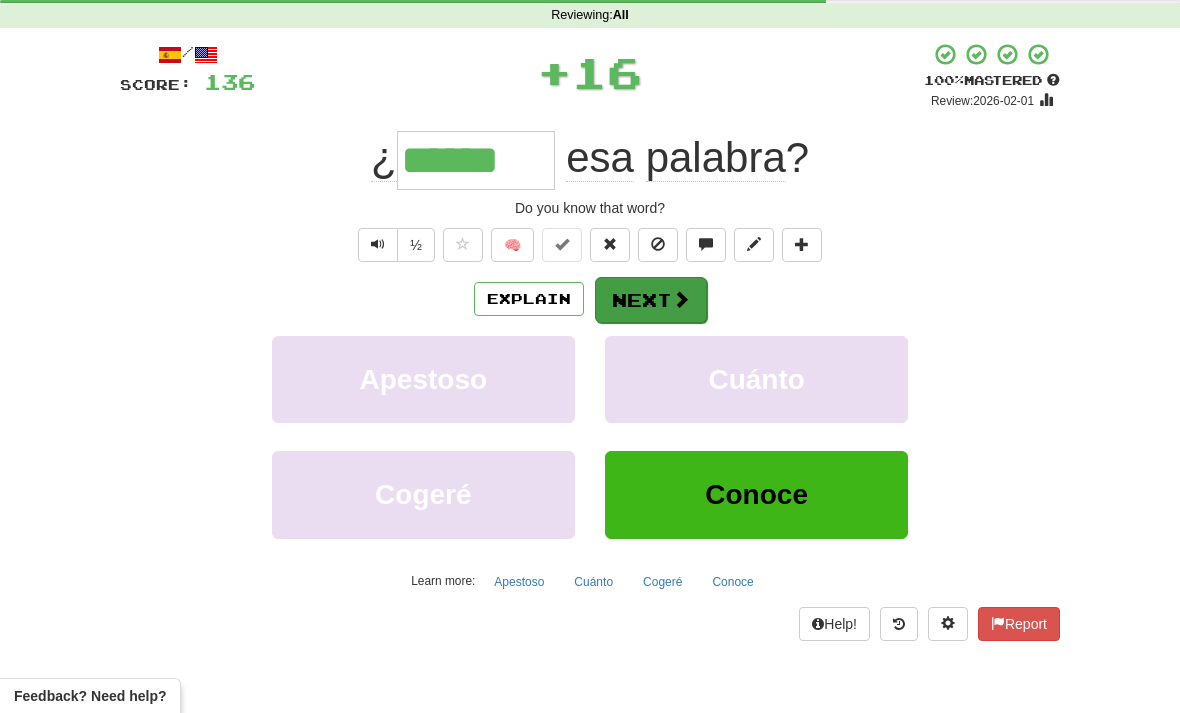 click at bounding box center (681, 299) 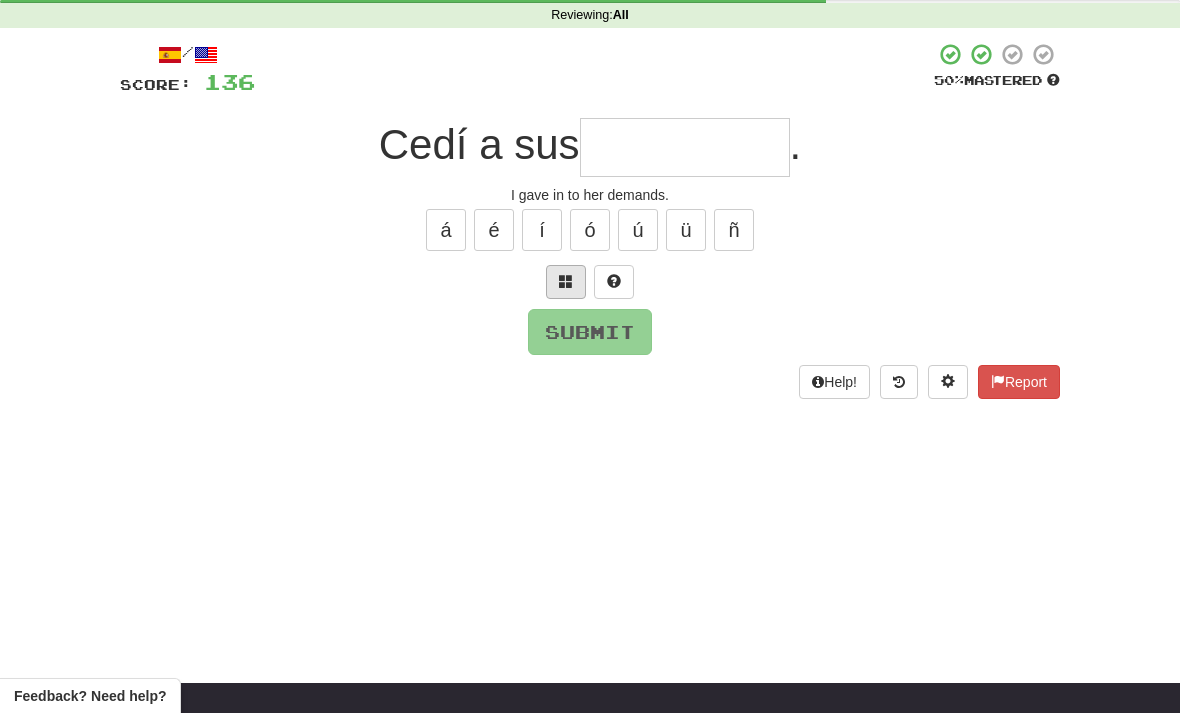 click at bounding box center [566, 282] 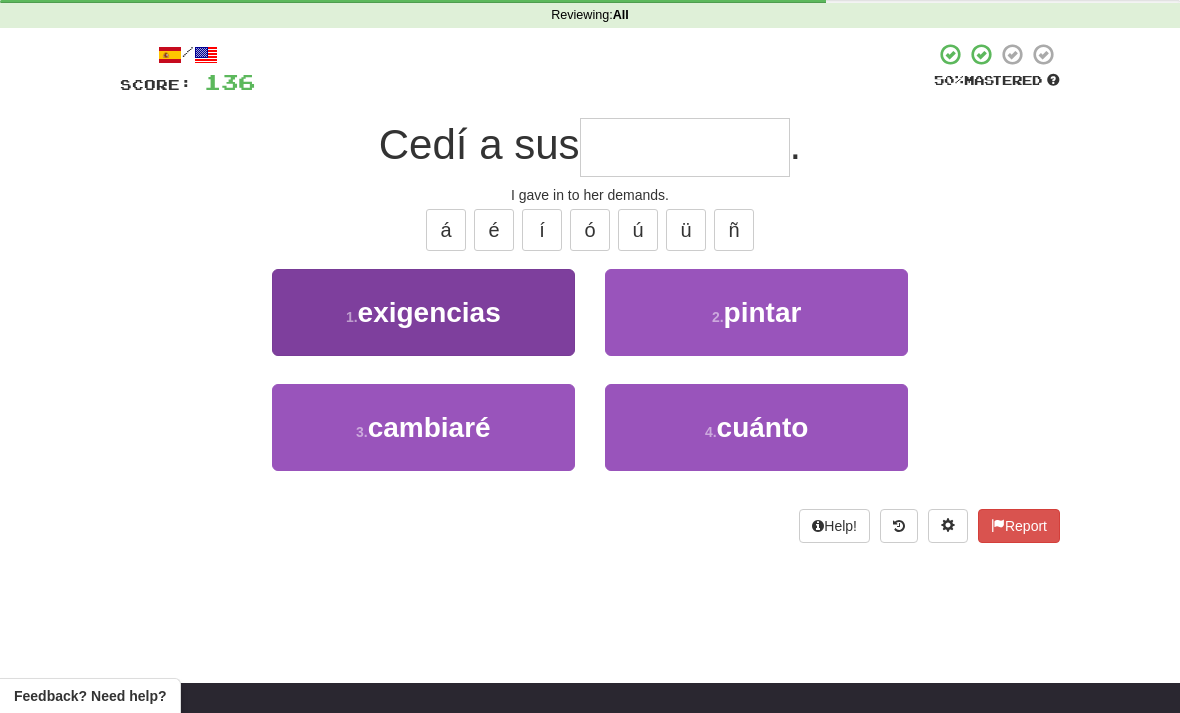 click on "exigencias" at bounding box center (429, 312) 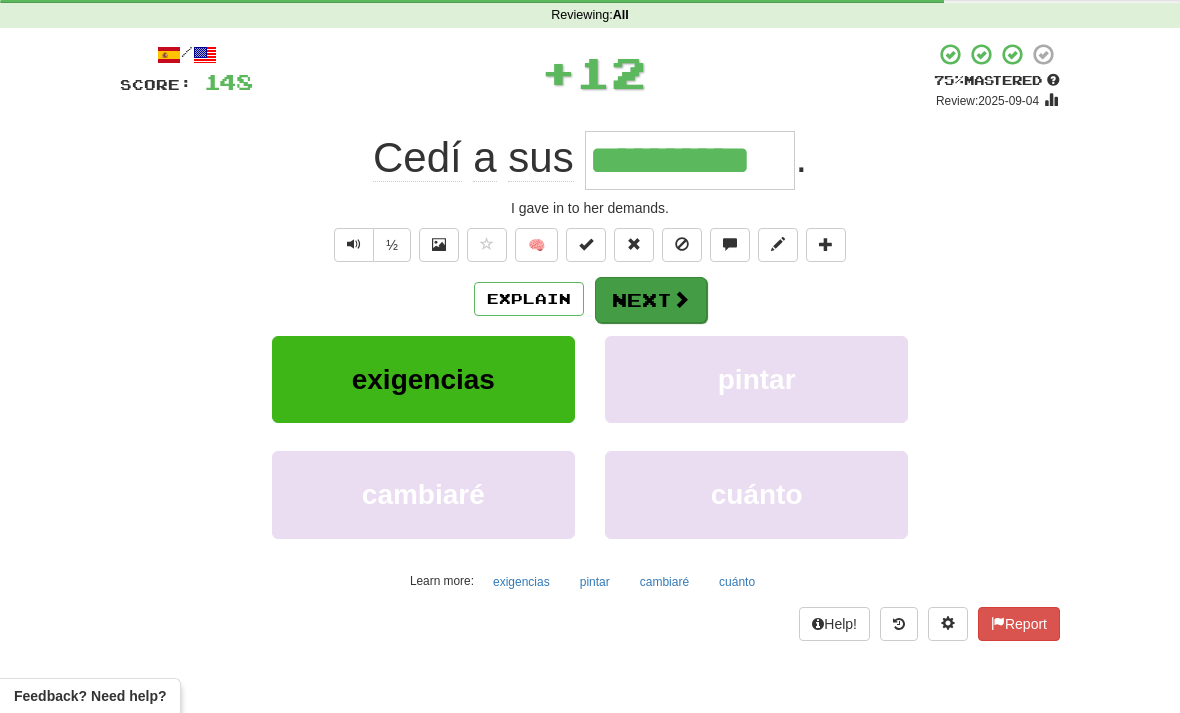 click on "Next" at bounding box center (651, 300) 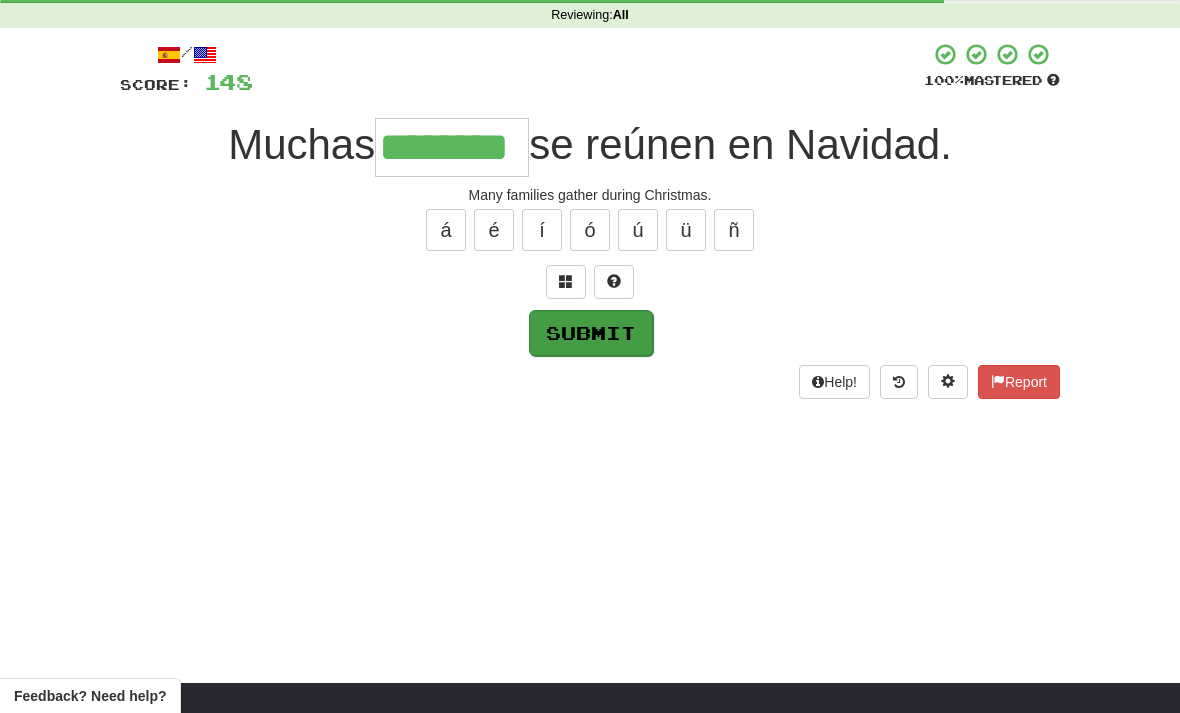 type on "********" 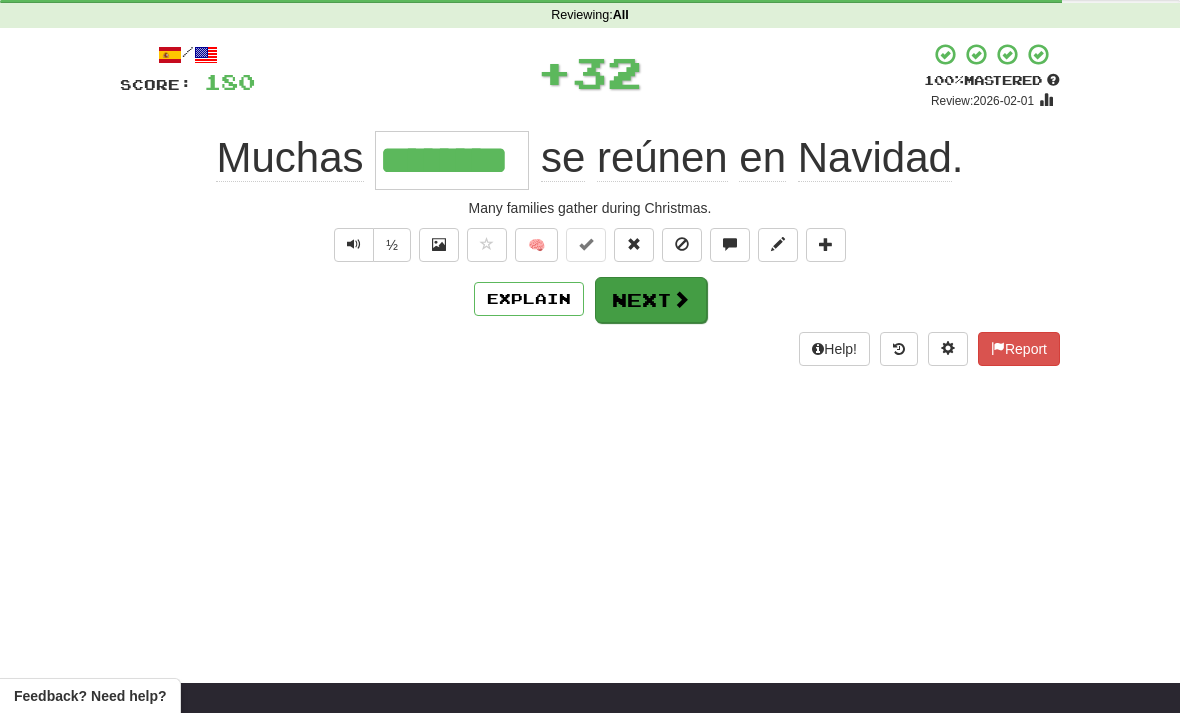 click at bounding box center [681, 299] 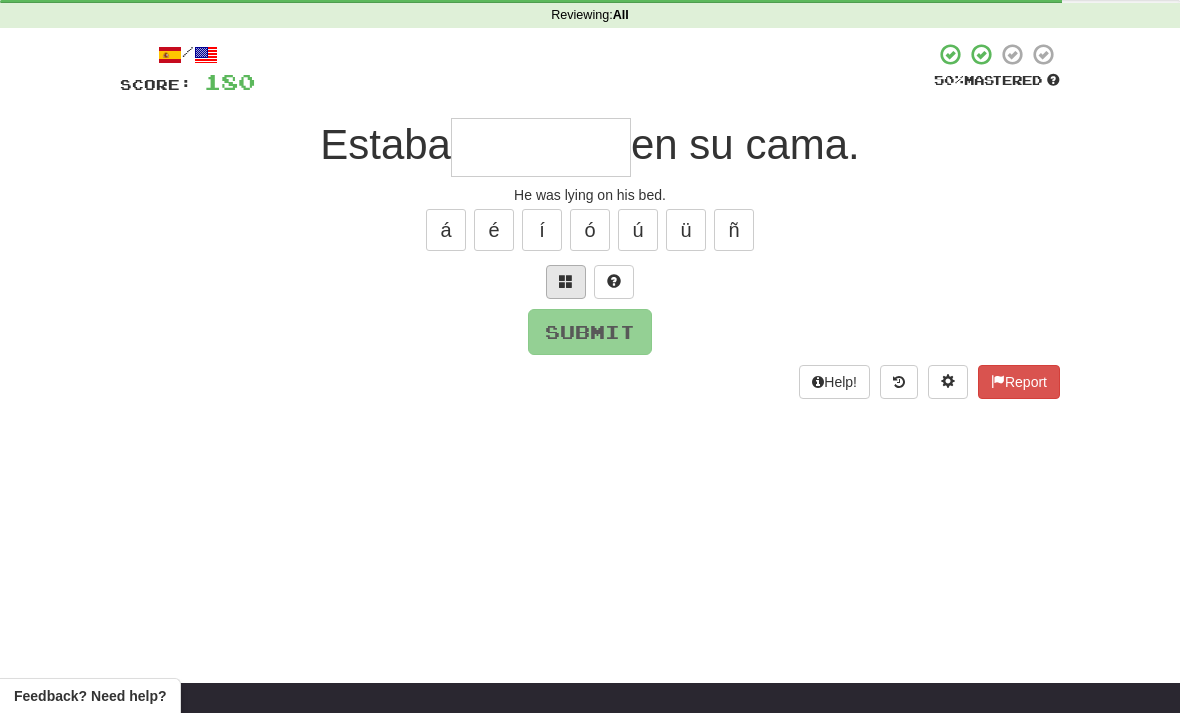 click at bounding box center [566, 282] 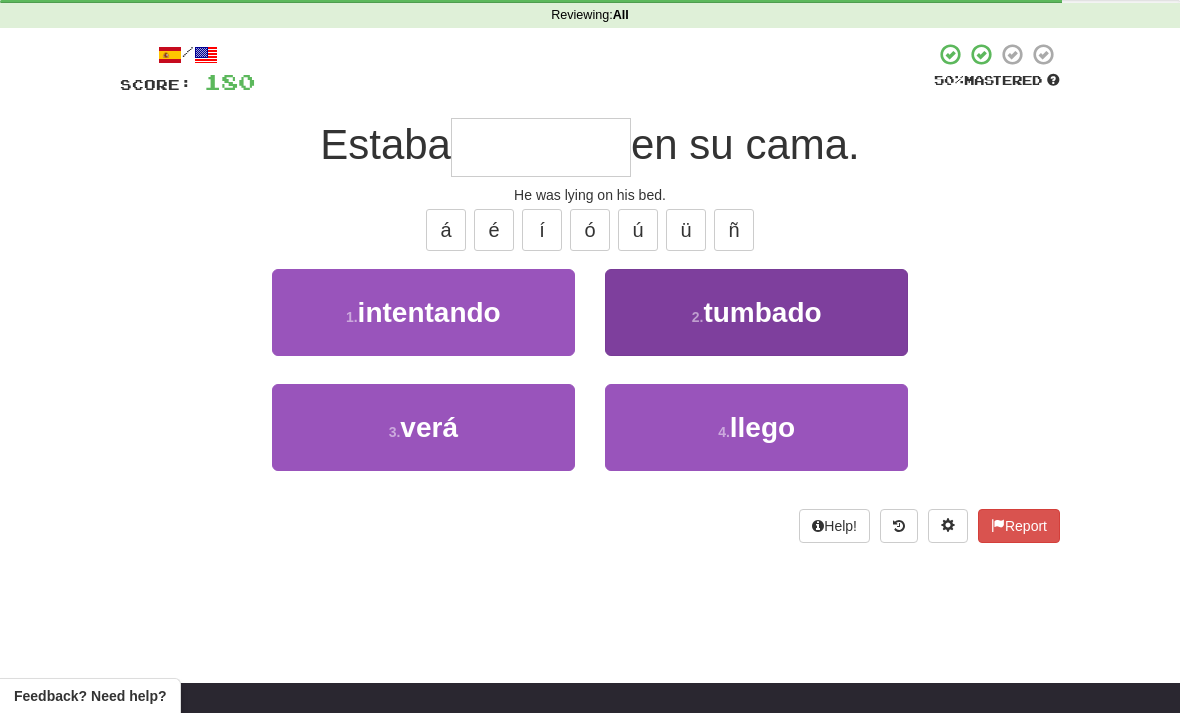 click on "2 .  tumbado" at bounding box center [756, 312] 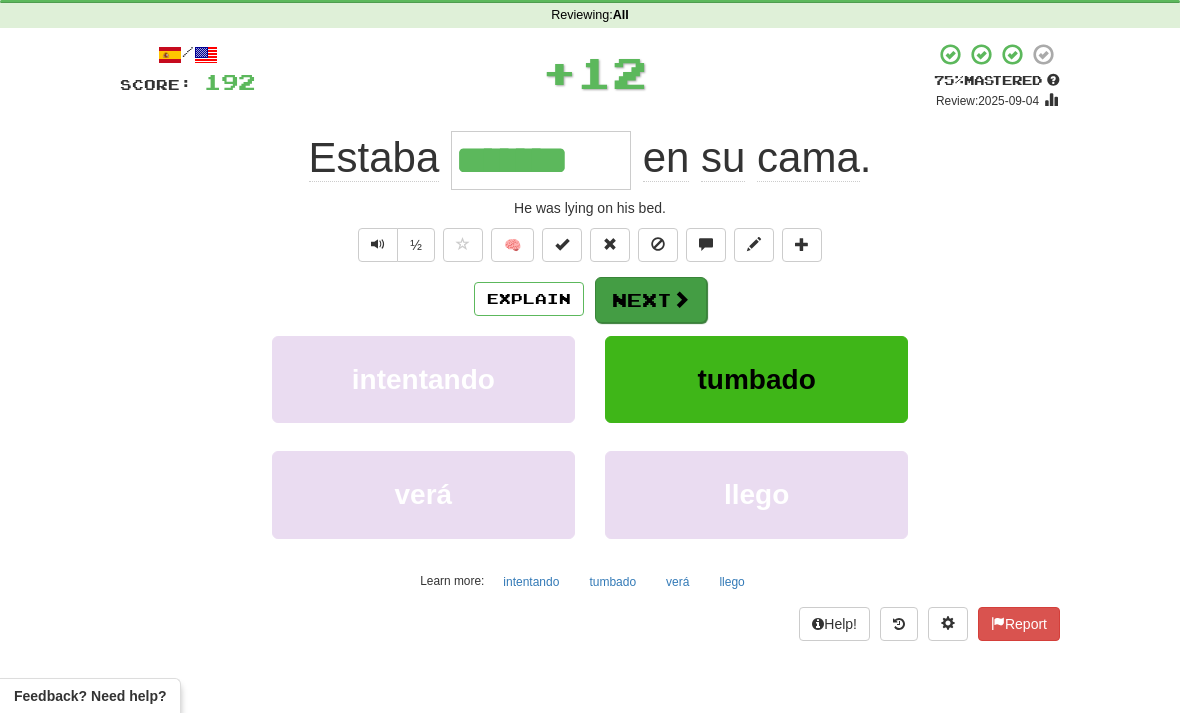 click on "Next" at bounding box center (651, 300) 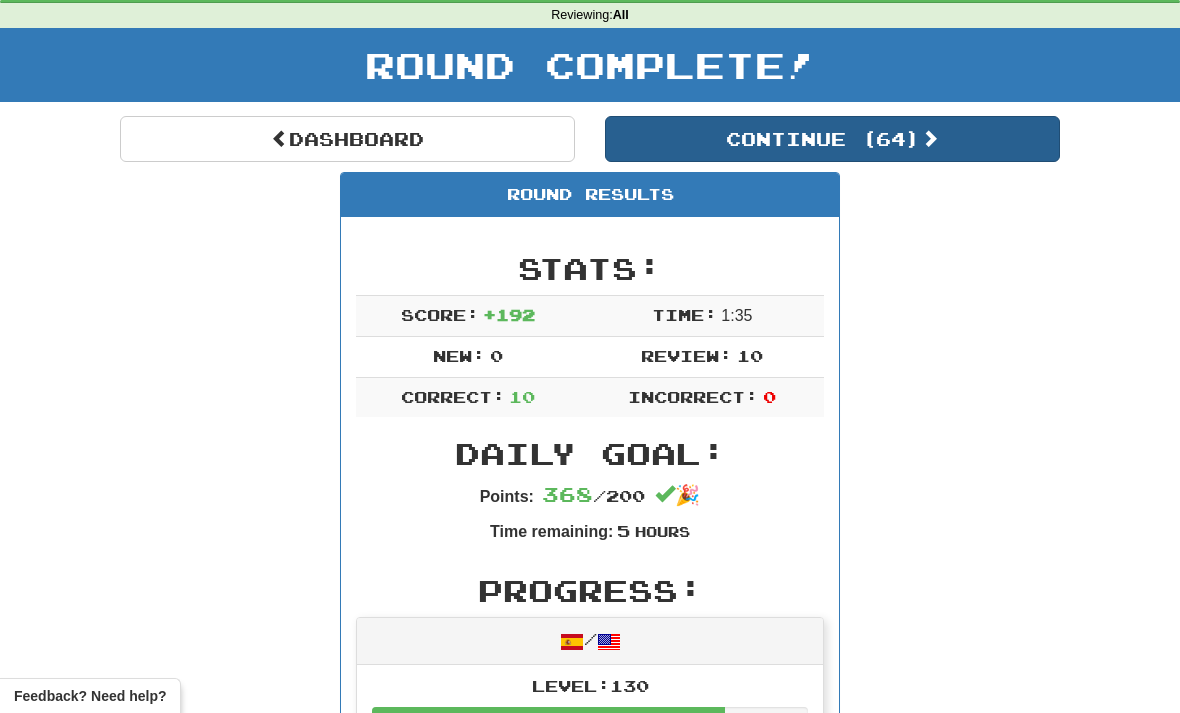click on "Continue ( 64 )" at bounding box center (832, 139) 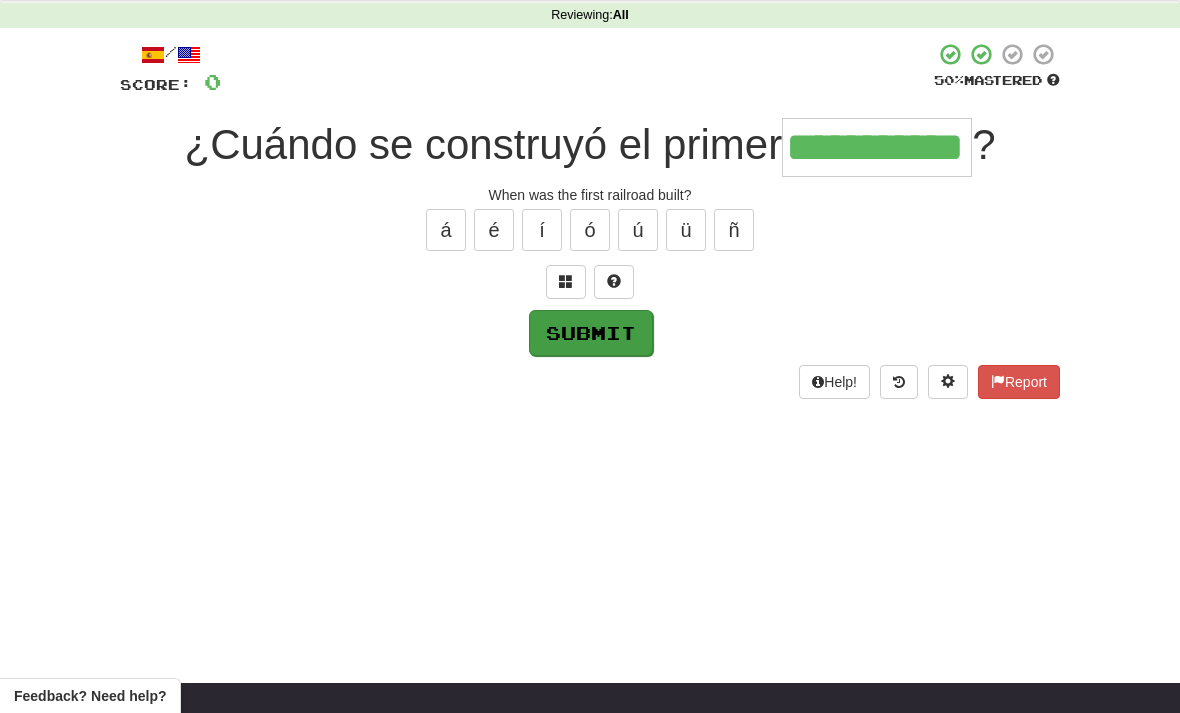 type on "**********" 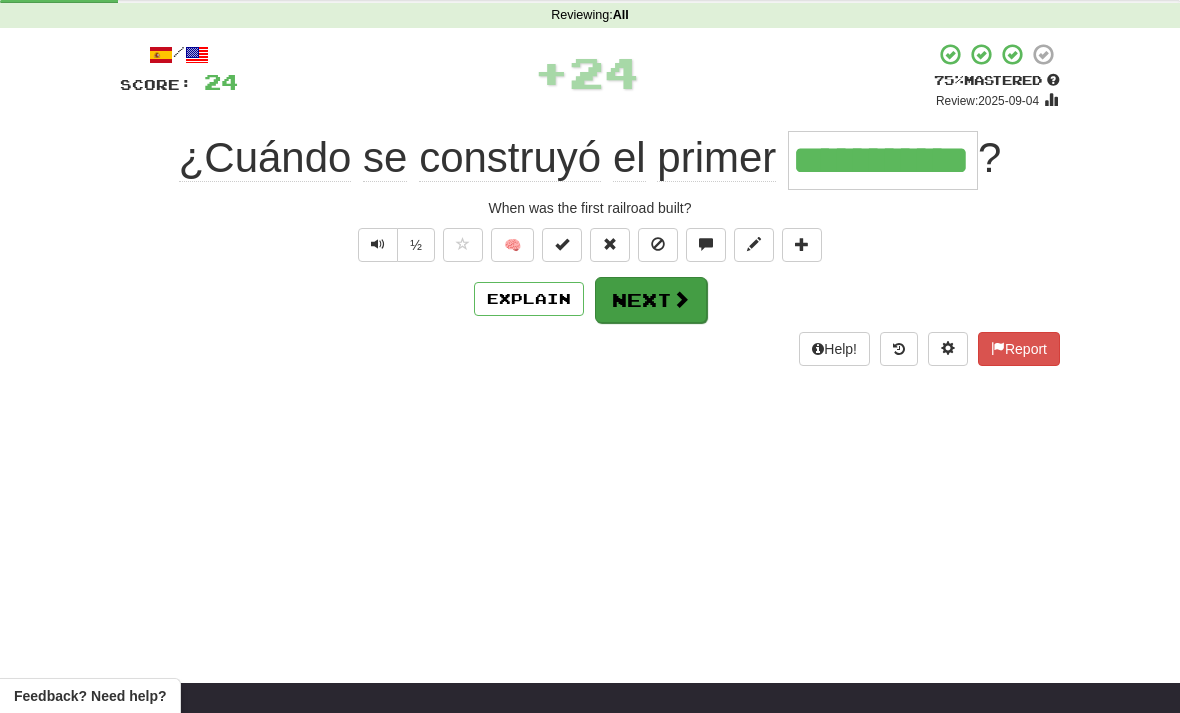 click on "Next" at bounding box center (651, 300) 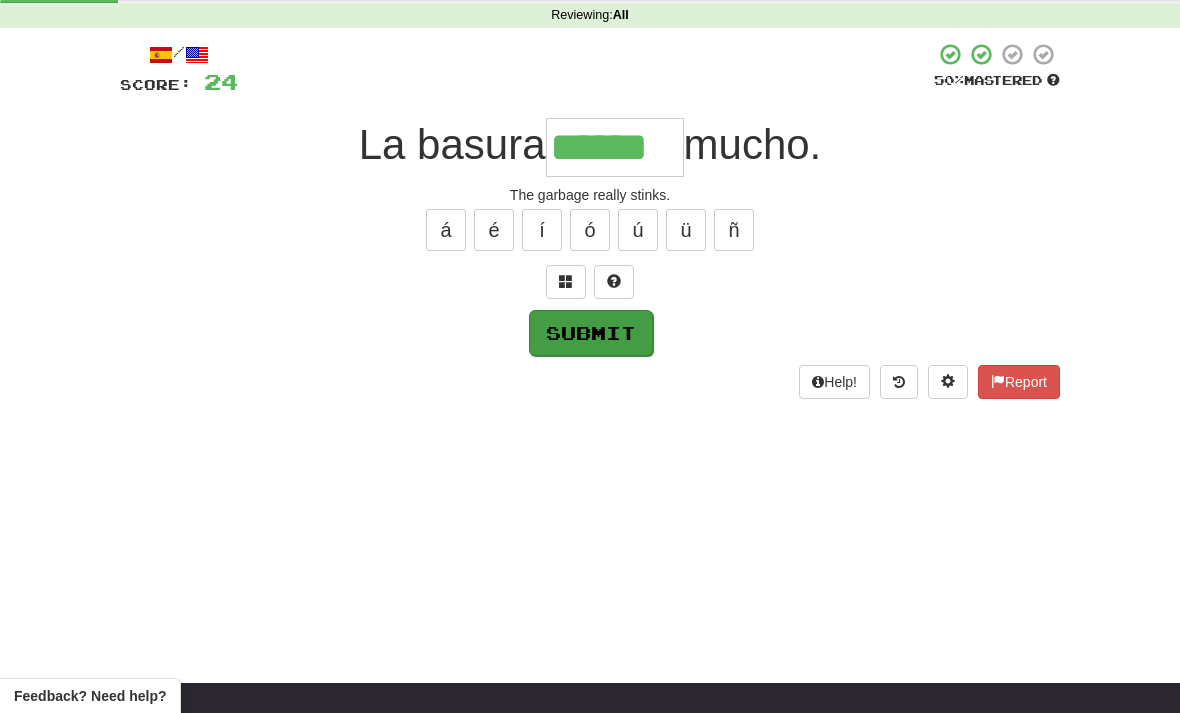type on "******" 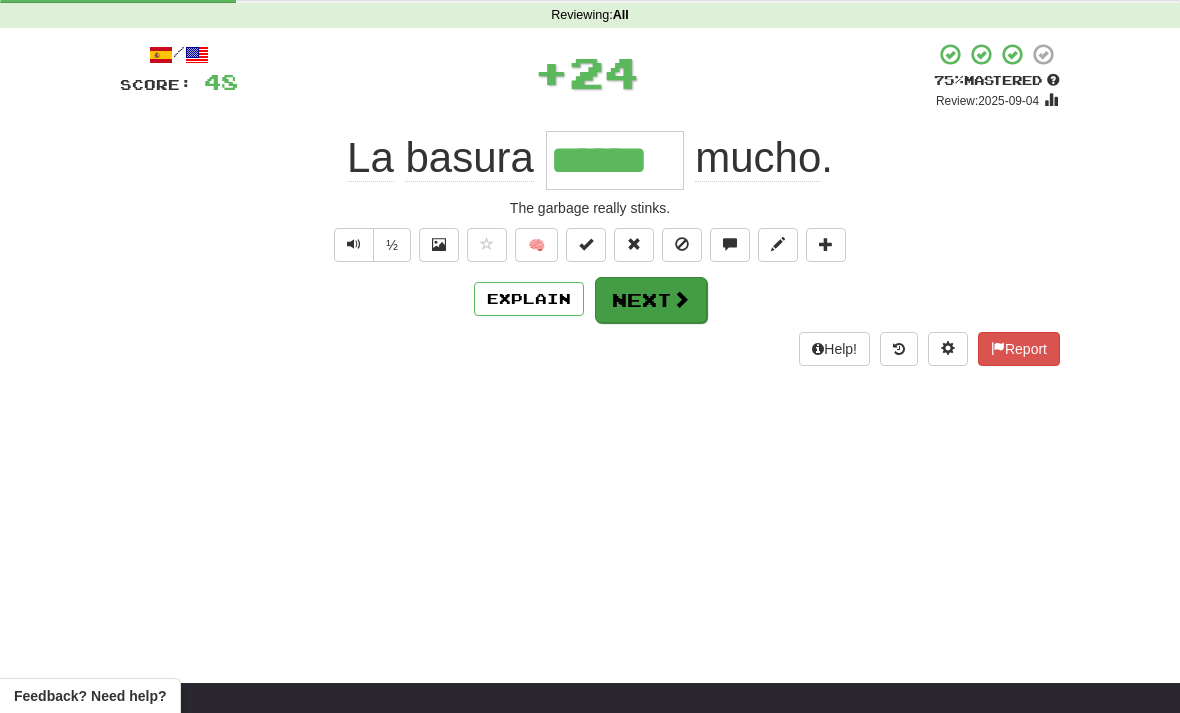 click on "Next" at bounding box center [651, 300] 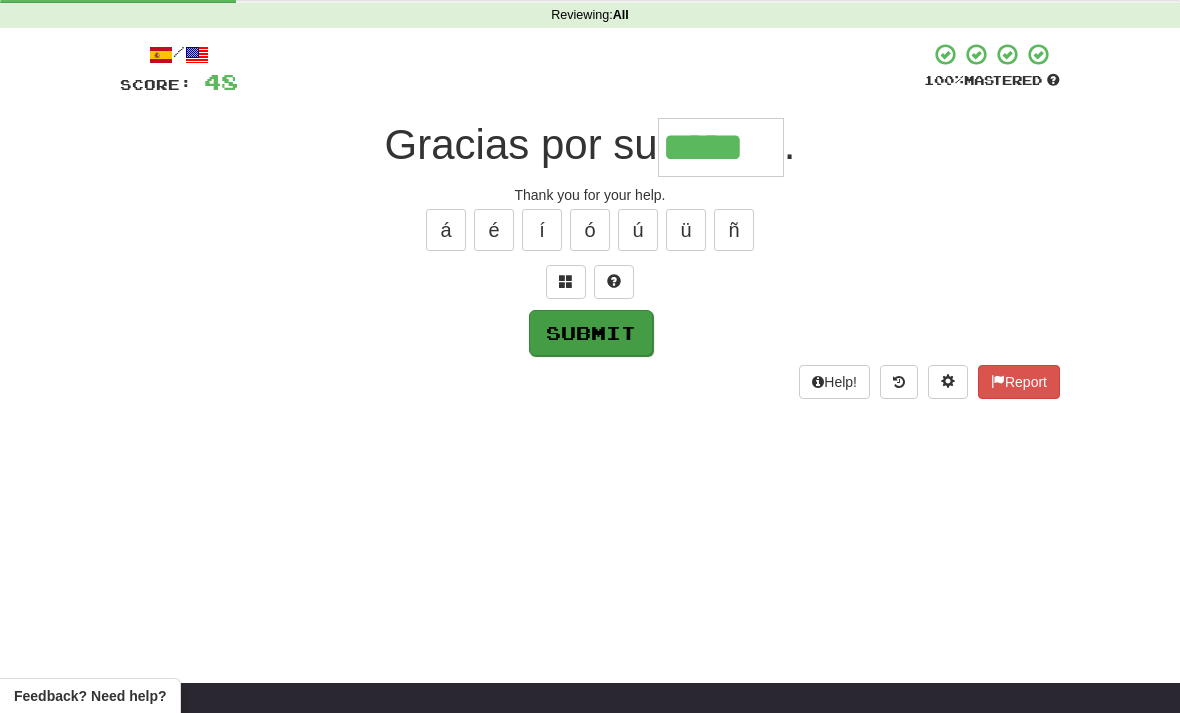 type on "*****" 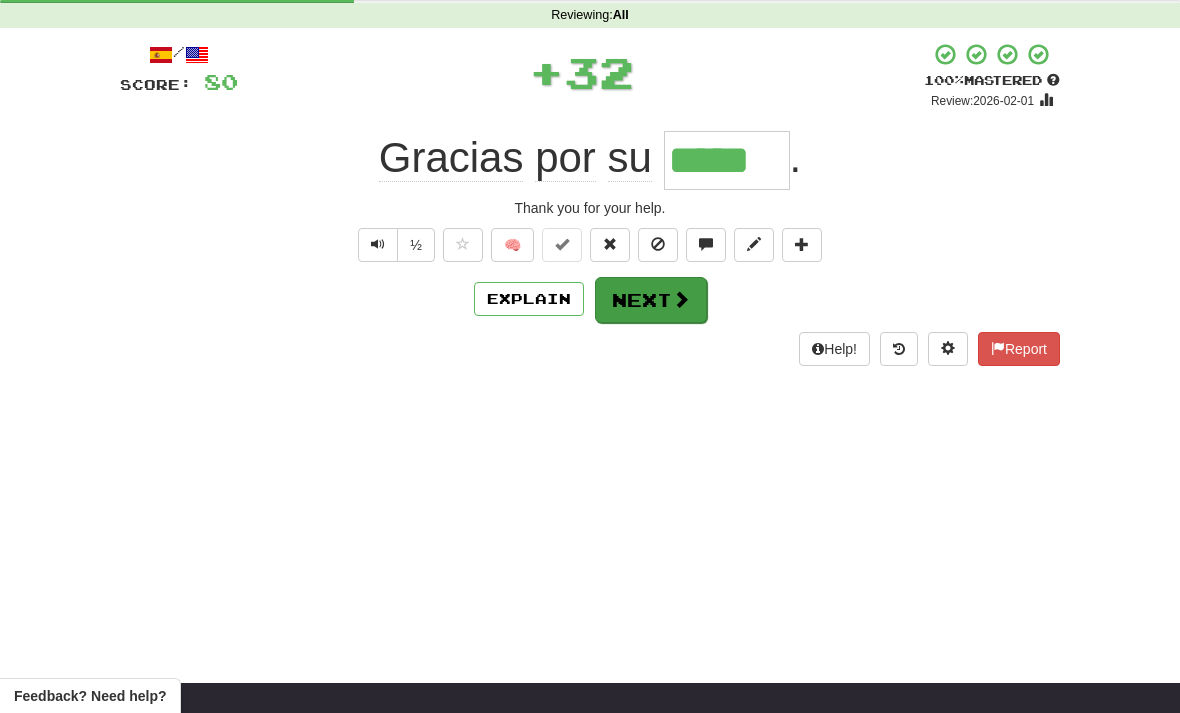 click at bounding box center [681, 299] 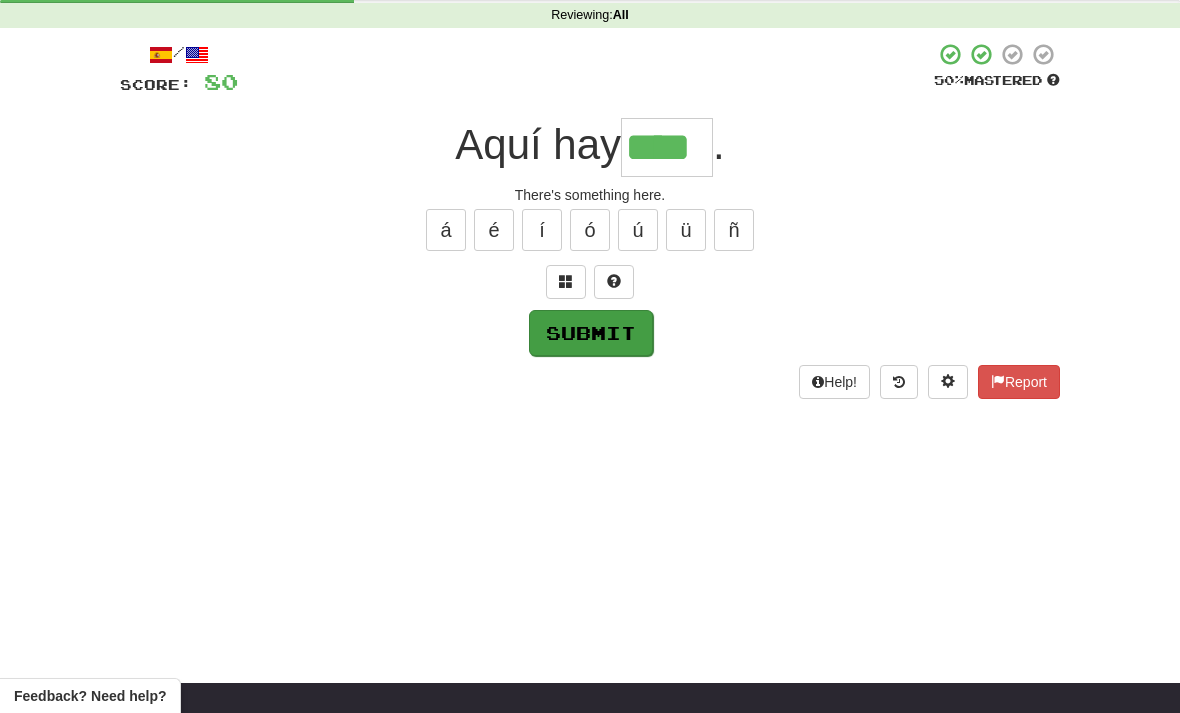type on "****" 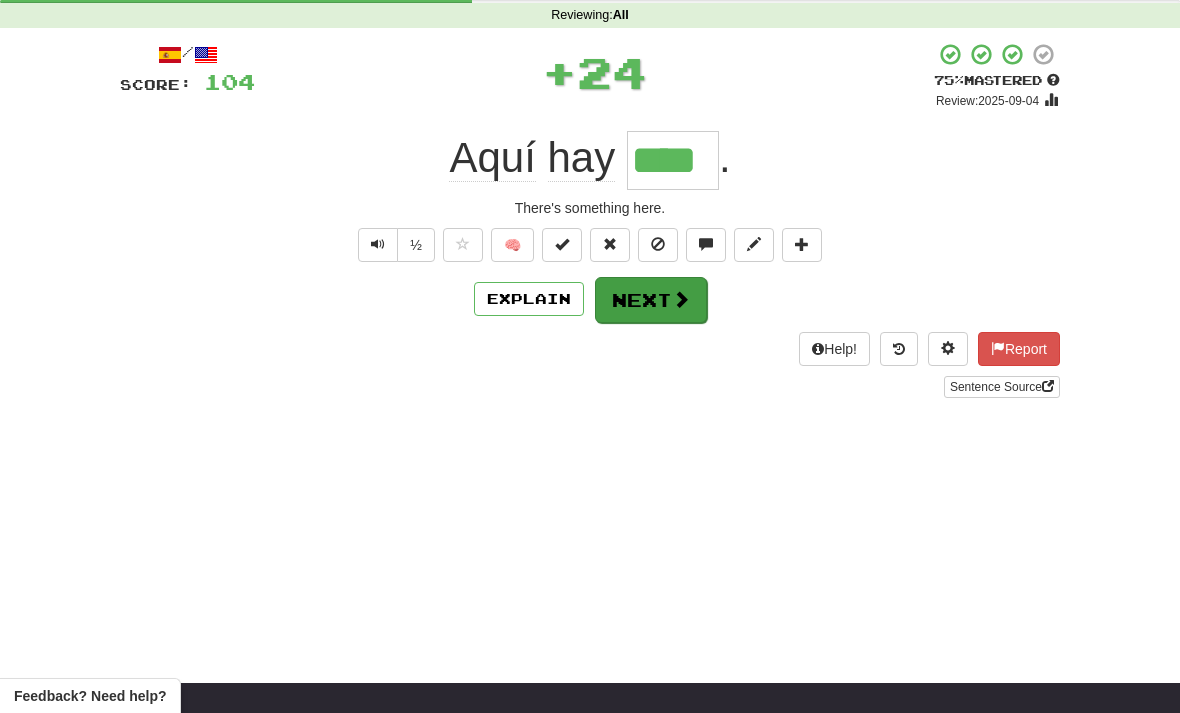 click on "Next" at bounding box center [651, 300] 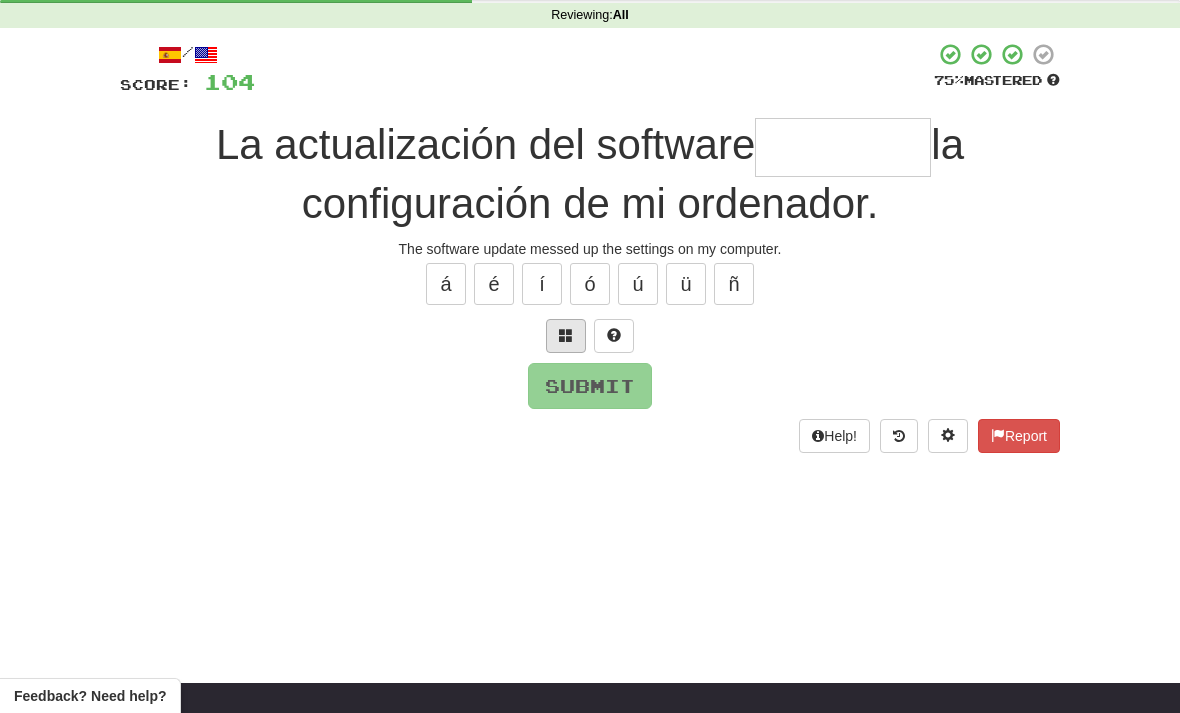 click at bounding box center (566, 335) 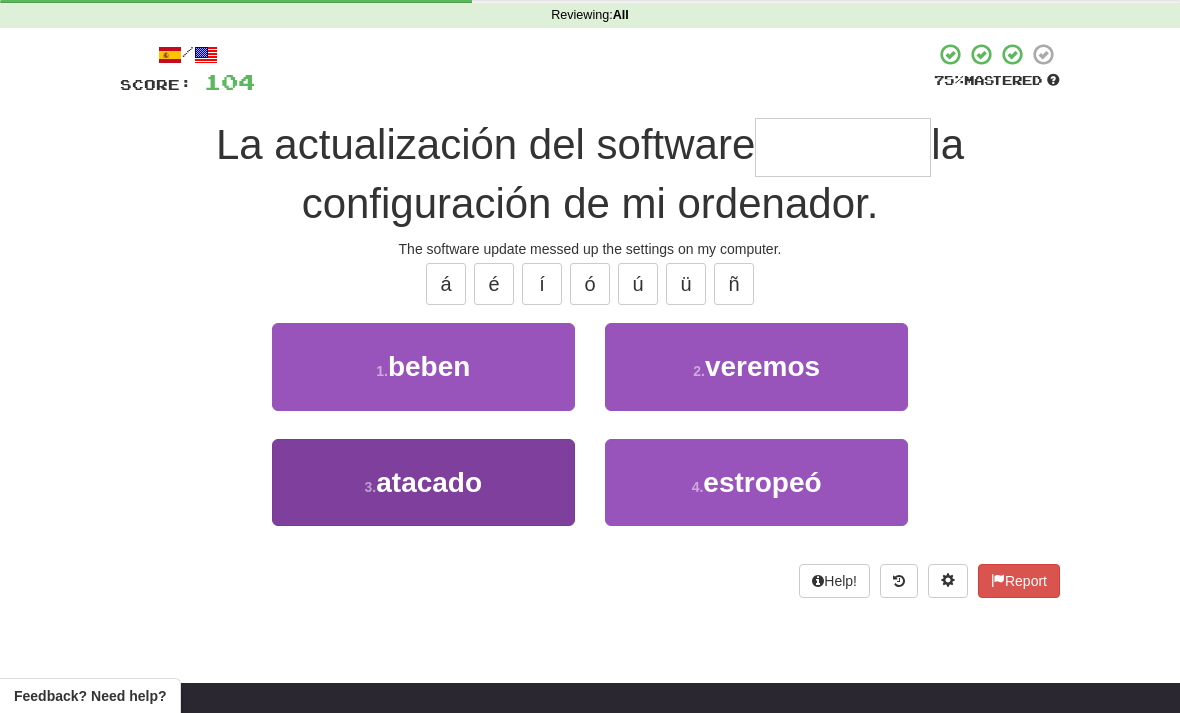 click on "3 .  atacado" at bounding box center (423, 482) 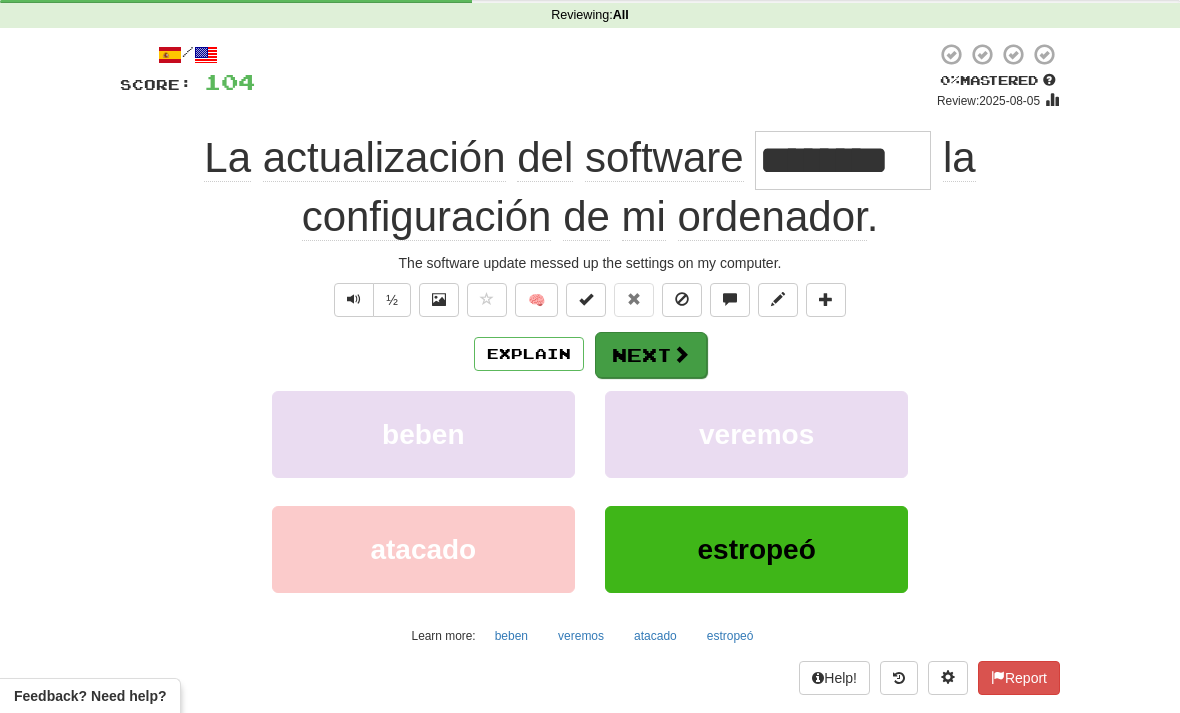click at bounding box center (681, 354) 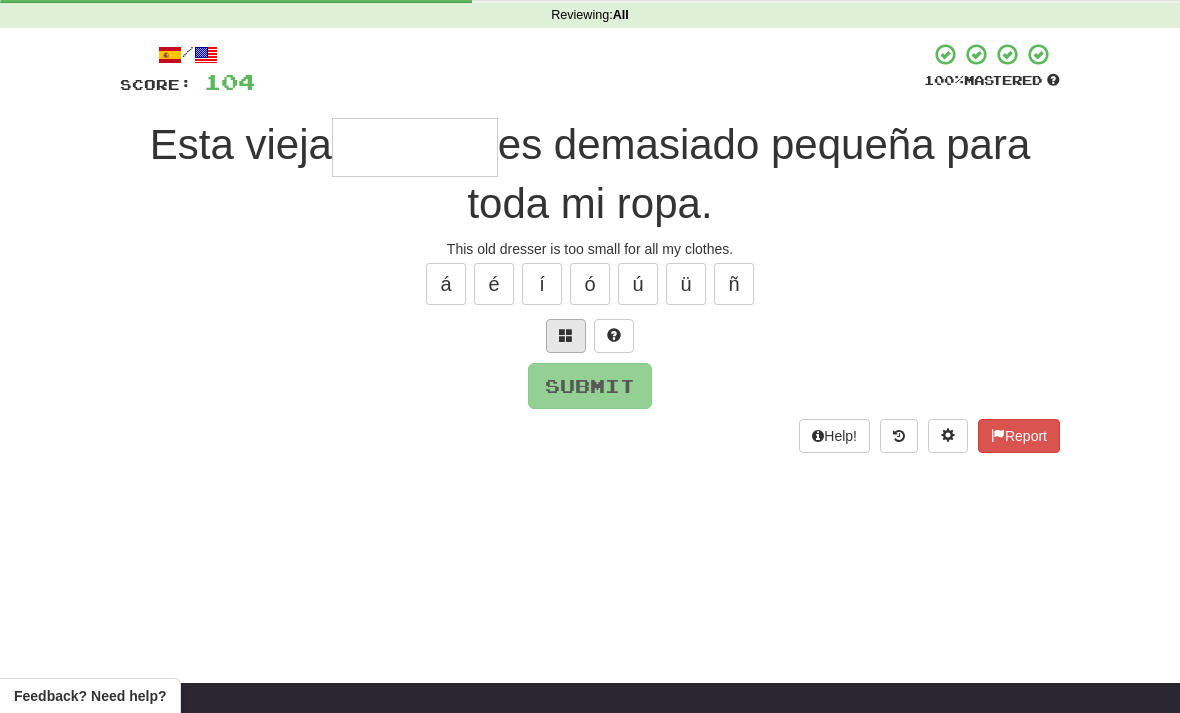 click at bounding box center [566, 336] 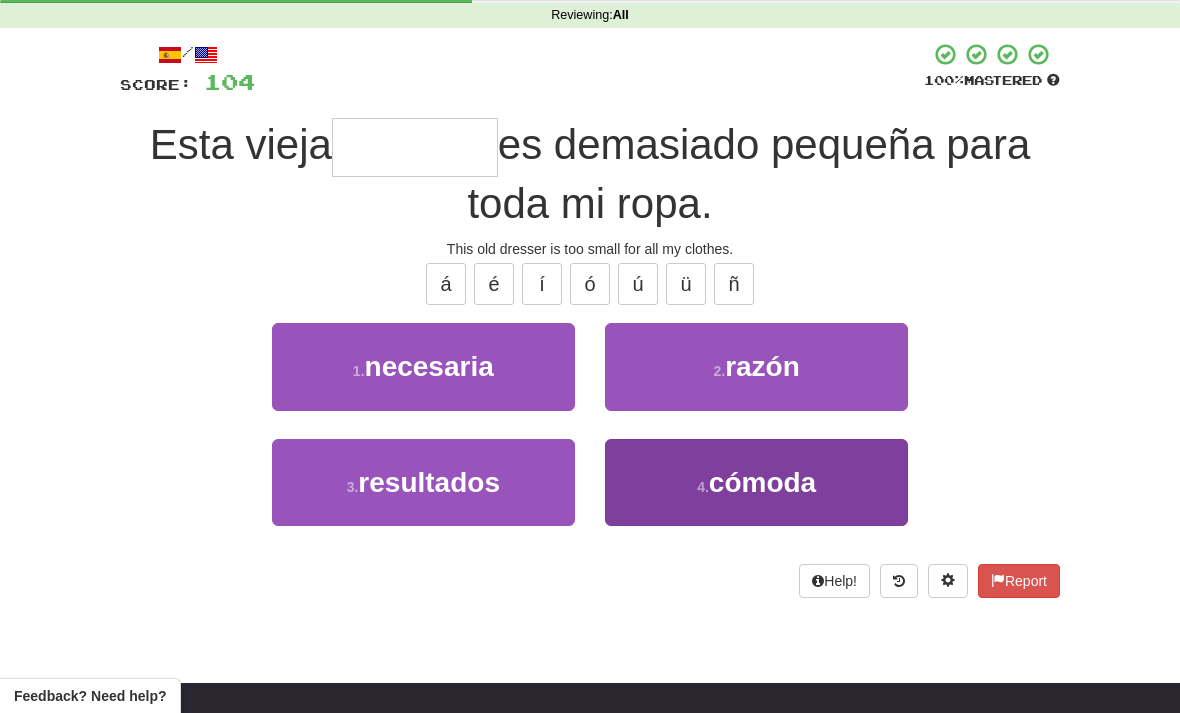 click on "cómoda" at bounding box center [762, 482] 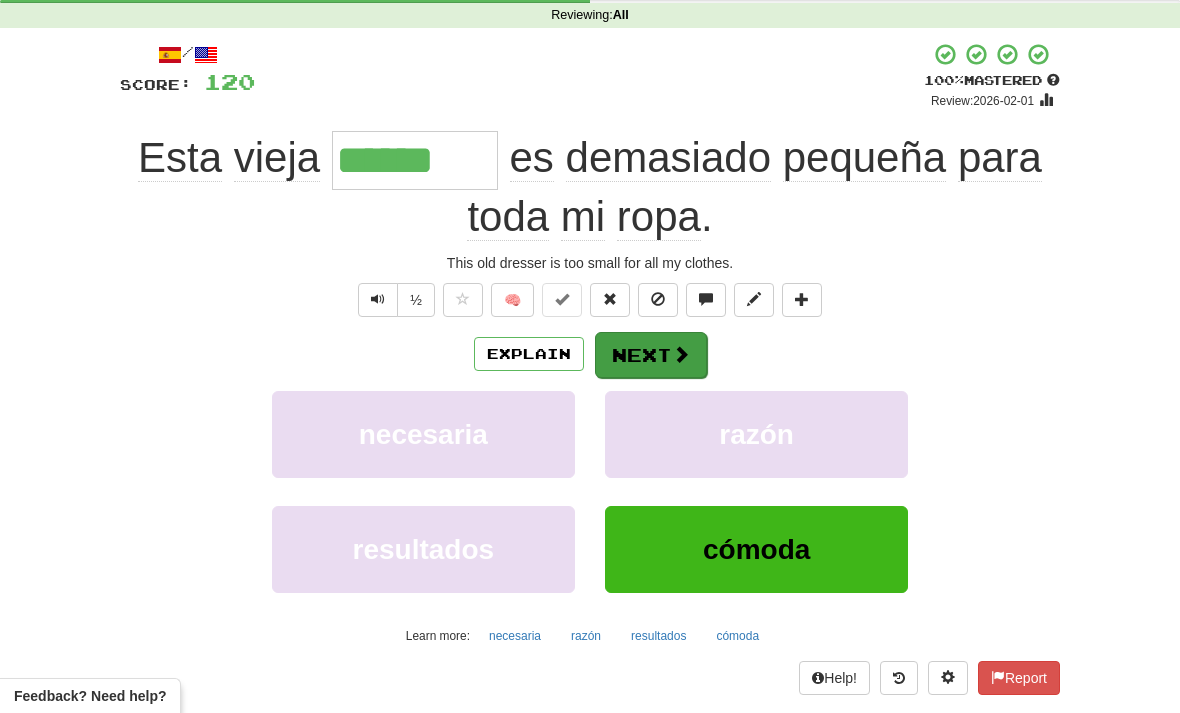 click at bounding box center (681, 354) 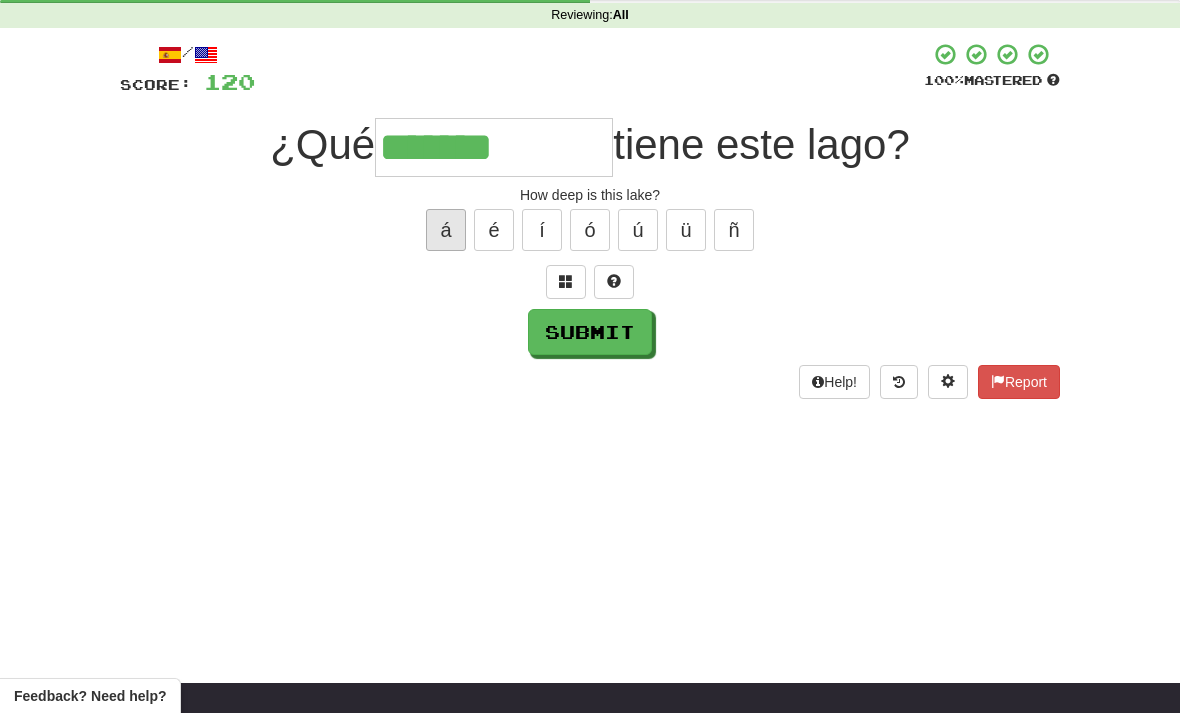 click on "á" at bounding box center [446, 230] 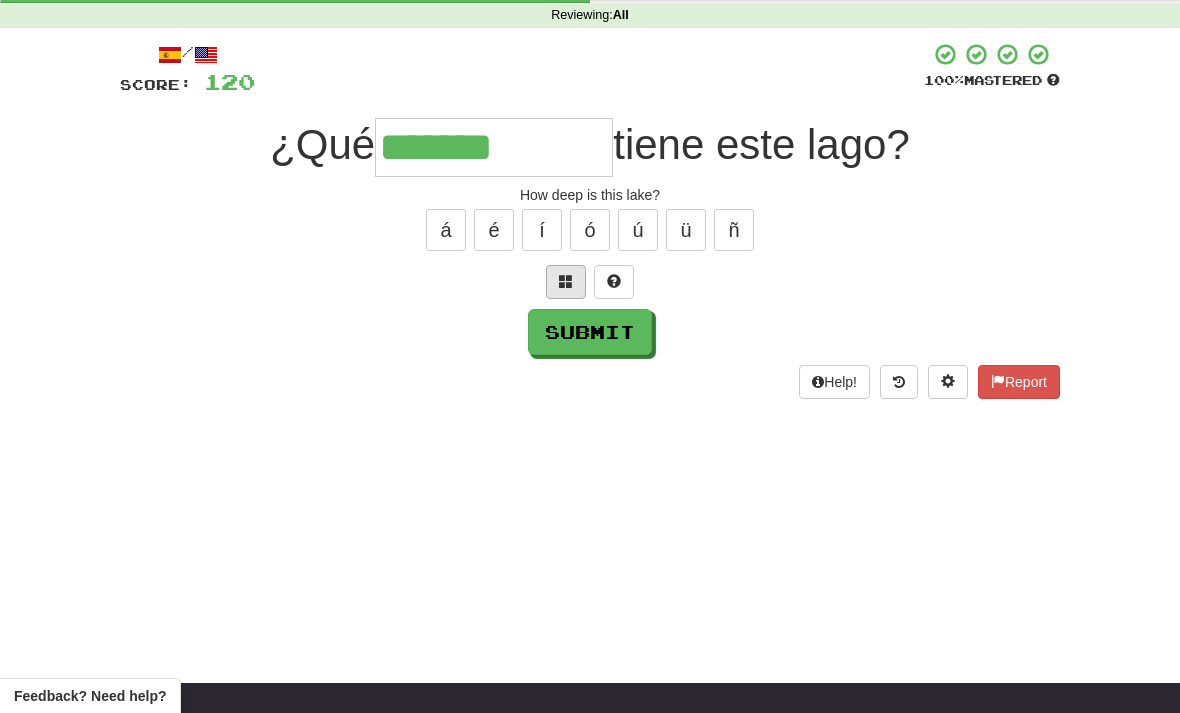 click at bounding box center (566, 281) 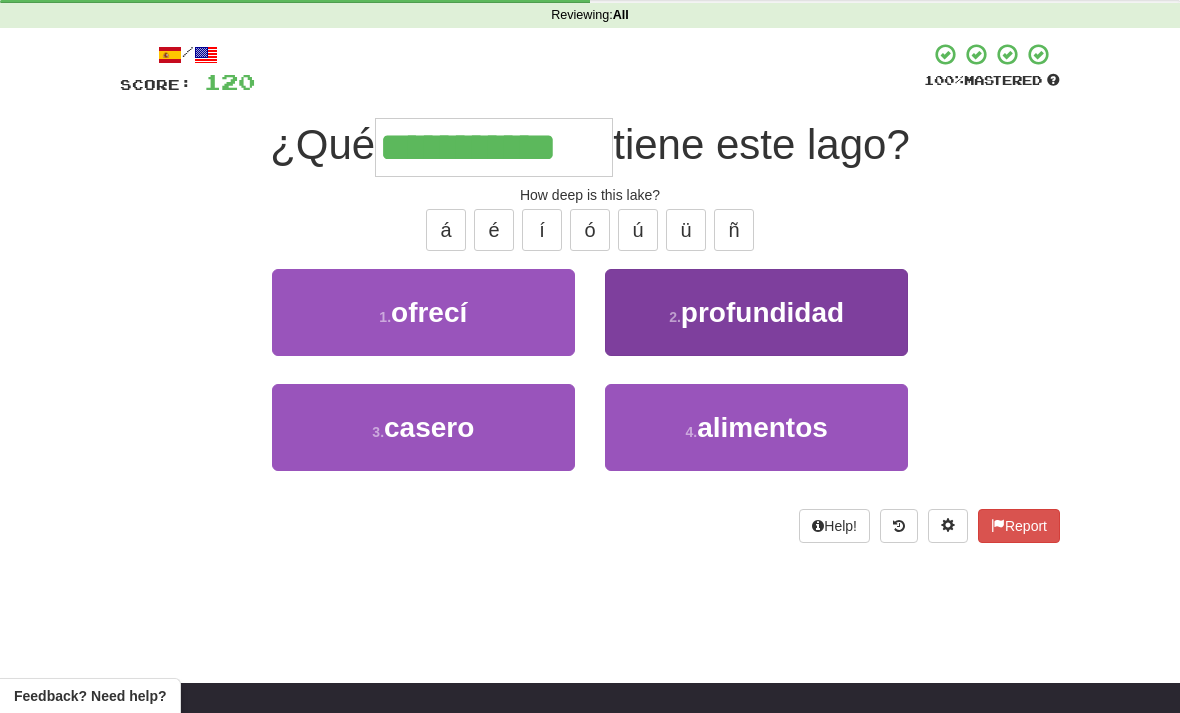 type on "**********" 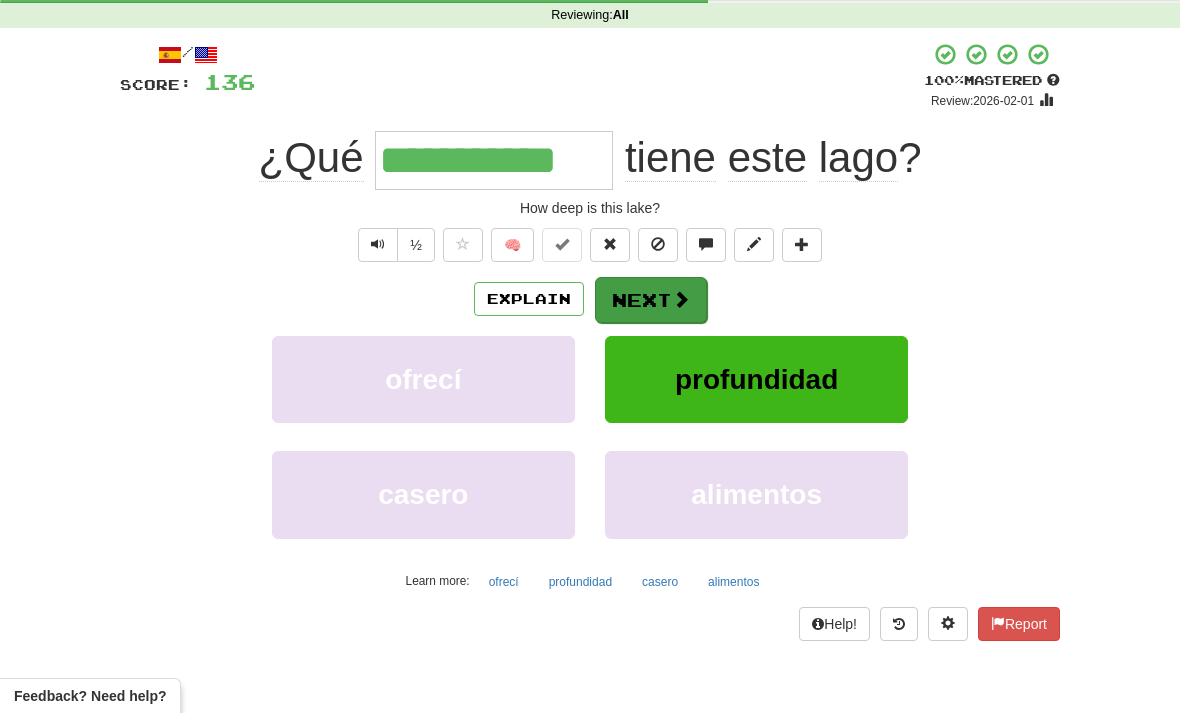 click at bounding box center (681, 299) 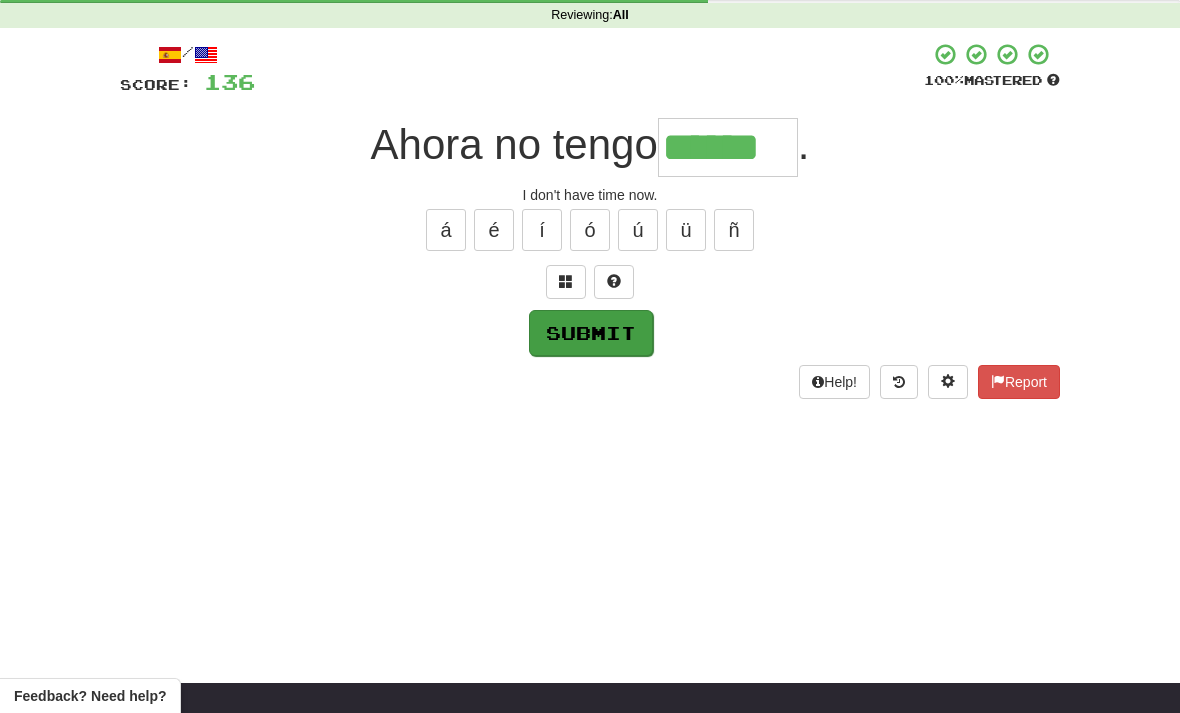 type on "******" 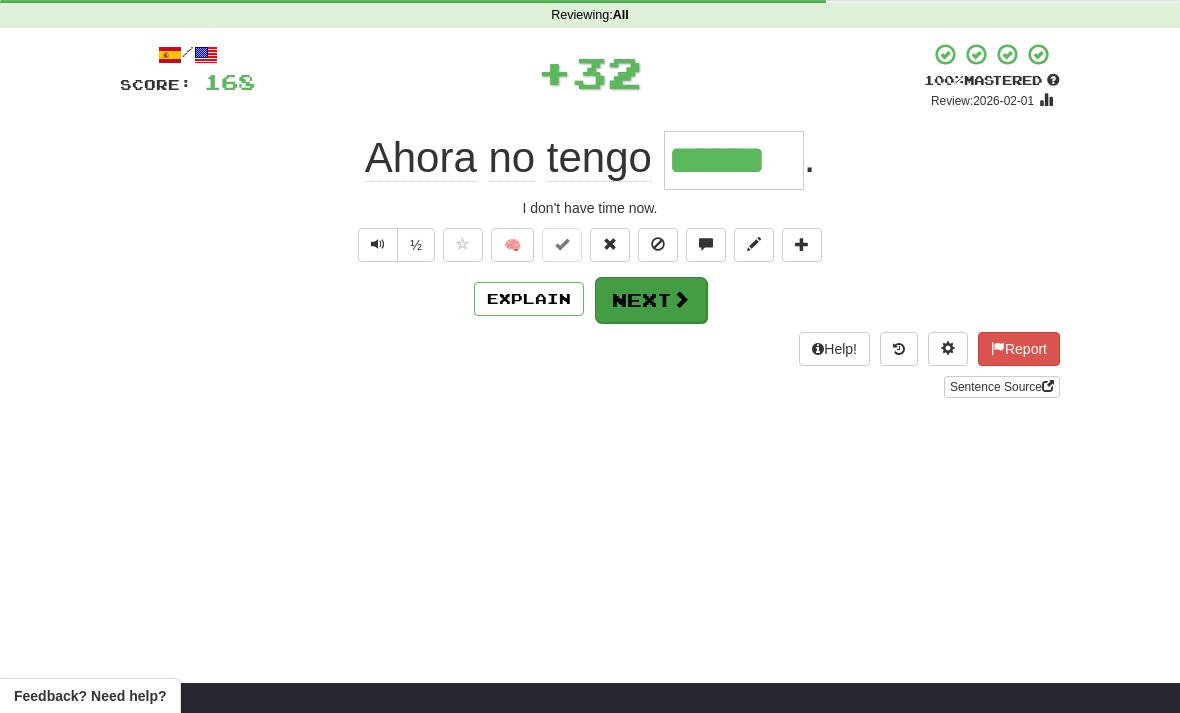 click on "Next" at bounding box center [651, 300] 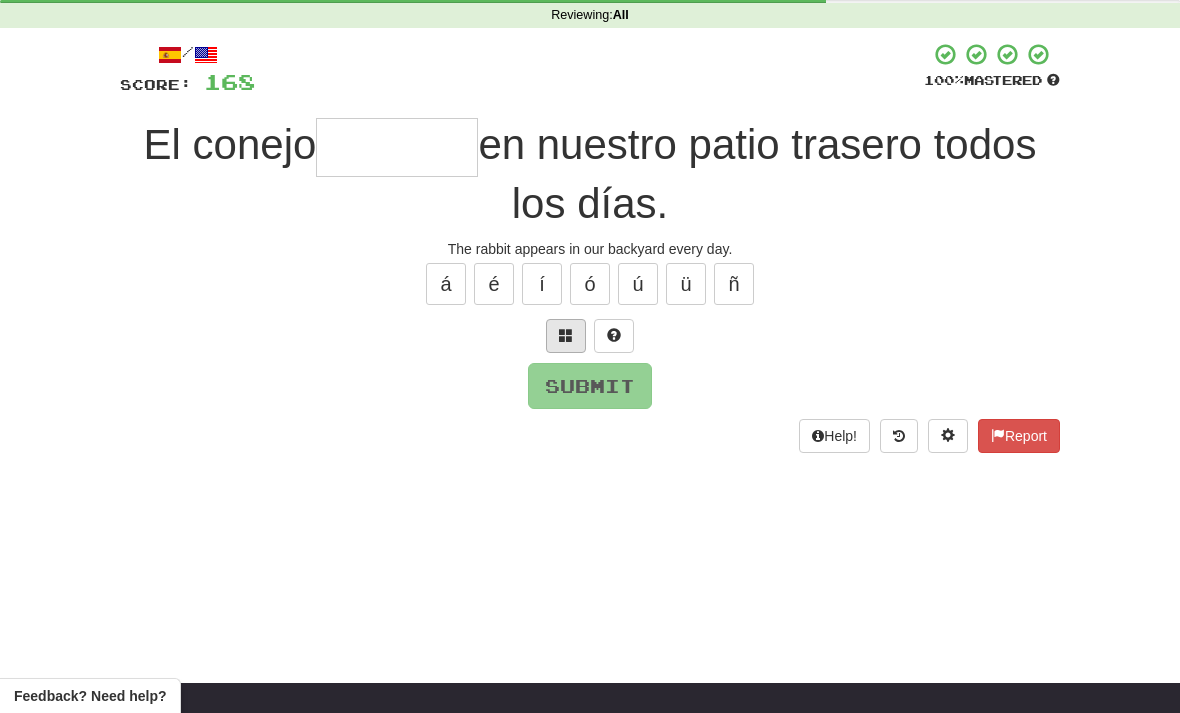 click at bounding box center (566, 335) 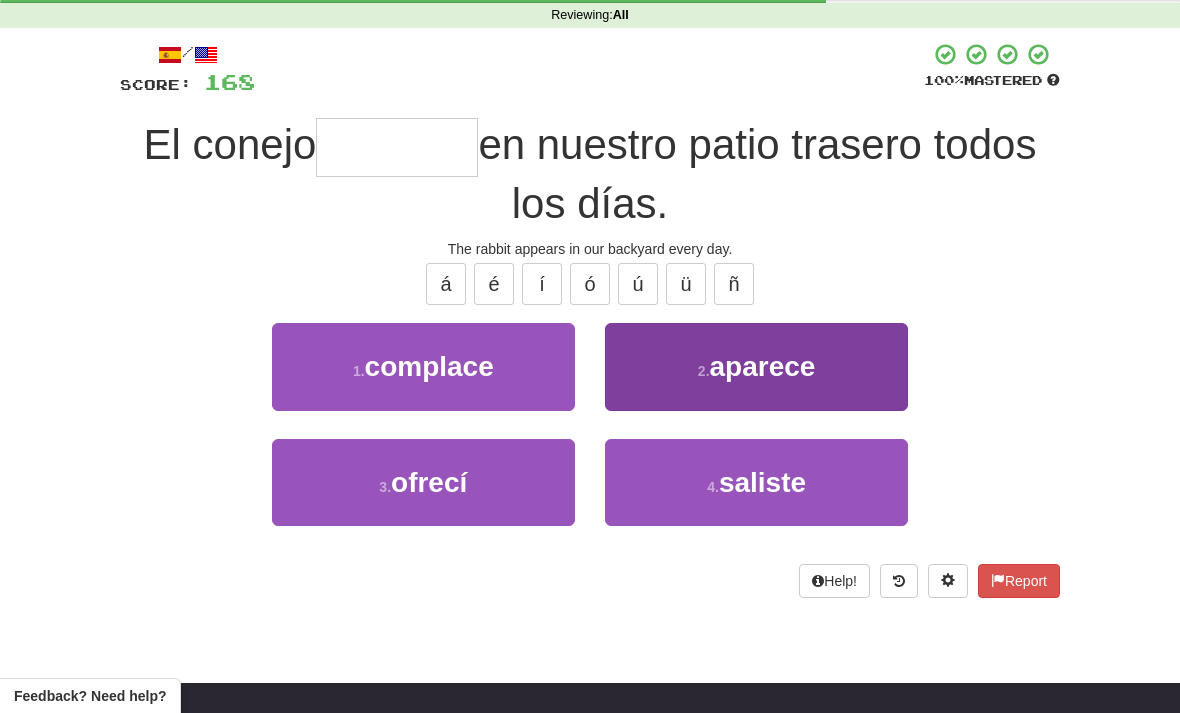 click on "2 .  aparece" at bounding box center (756, 366) 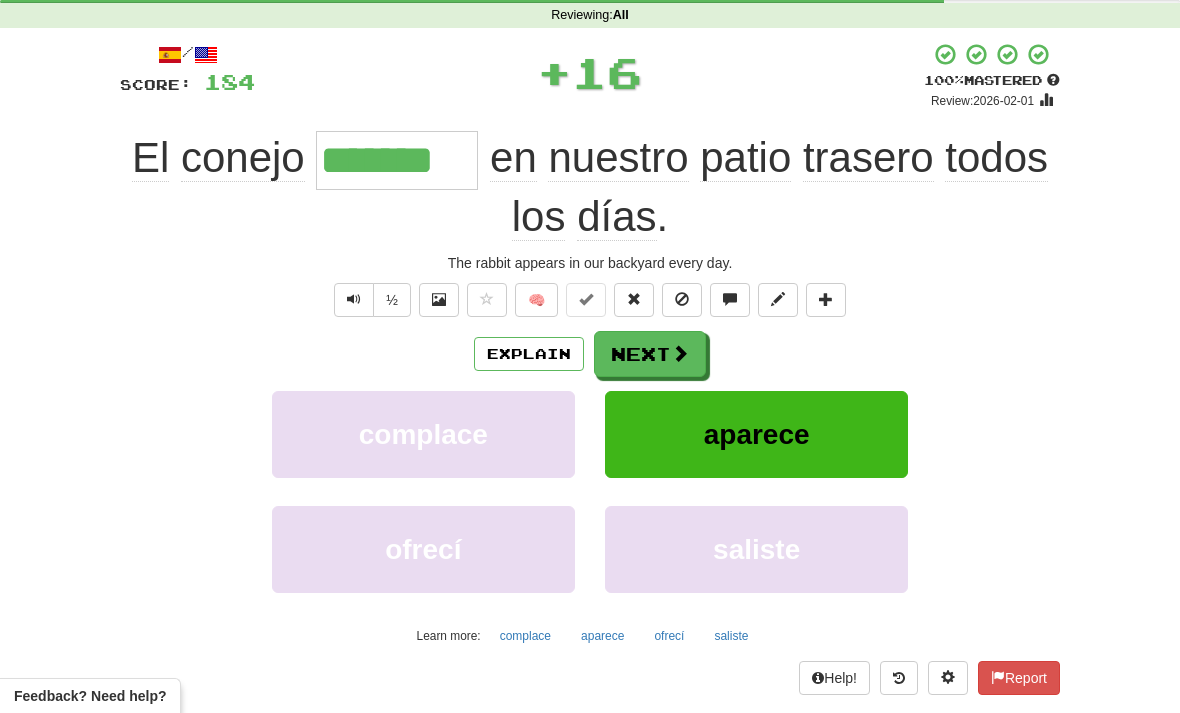 click on "Correct   :   8 Incorrect   :   1 To go   :   2 Reviewing :  All  /  Score:   184 + 16 100 %  Mastered Review:  2026-02-01 El   conejo   *******   en   nuestro   patio   trasero   todos   los   días . The rabbit appears in our backyard every day. ½ 🧠 Explain Next complace aparece ofrecí saliste Learn more: complace aparece ofrecí saliste  Help!  Report" at bounding box center (590, 347) 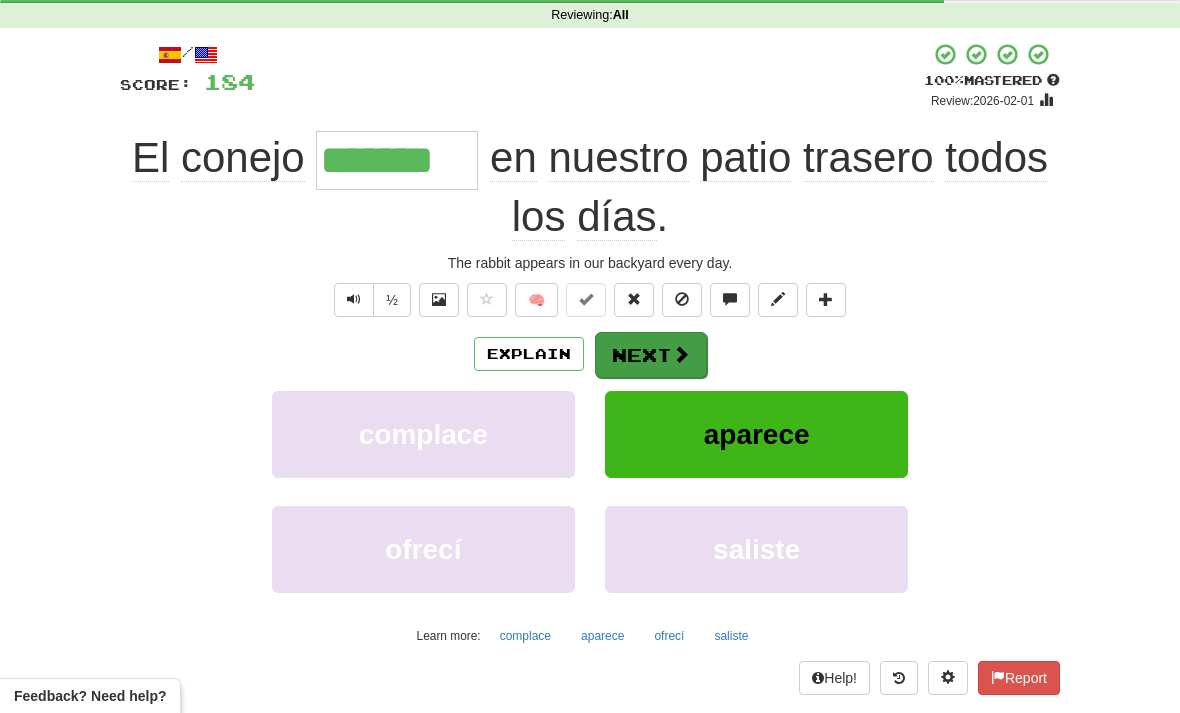 click on "Next" at bounding box center (651, 355) 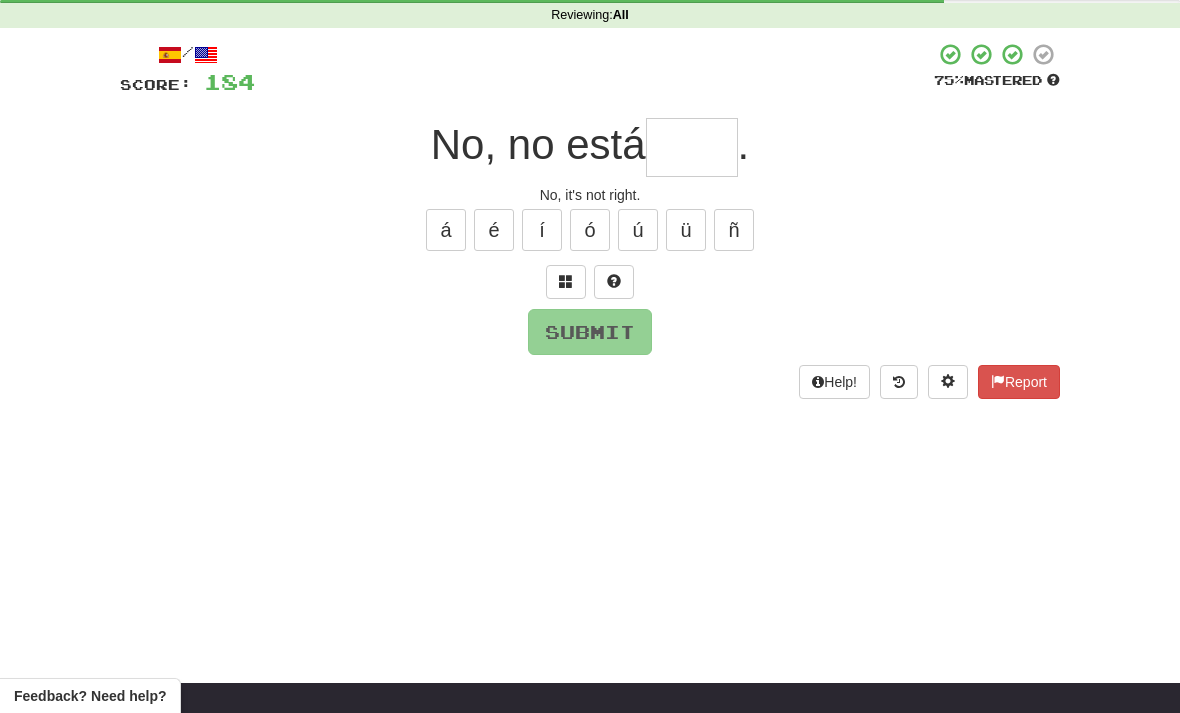 type on "*" 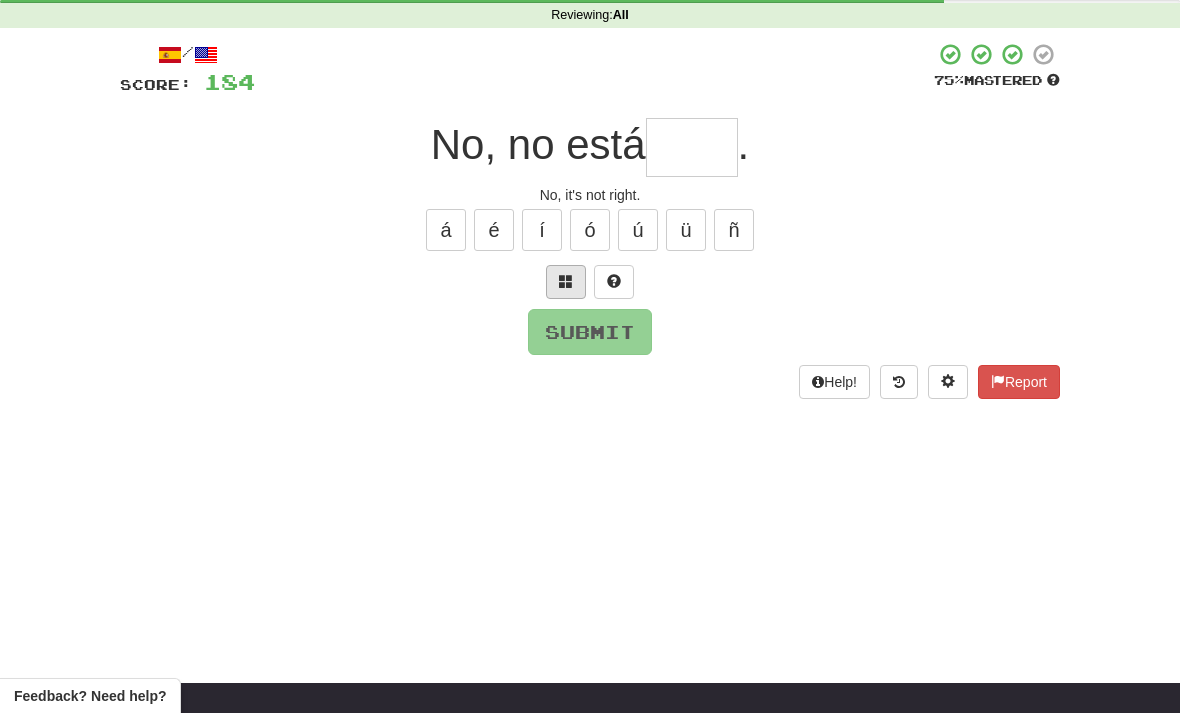 click at bounding box center [566, 281] 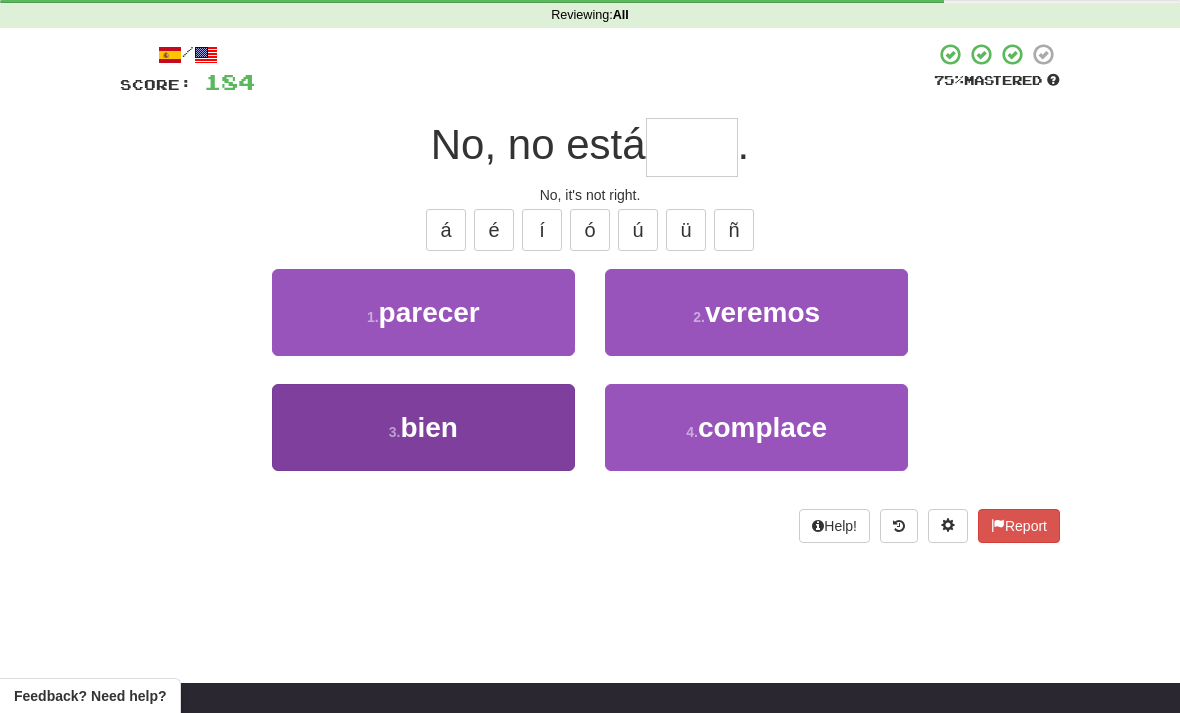 click on "3 .  bien" at bounding box center [423, 427] 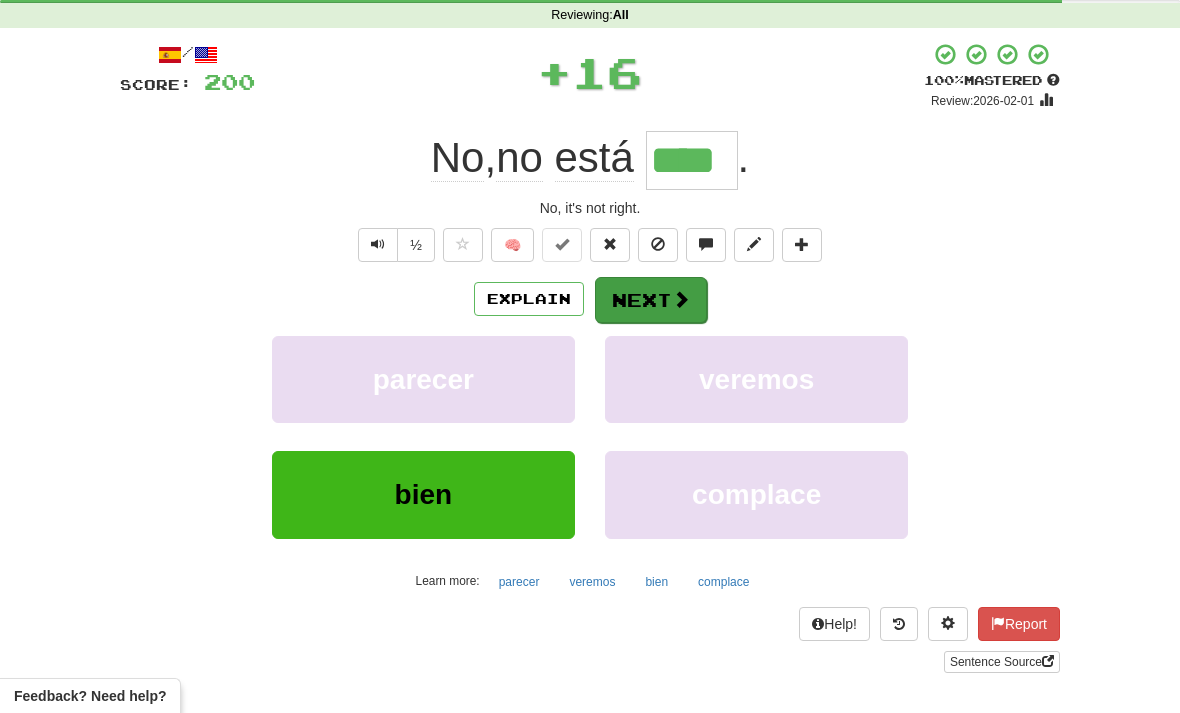 click at bounding box center (681, 299) 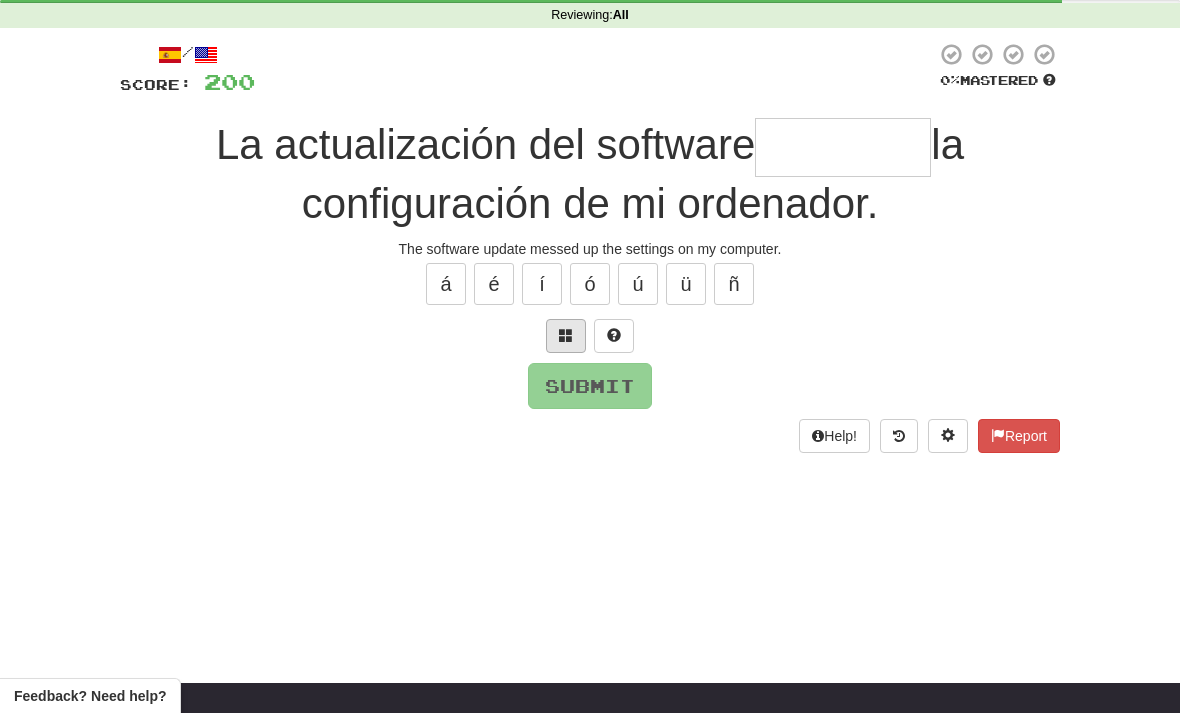 click at bounding box center [566, 335] 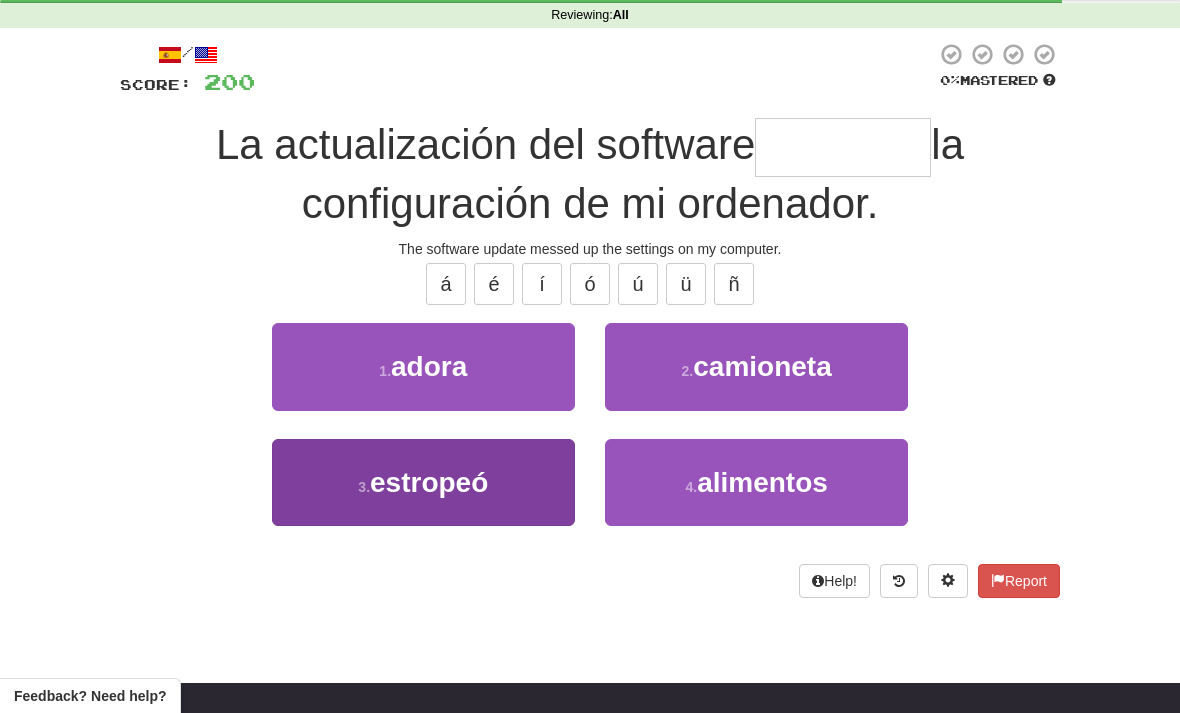 click on "3 .  estropeó" at bounding box center [423, 482] 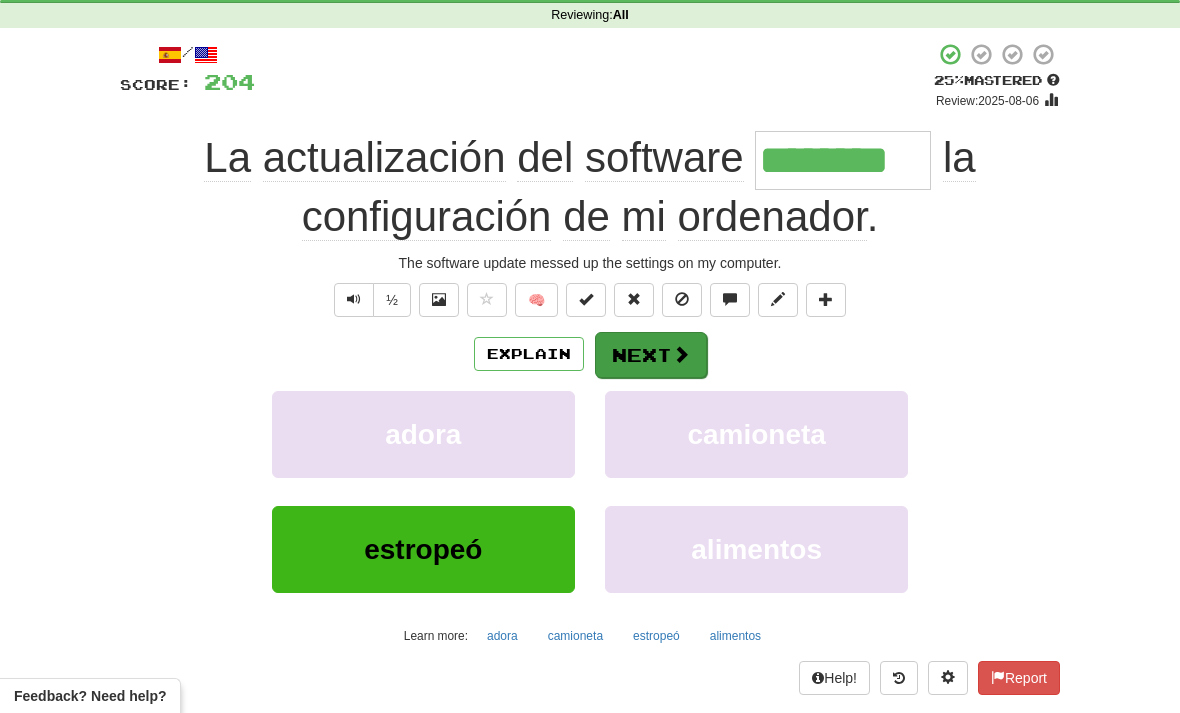 click at bounding box center (681, 354) 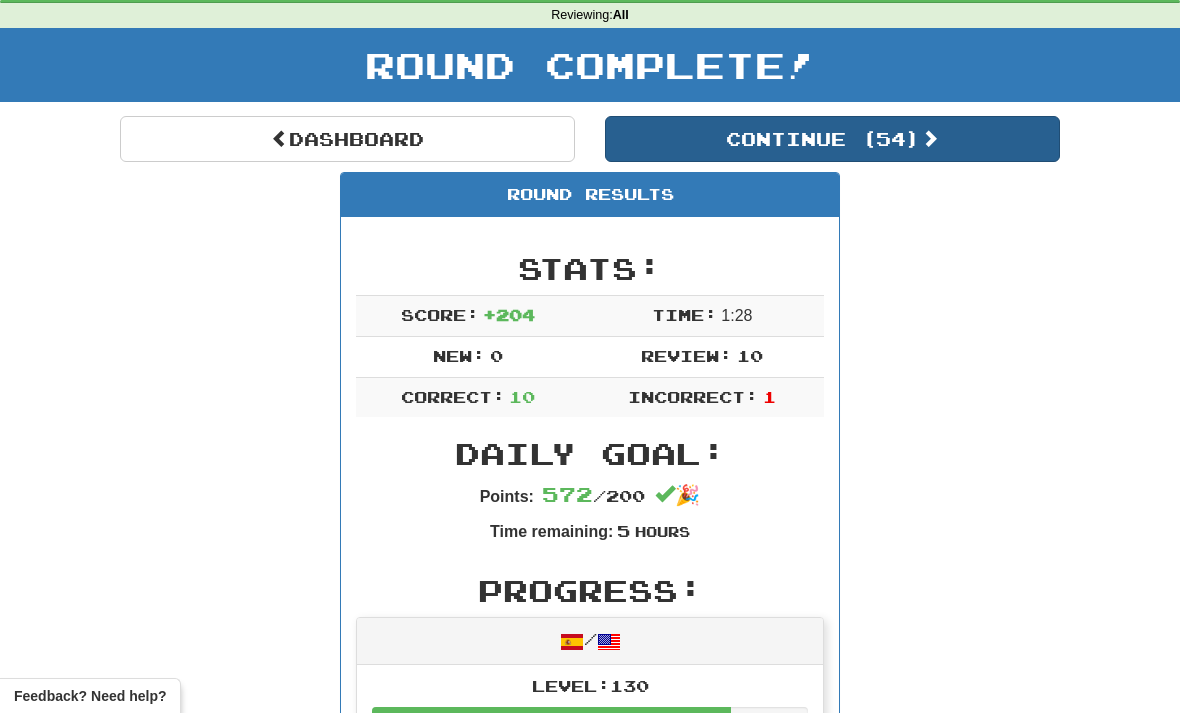 click at bounding box center (930, 138) 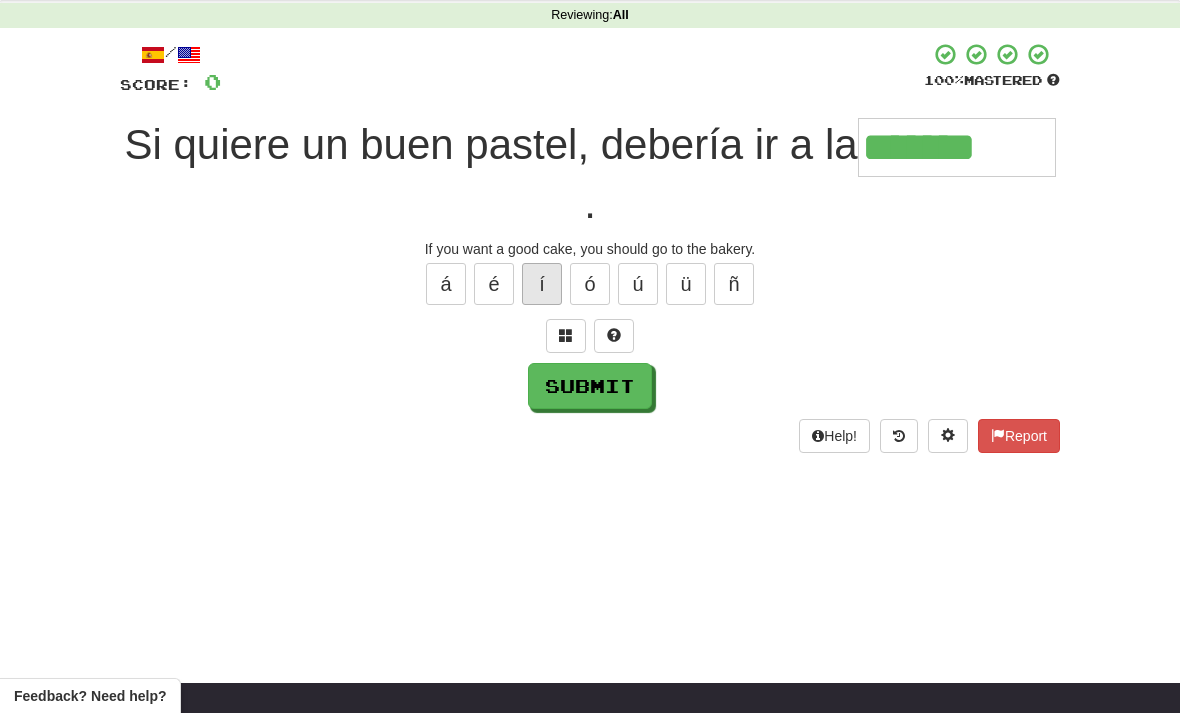 click on "í" at bounding box center (542, 284) 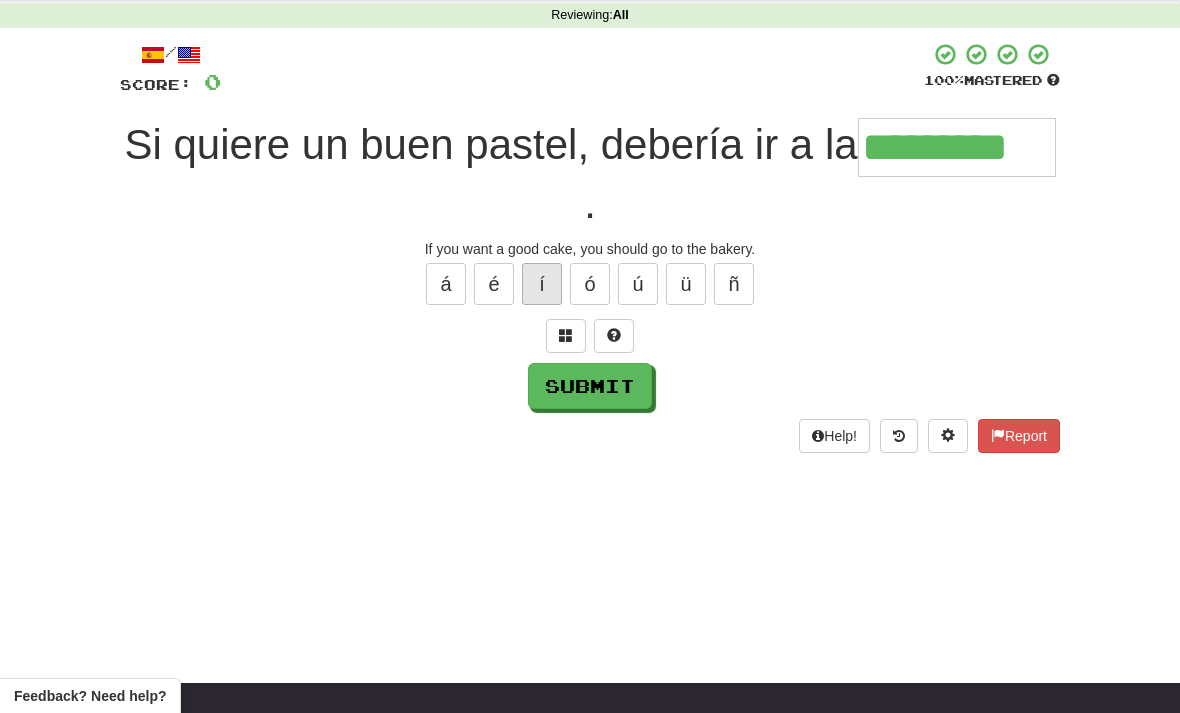 type on "*********" 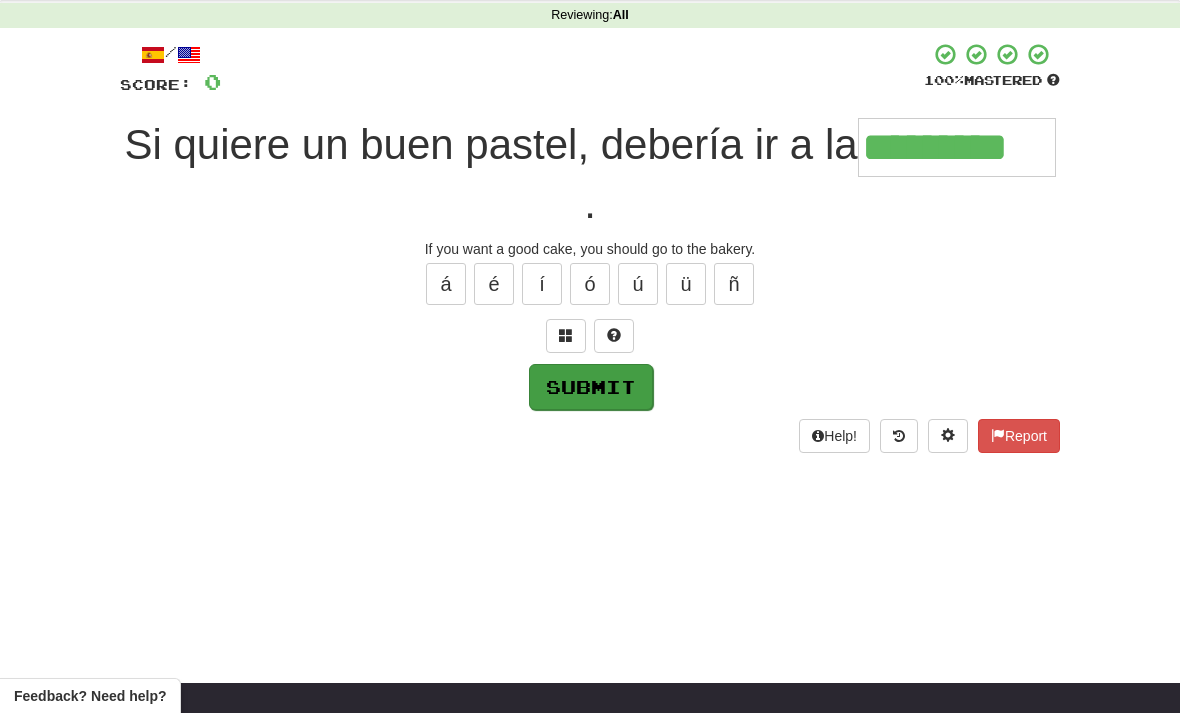 click on "Submit" at bounding box center [591, 387] 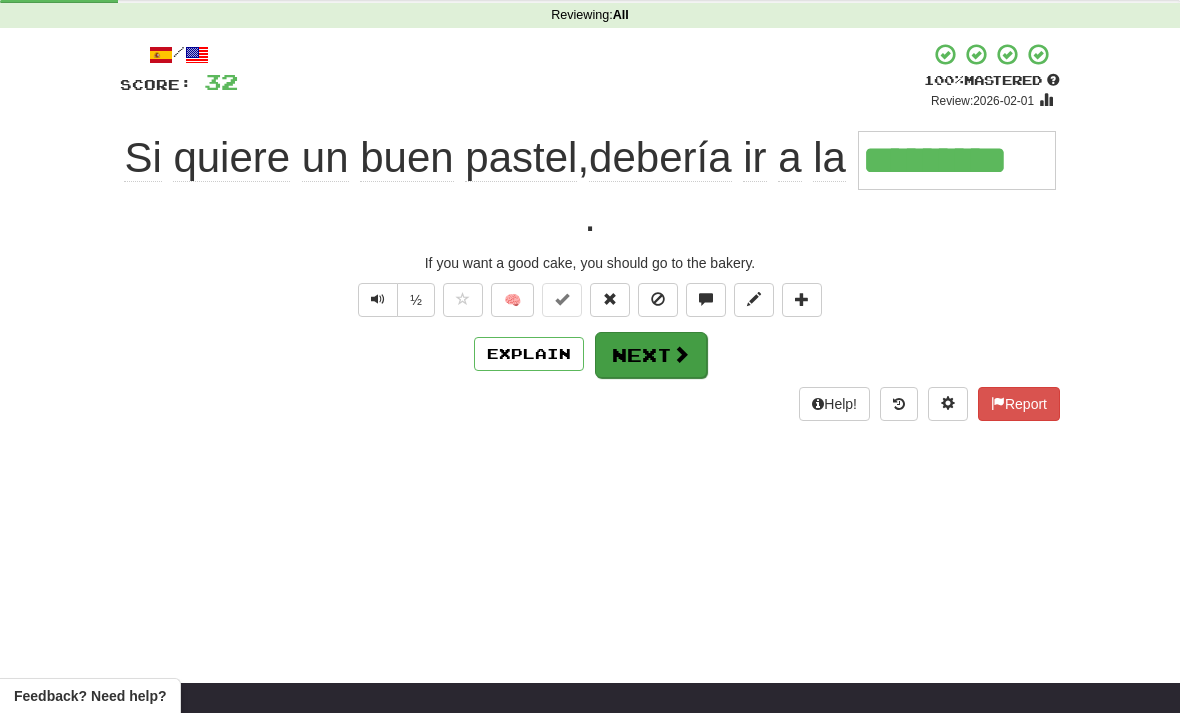 click at bounding box center (681, 354) 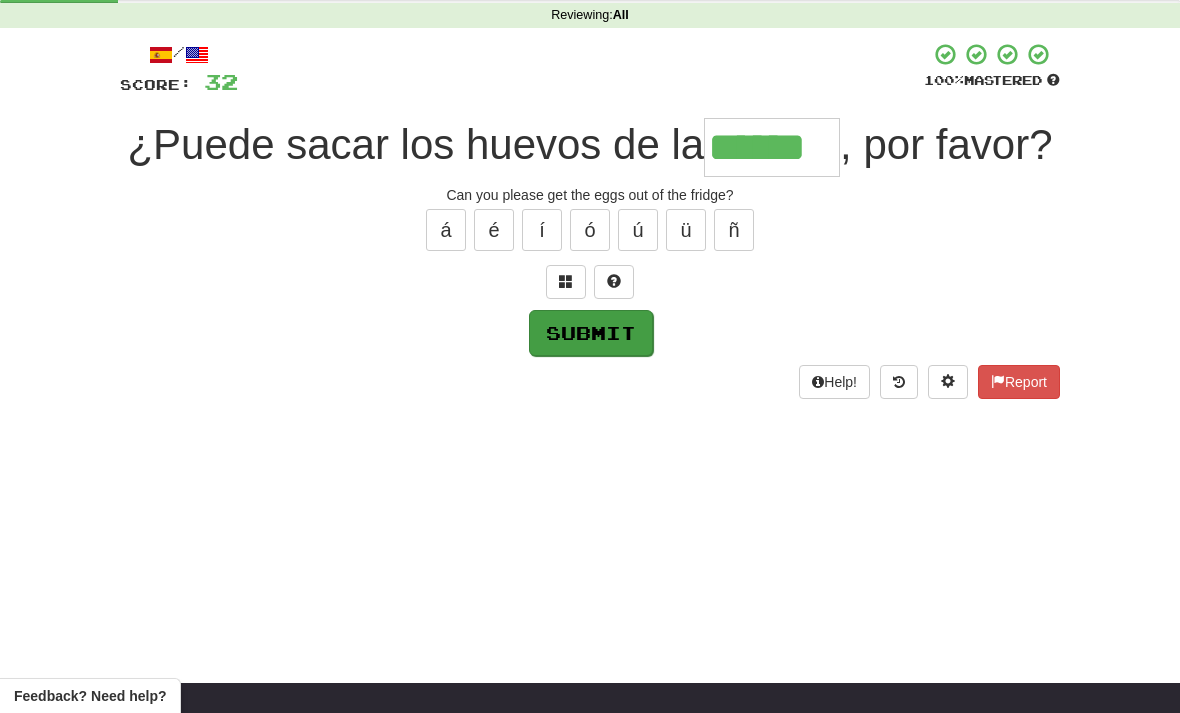 type on "******" 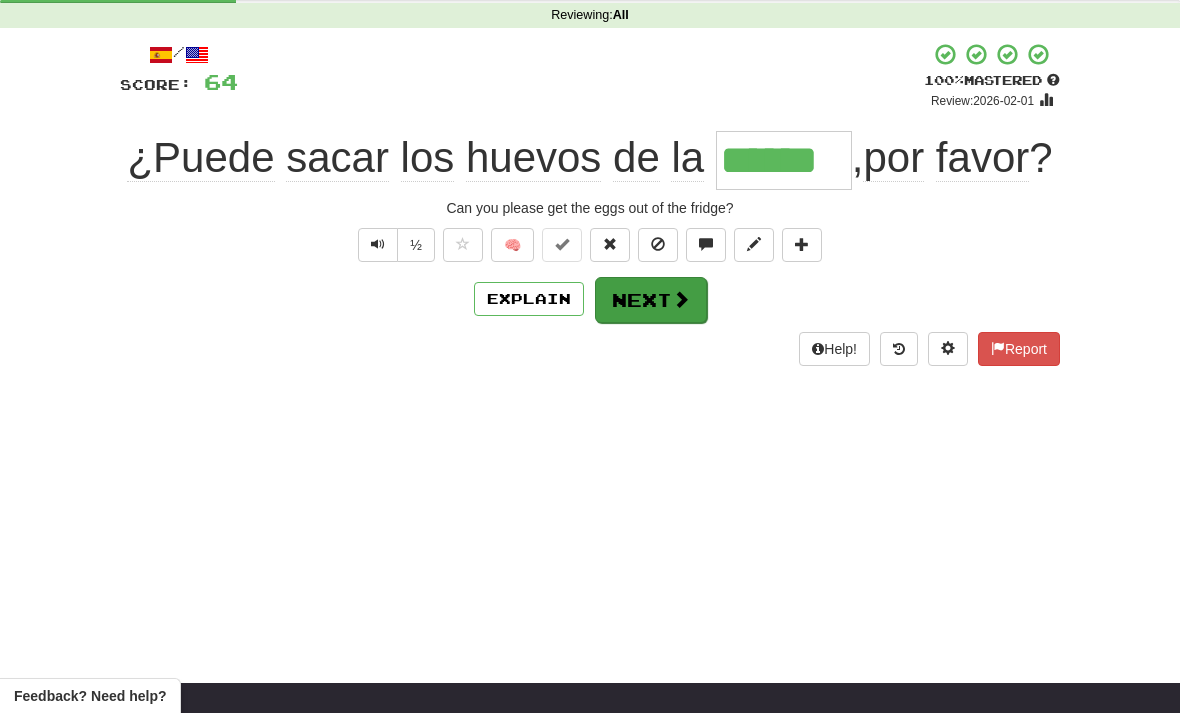 click at bounding box center (681, 299) 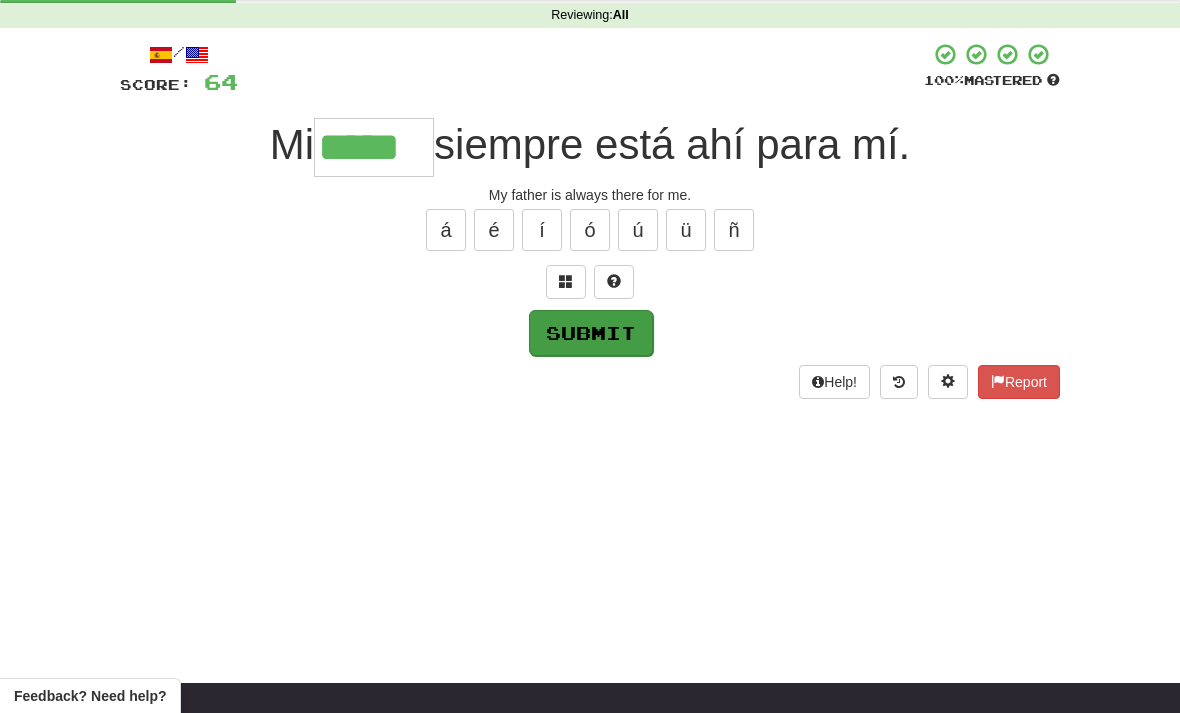 type on "*****" 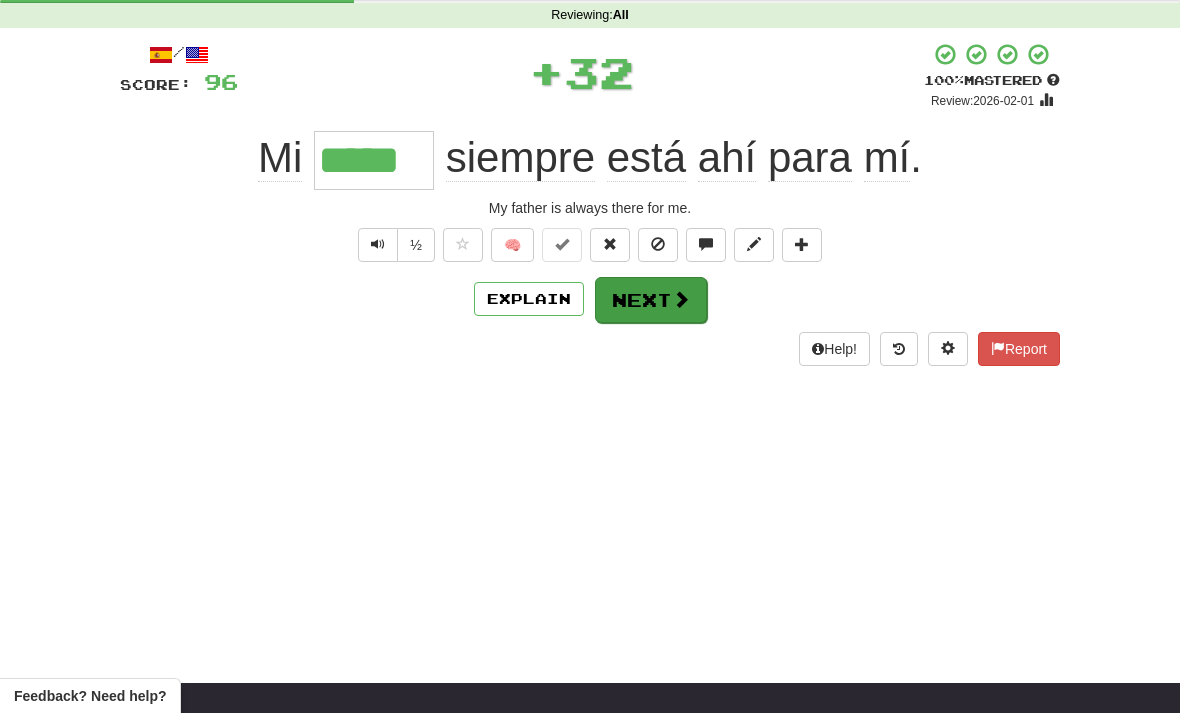 click at bounding box center (681, 299) 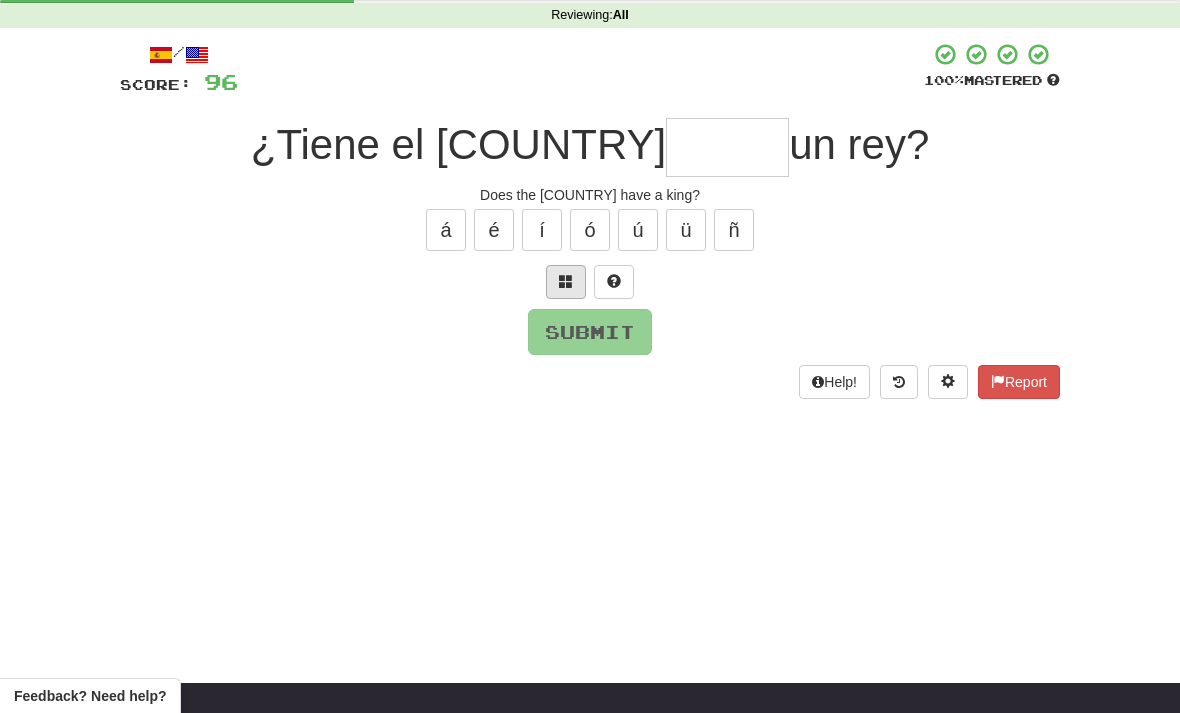 click at bounding box center (566, 281) 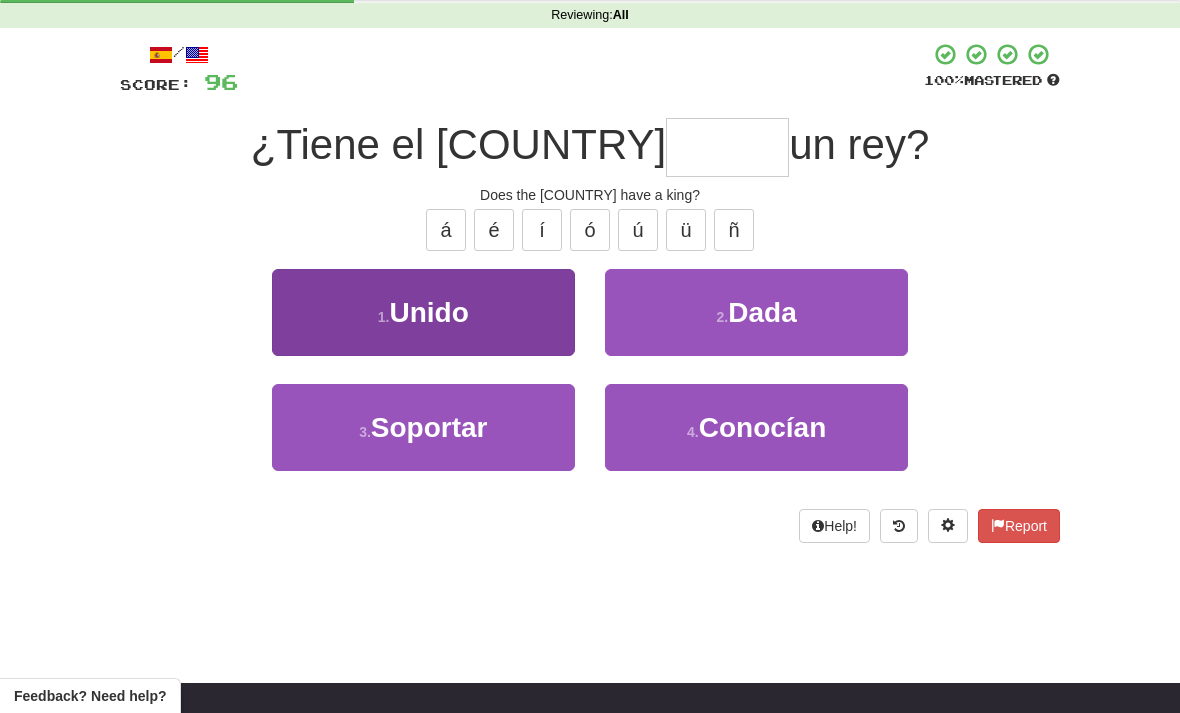 click on "1 .  Unido" at bounding box center (423, 312) 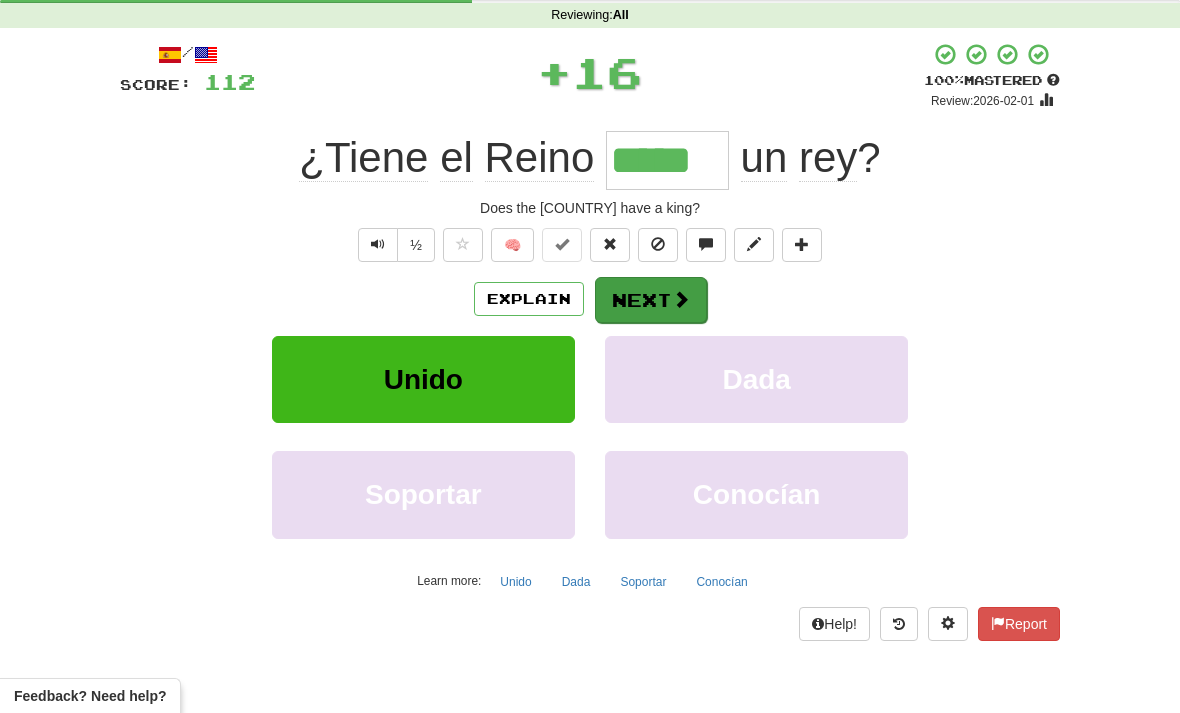 click at bounding box center (681, 299) 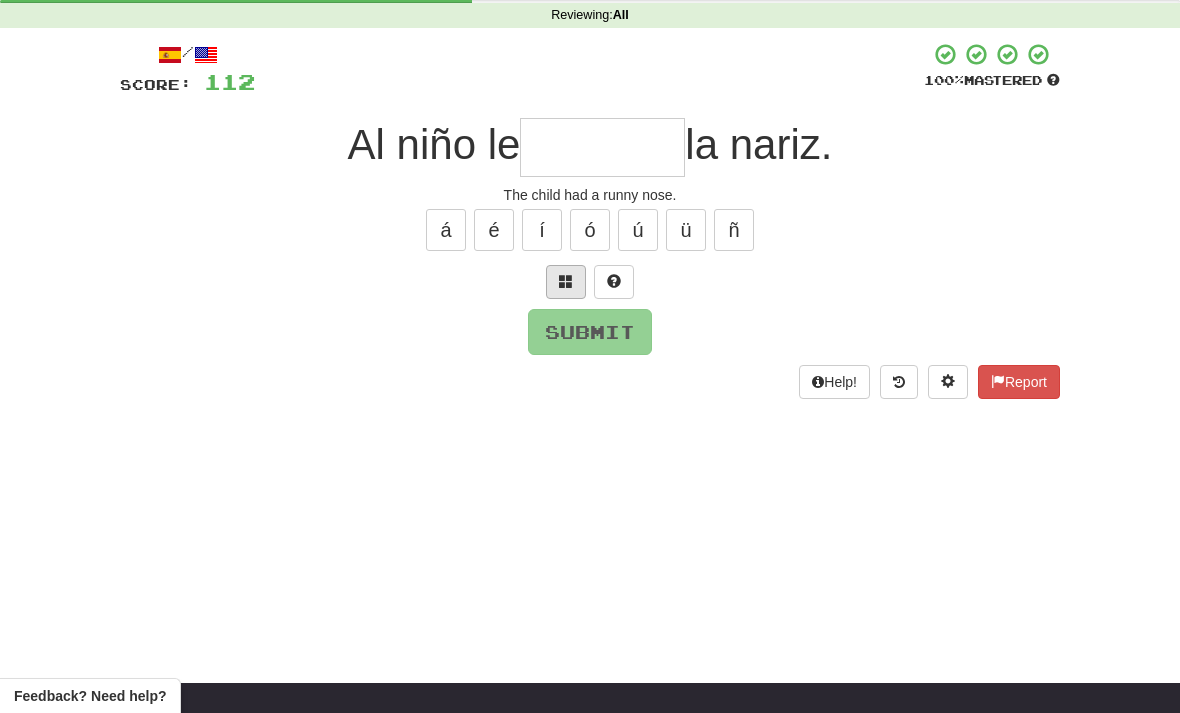 click at bounding box center (566, 281) 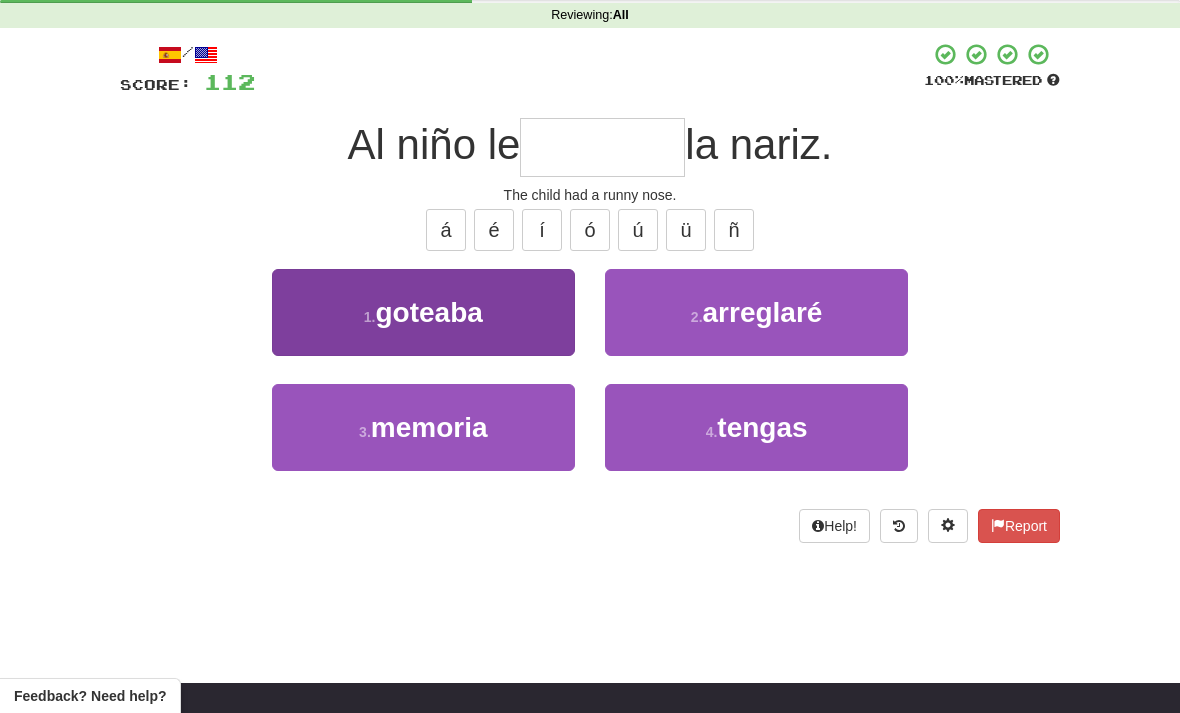click on "1 .  goteaba" at bounding box center (423, 312) 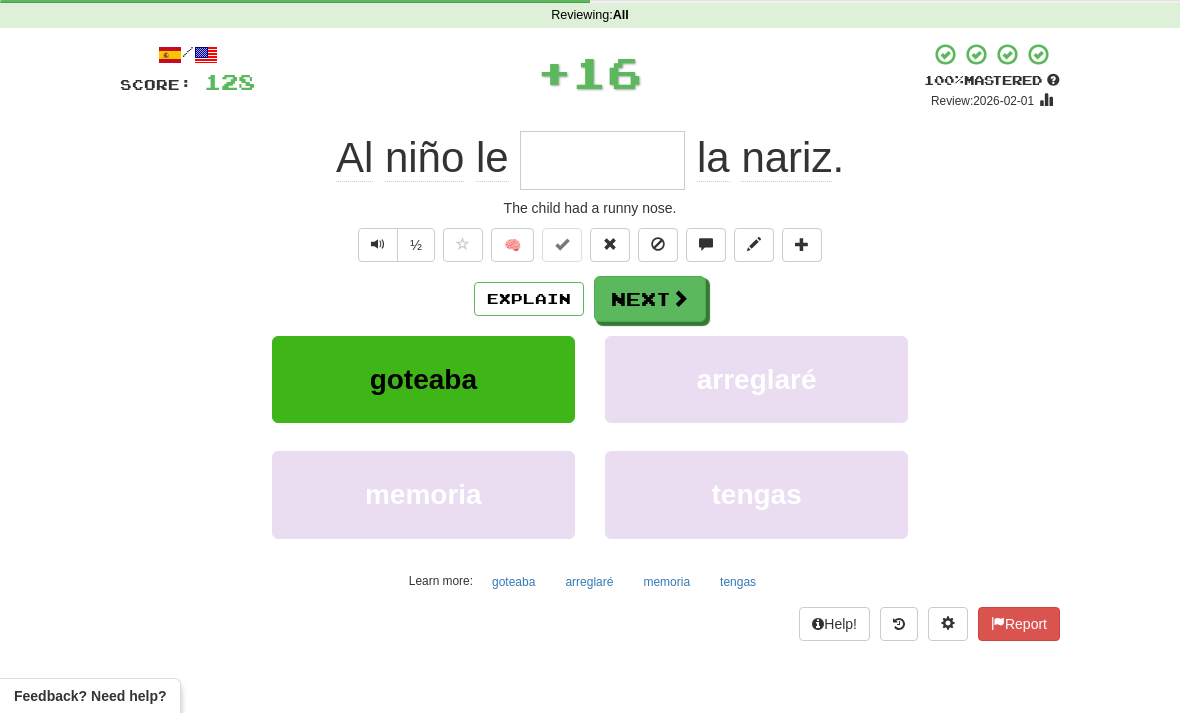 type on "*******" 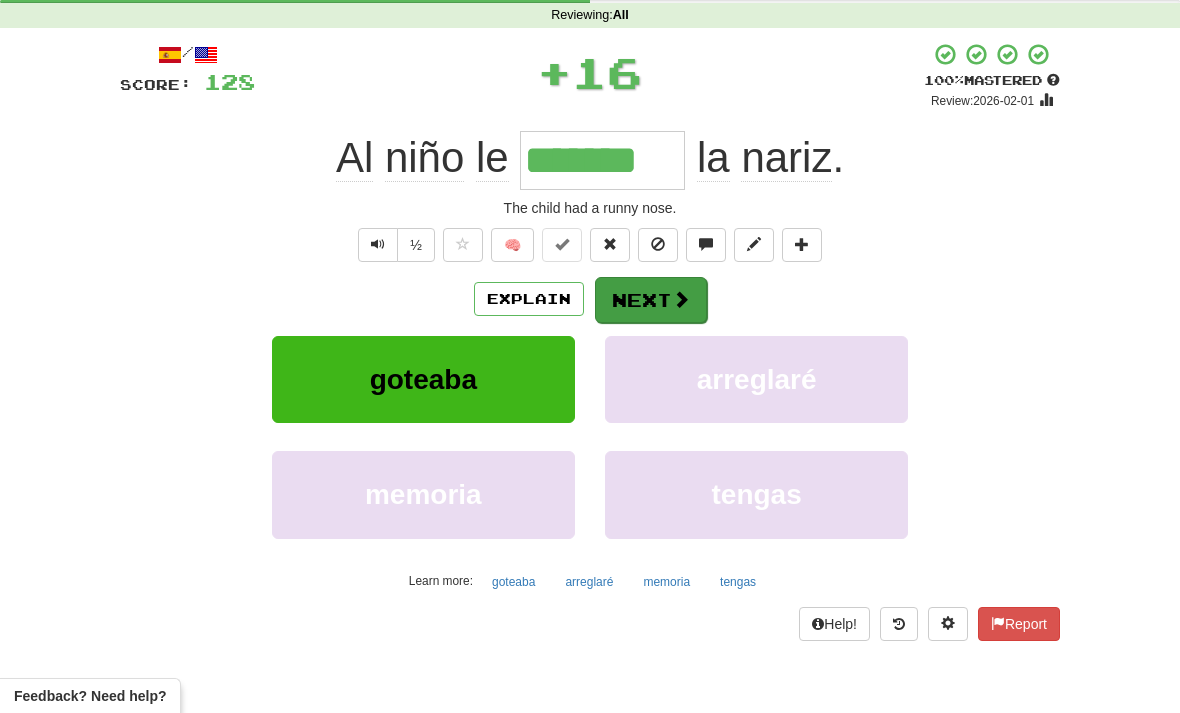 click at bounding box center (681, 299) 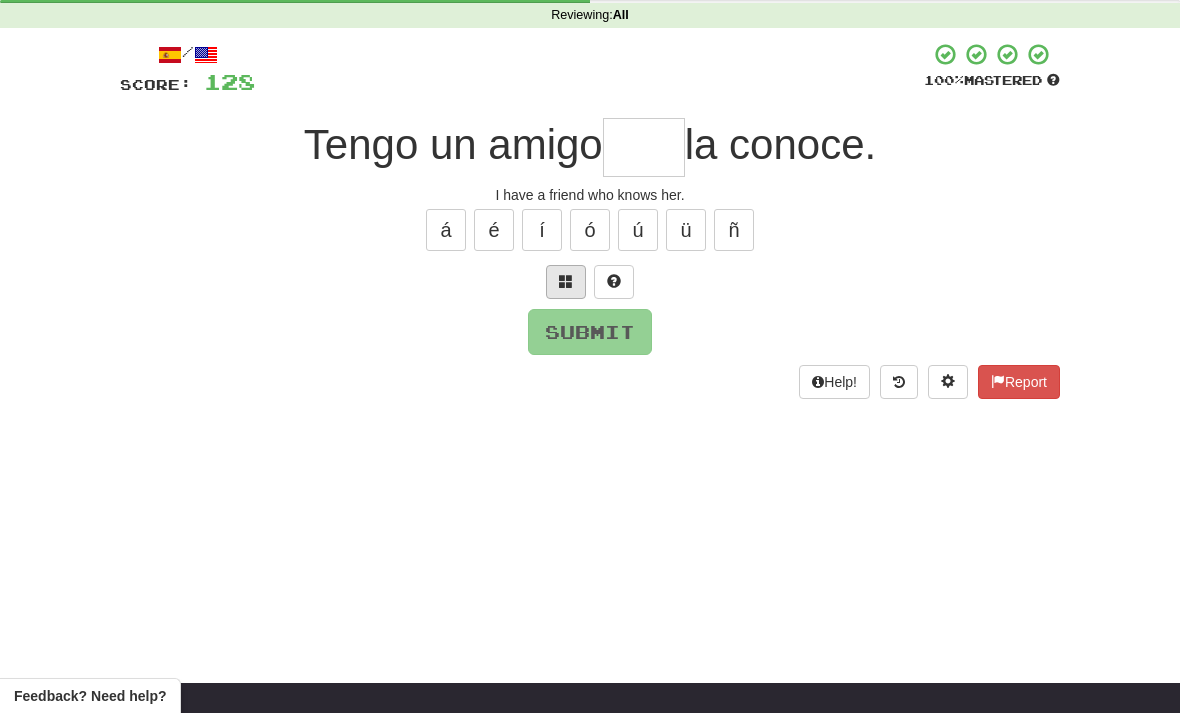 click at bounding box center (566, 281) 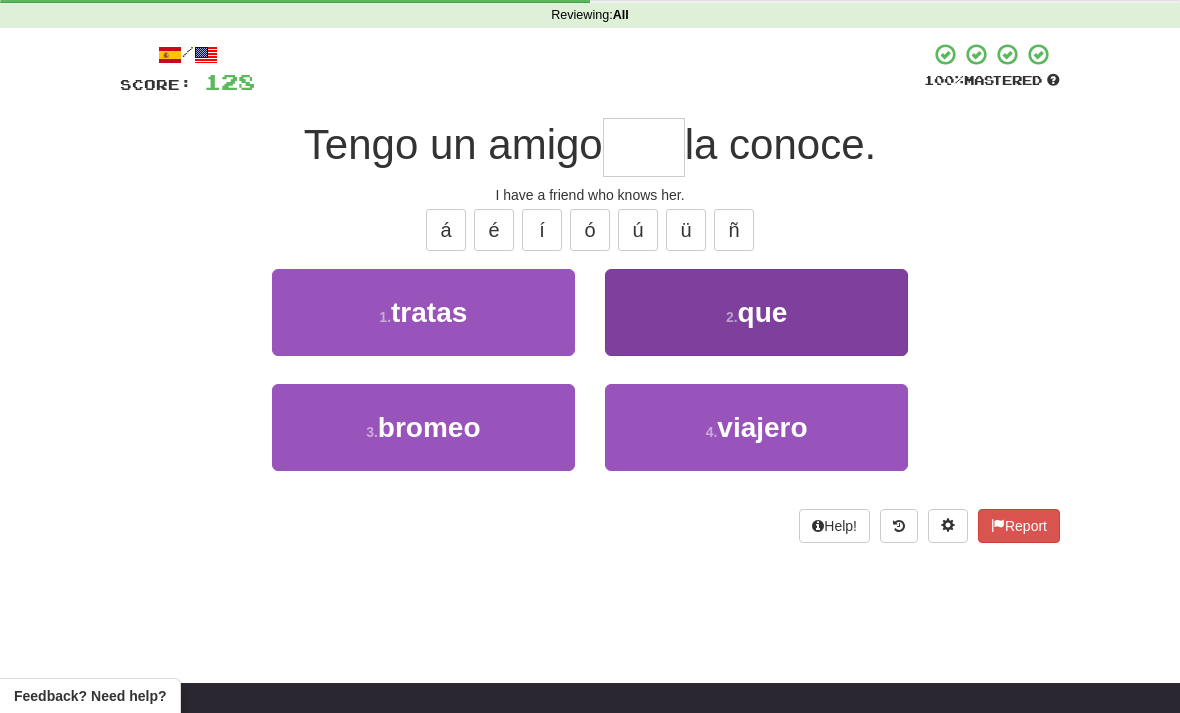 click on "2 .  que" at bounding box center [756, 312] 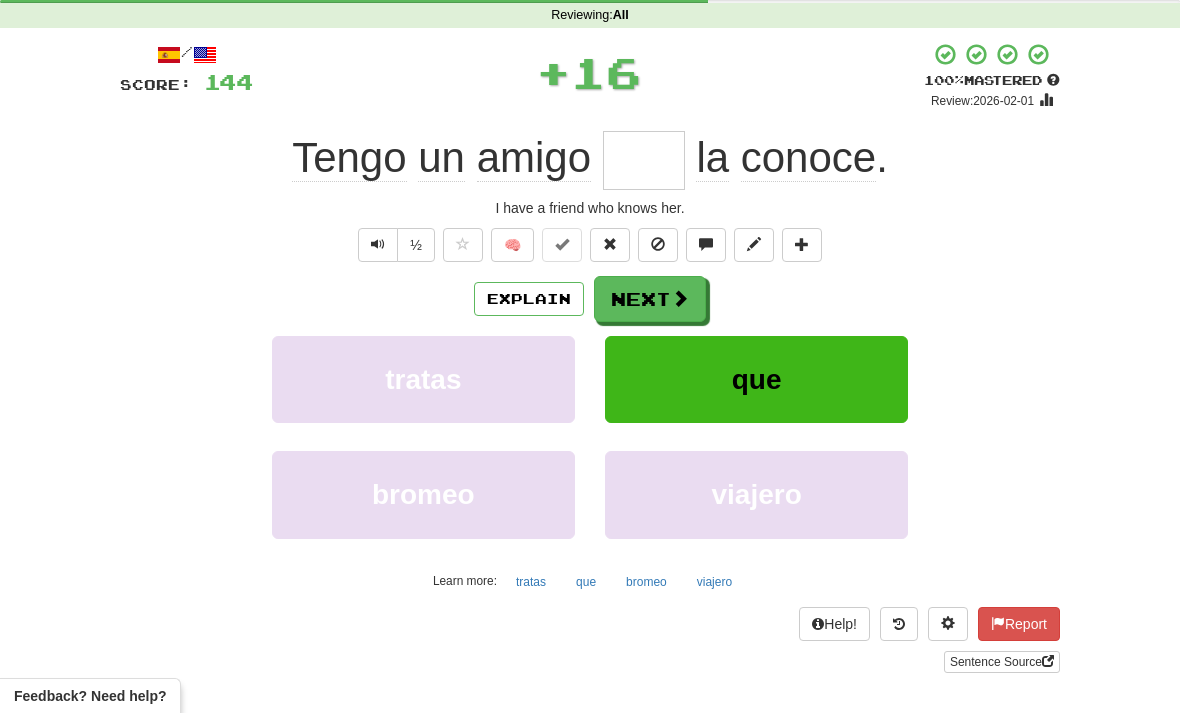 type on "***" 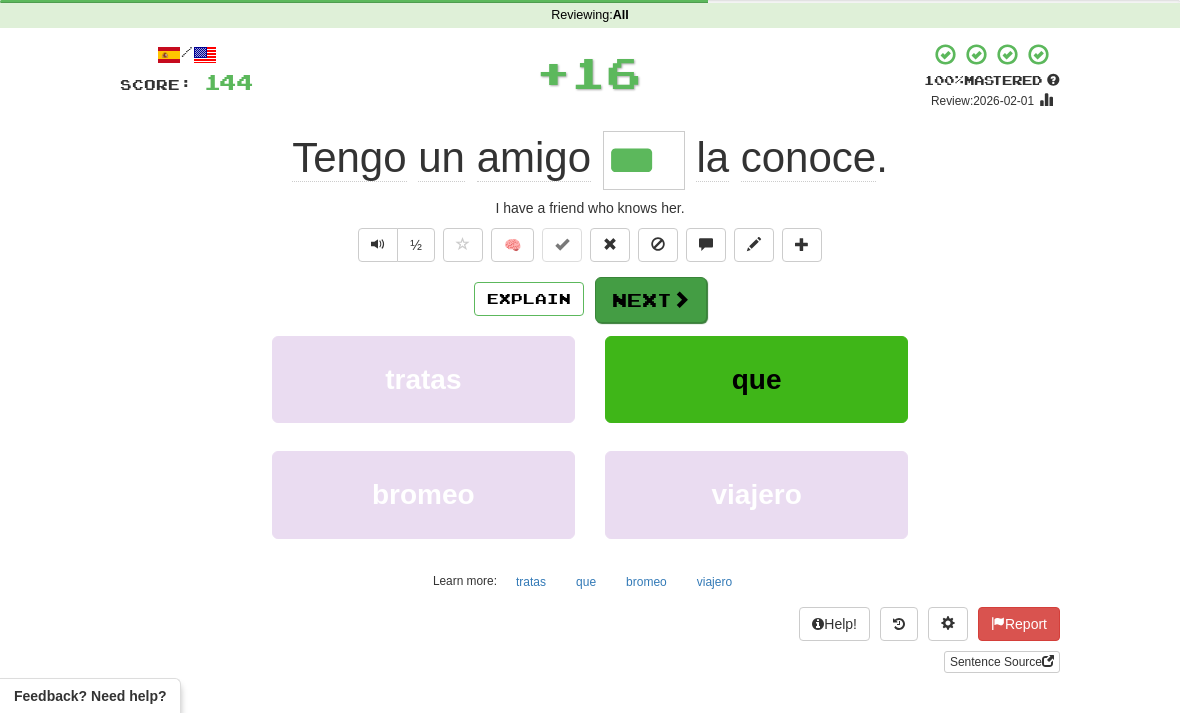 click at bounding box center (681, 299) 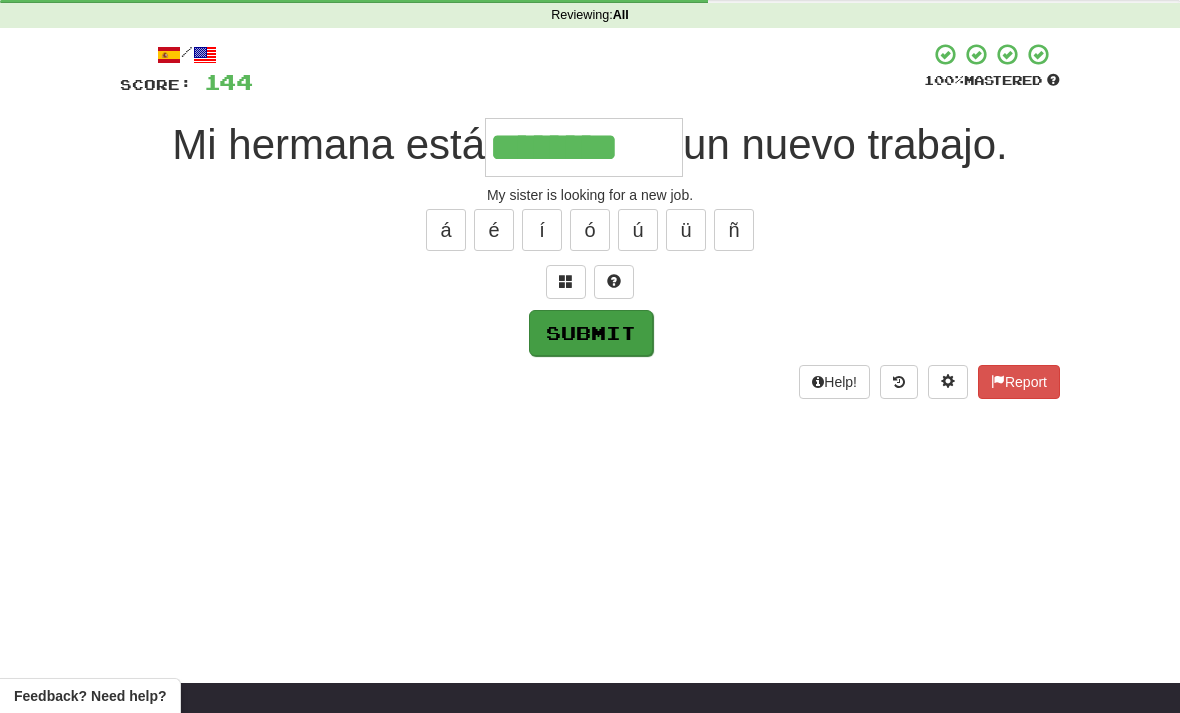 type on "********" 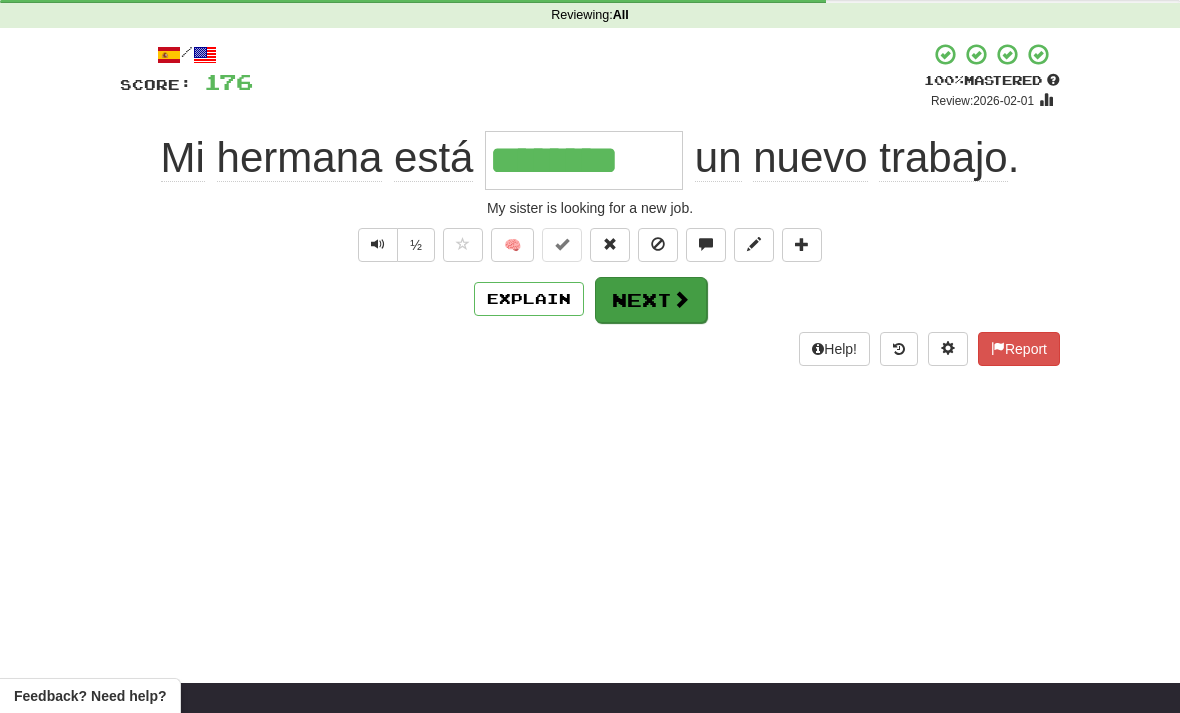 click at bounding box center [681, 299] 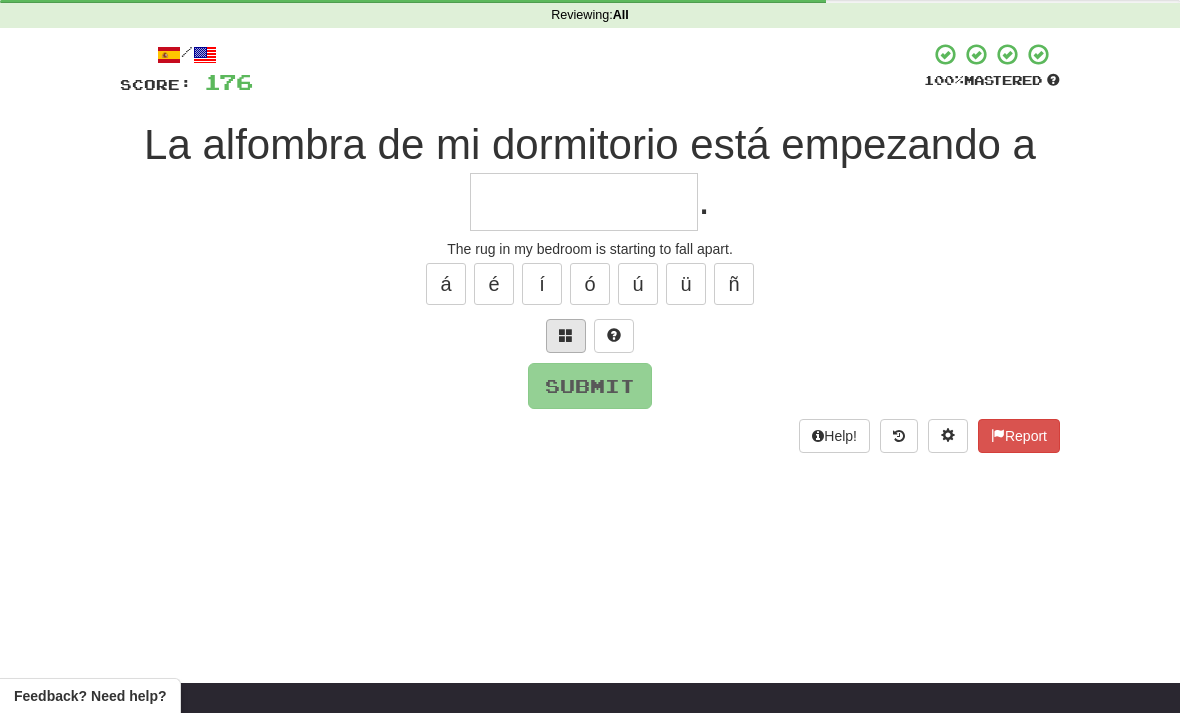click at bounding box center [566, 336] 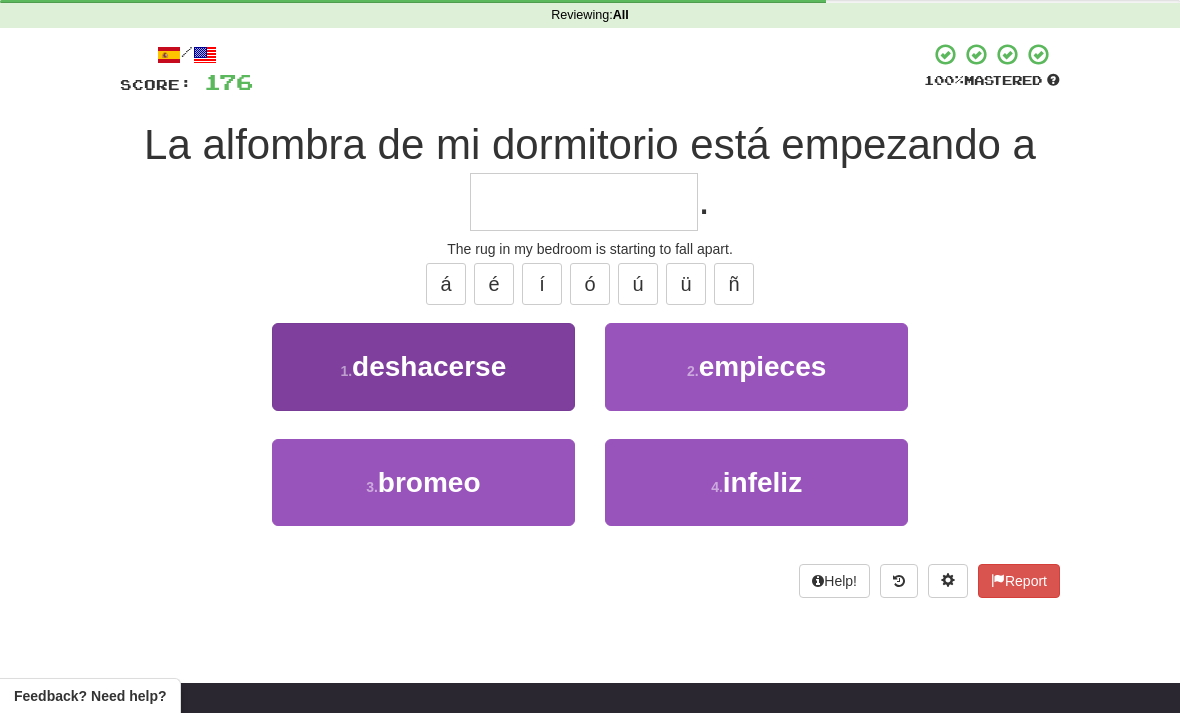 click on "1 .  deshacerse" at bounding box center (423, 366) 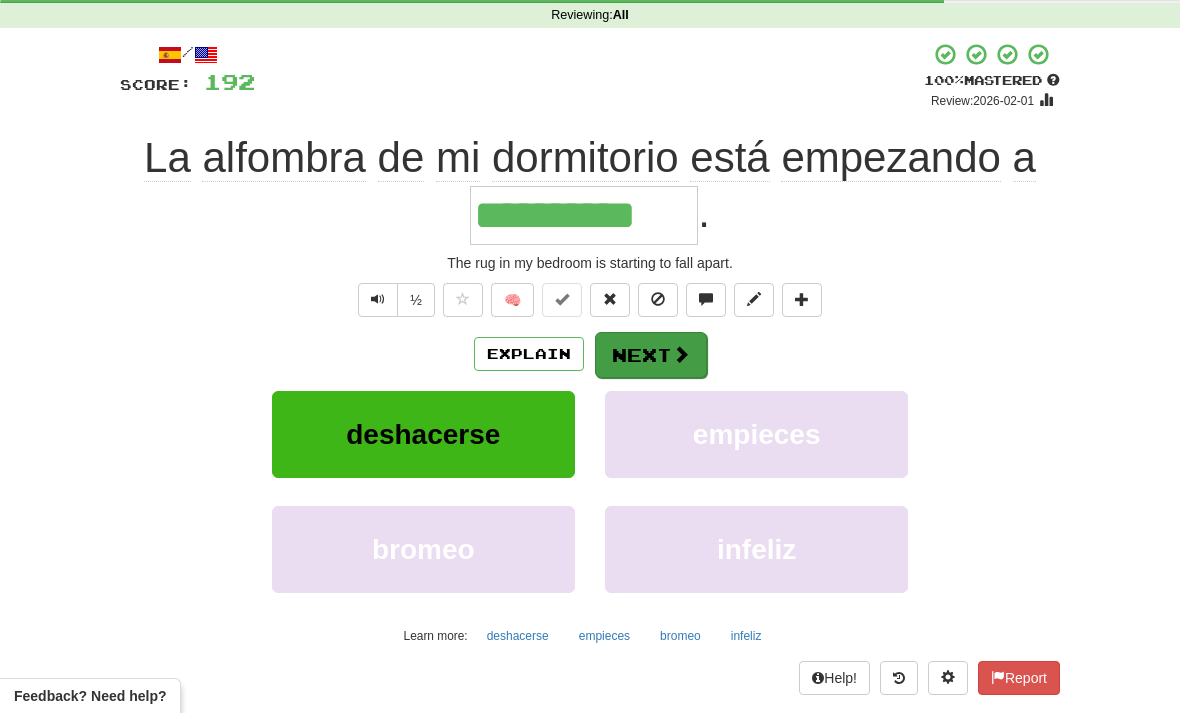 click on "Next" at bounding box center [651, 355] 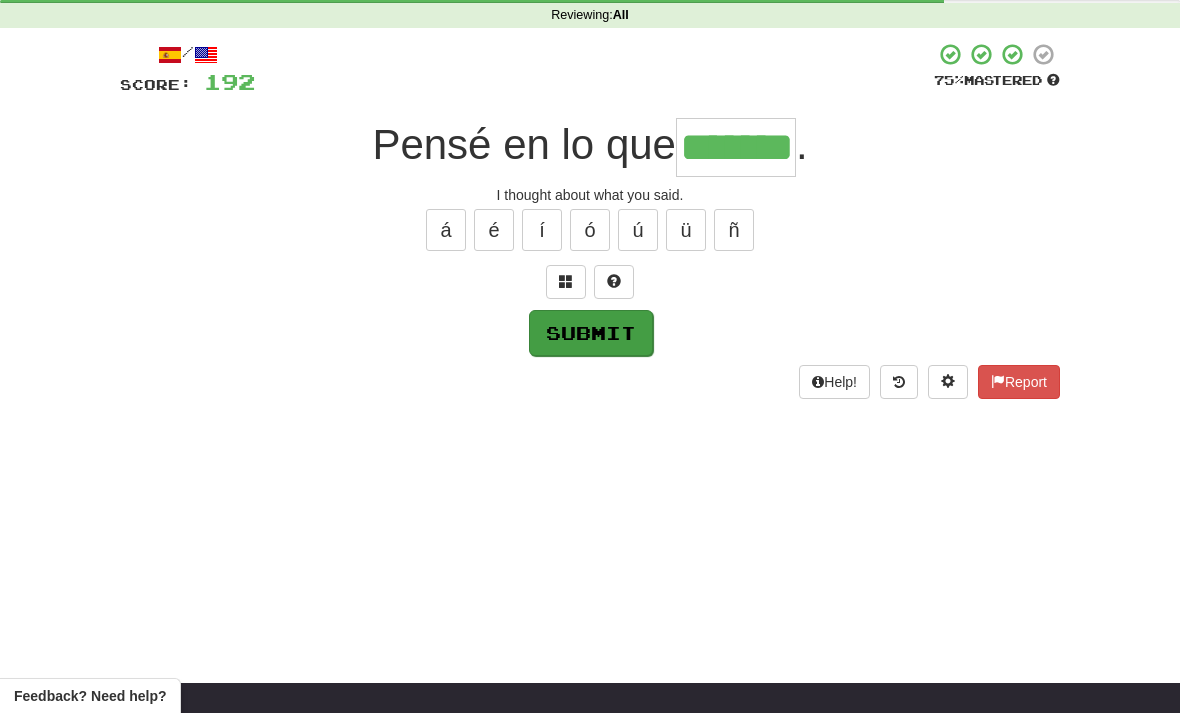 type on "*******" 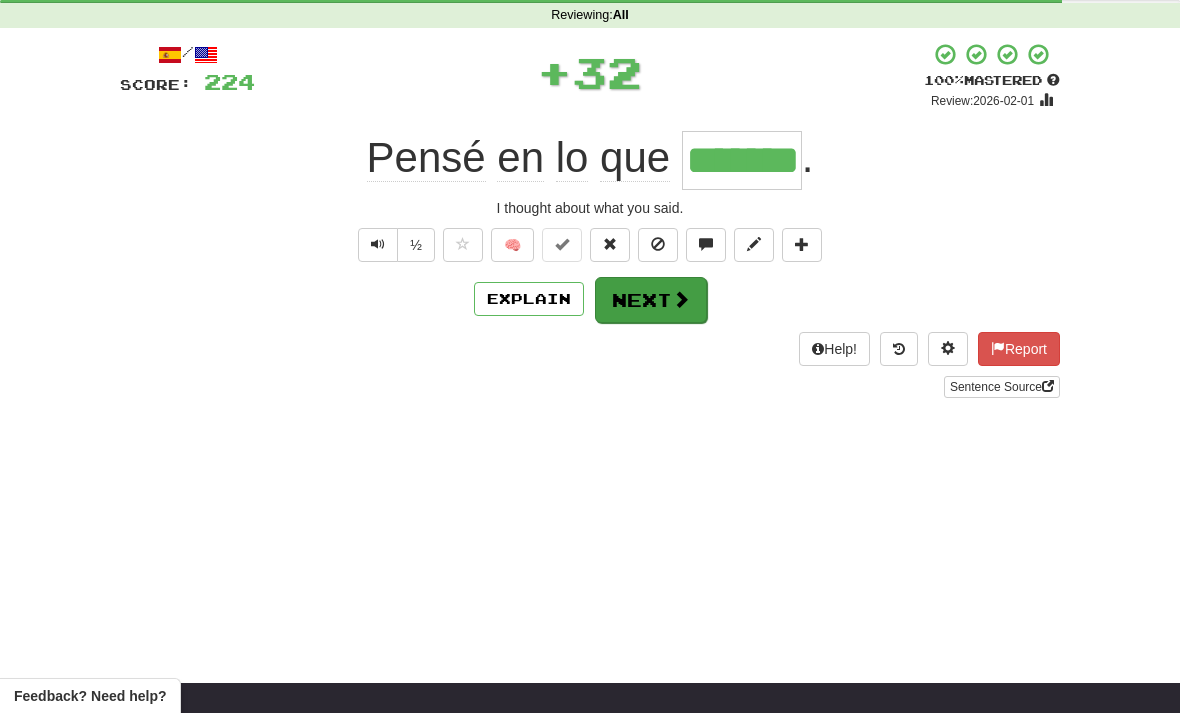 click at bounding box center [681, 299] 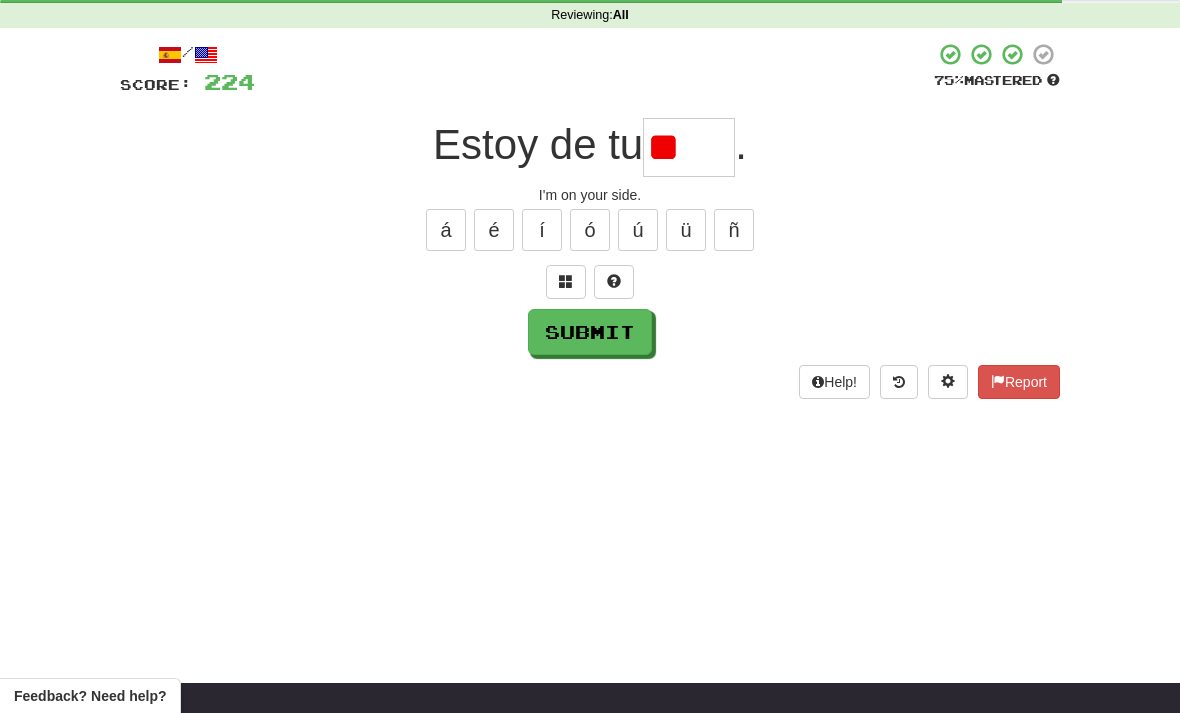 type on "*" 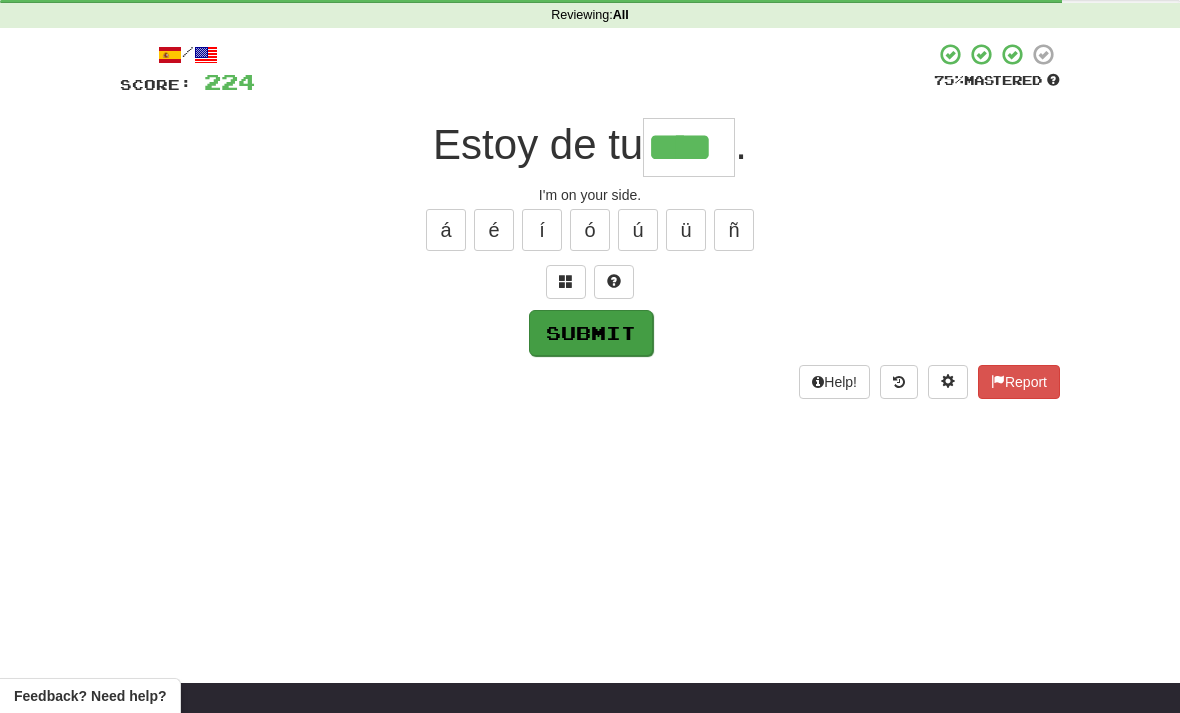 type on "****" 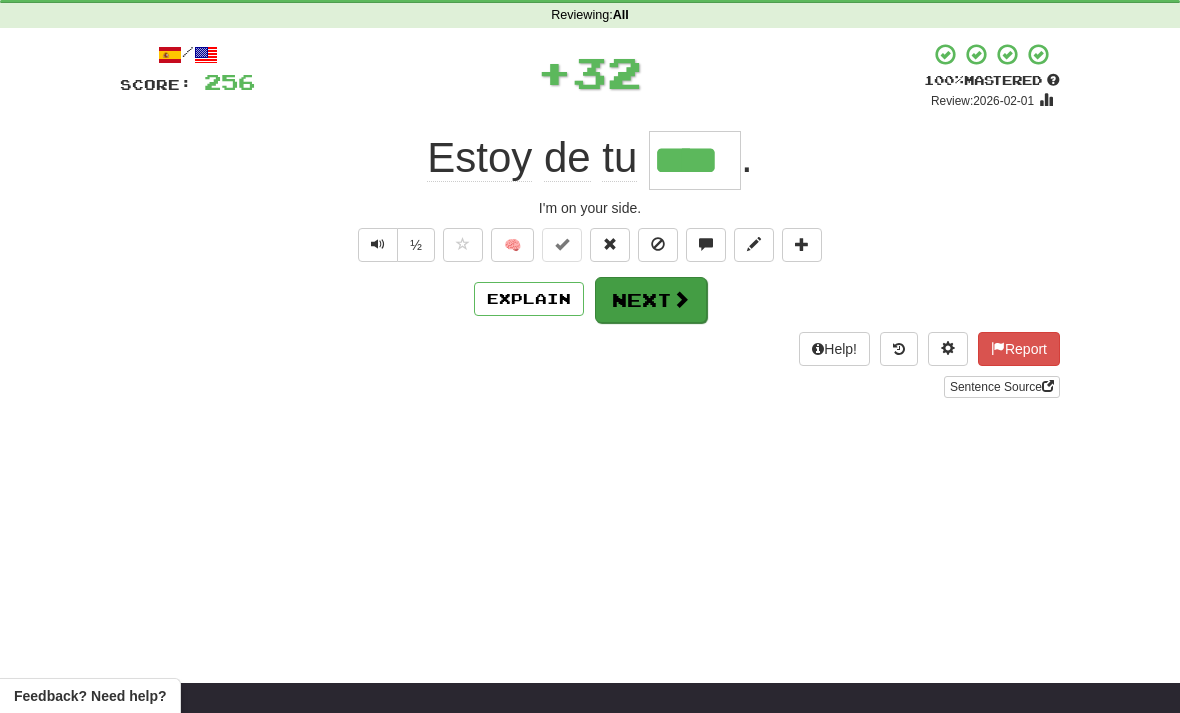 click at bounding box center (681, 299) 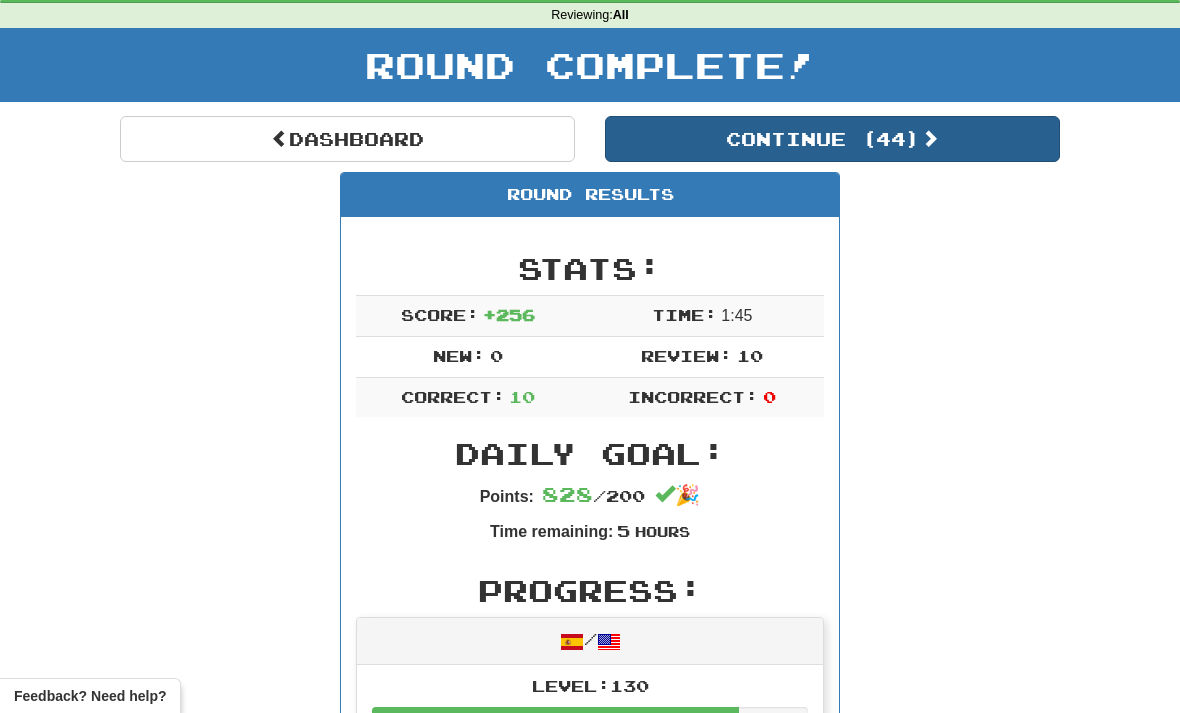 click on "Continue ( 44 )" at bounding box center (832, 139) 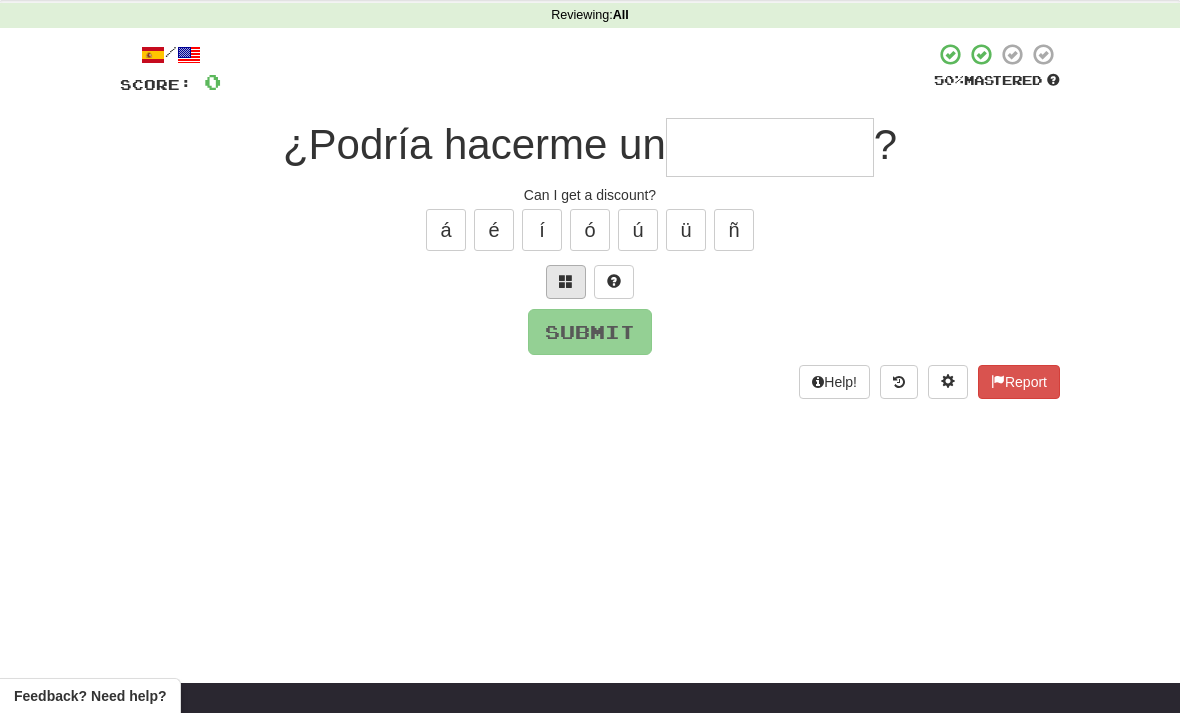 click at bounding box center (566, 282) 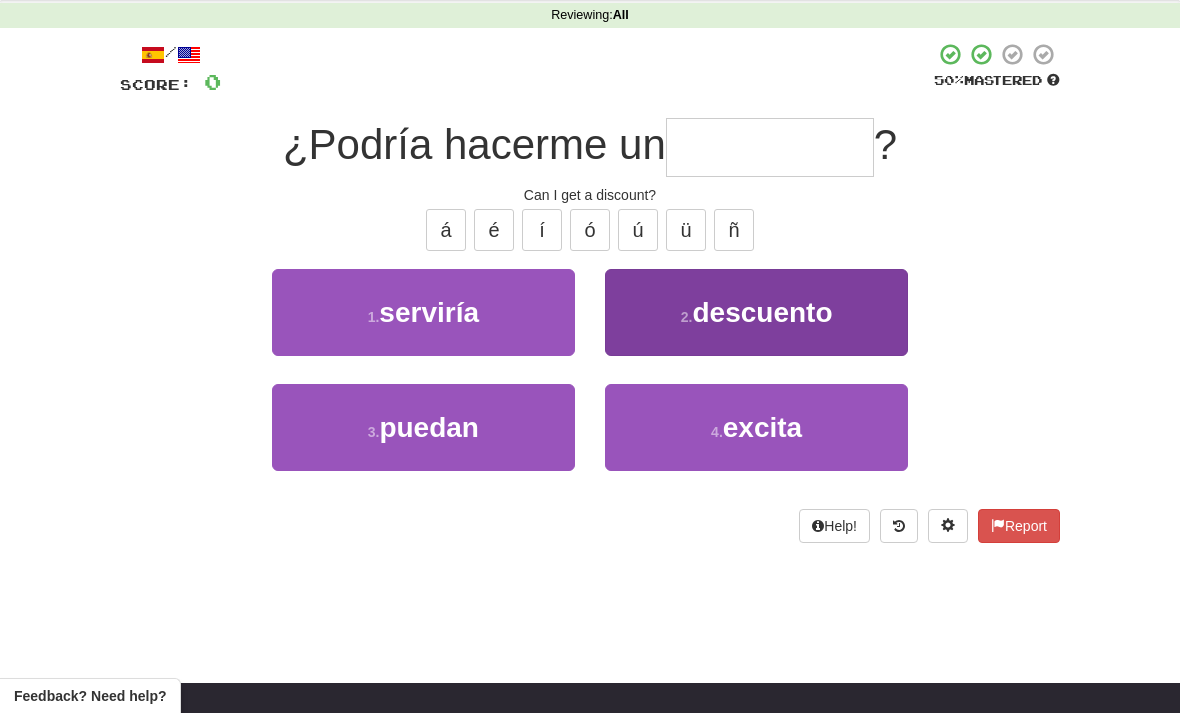 click on "descuento" at bounding box center (762, 312) 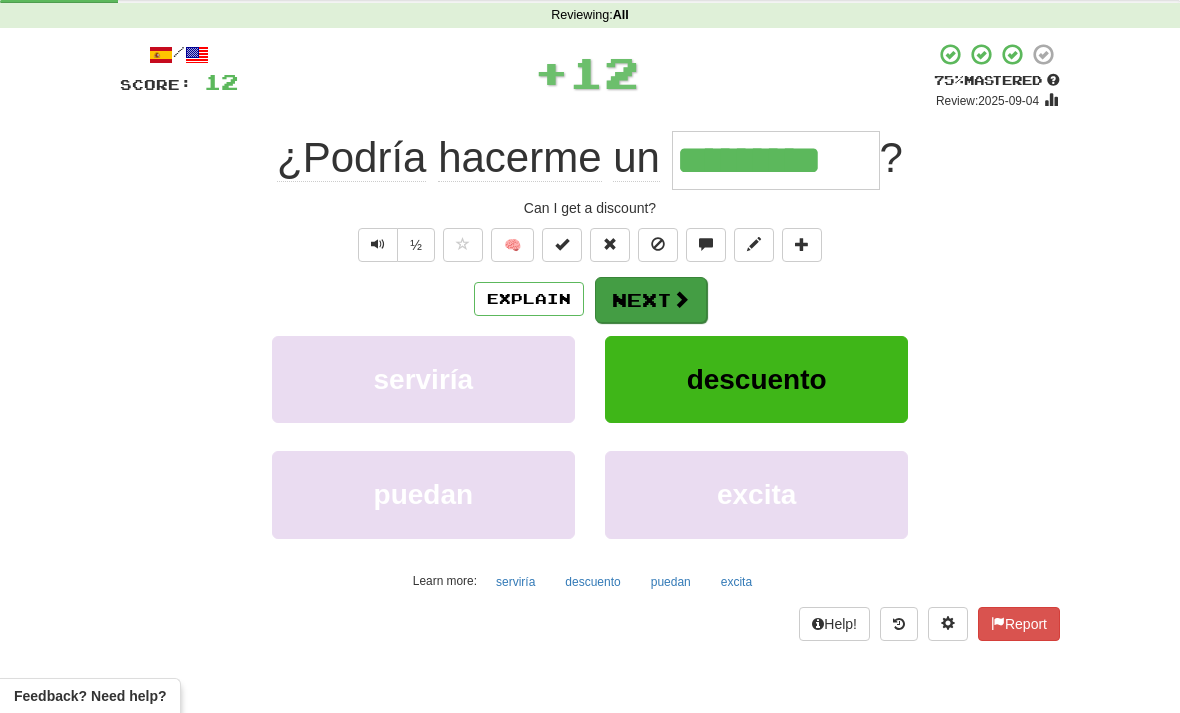 click at bounding box center [681, 299] 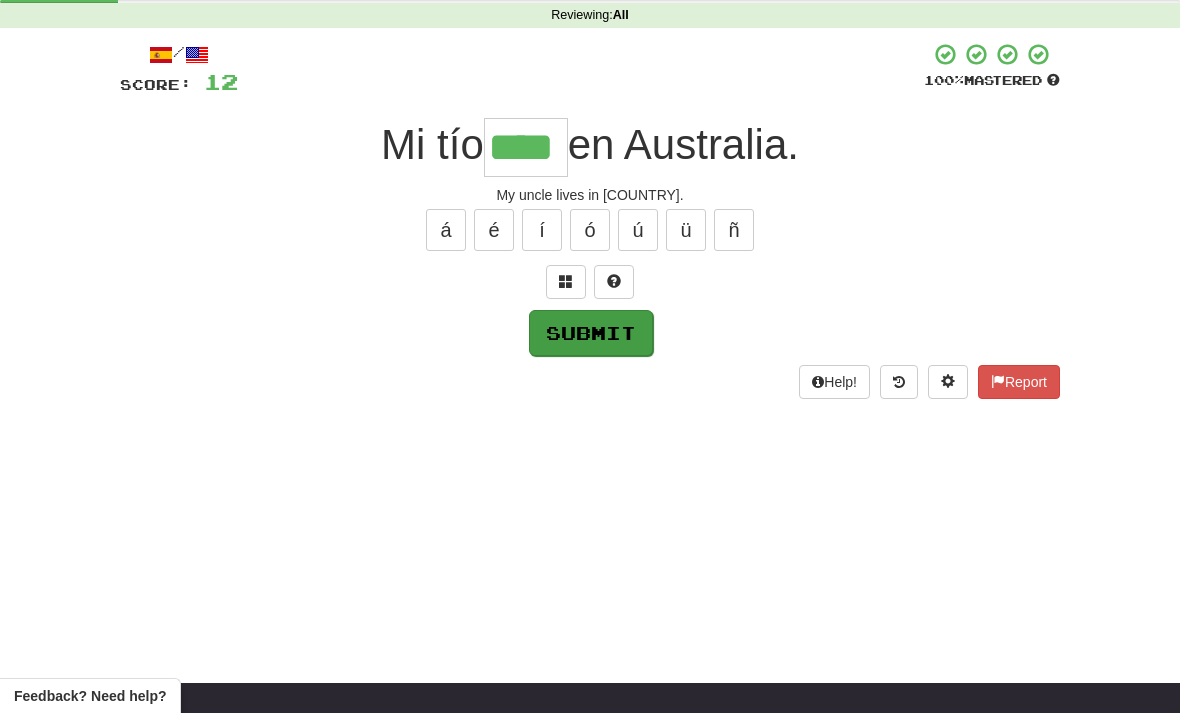 type on "****" 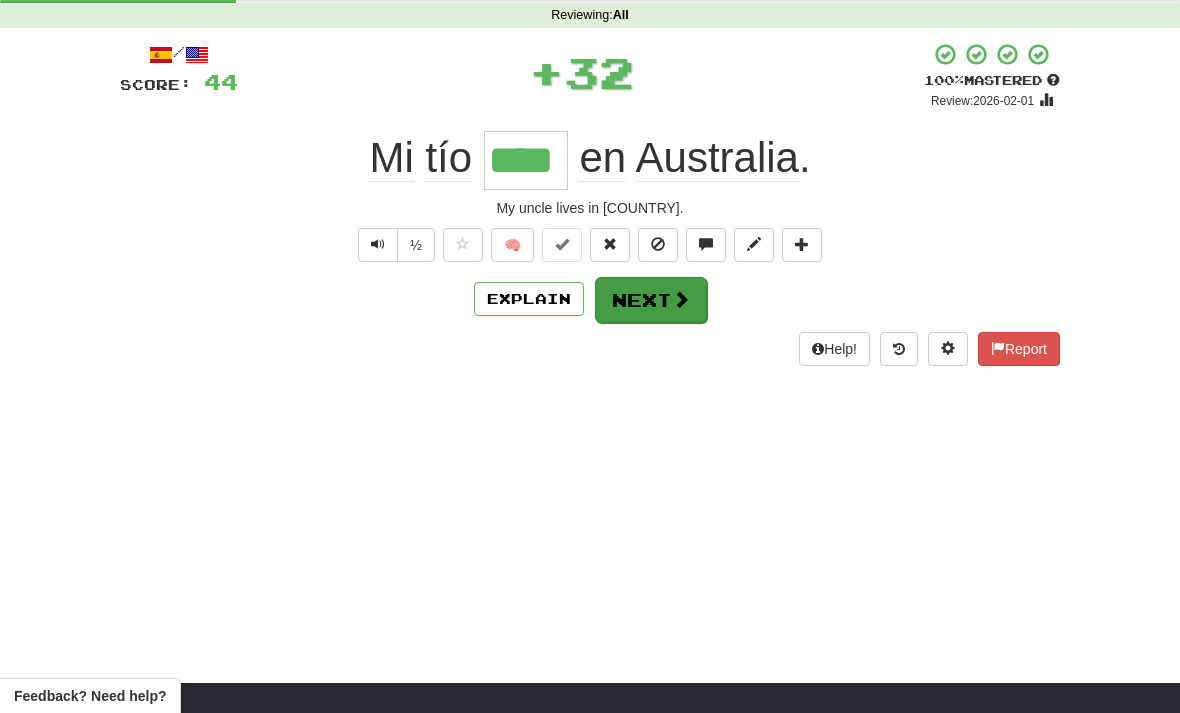 click on "Next" at bounding box center (651, 300) 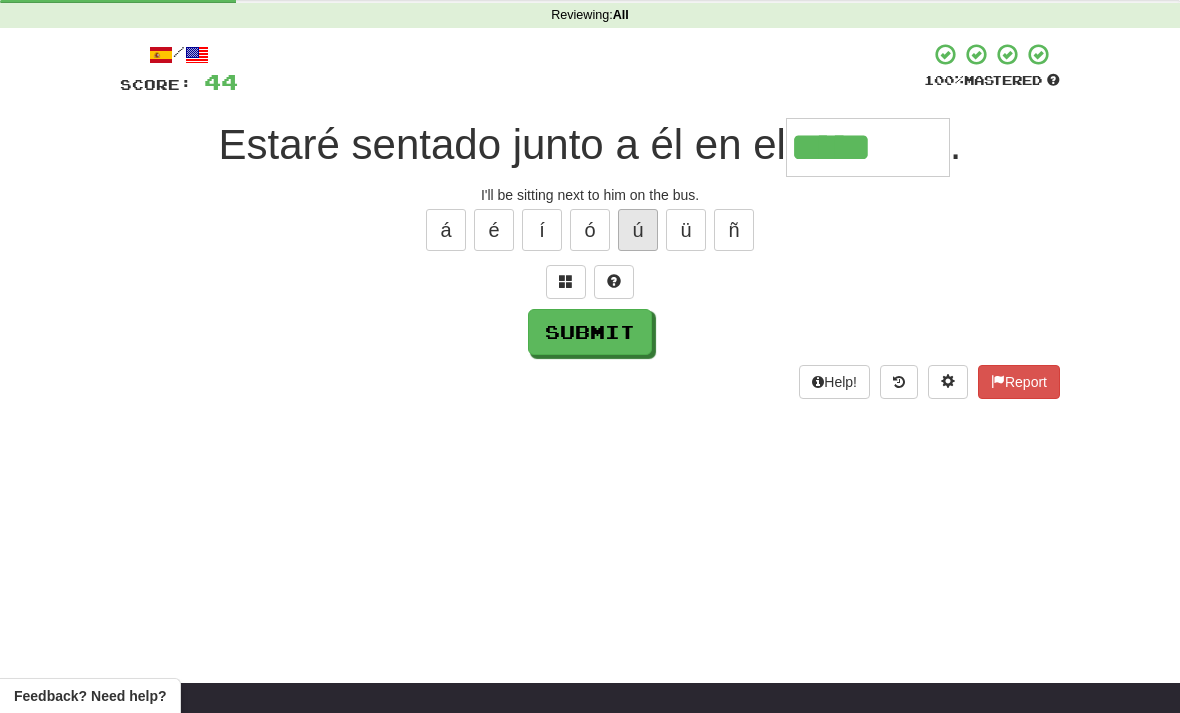click on "ú" at bounding box center [638, 230] 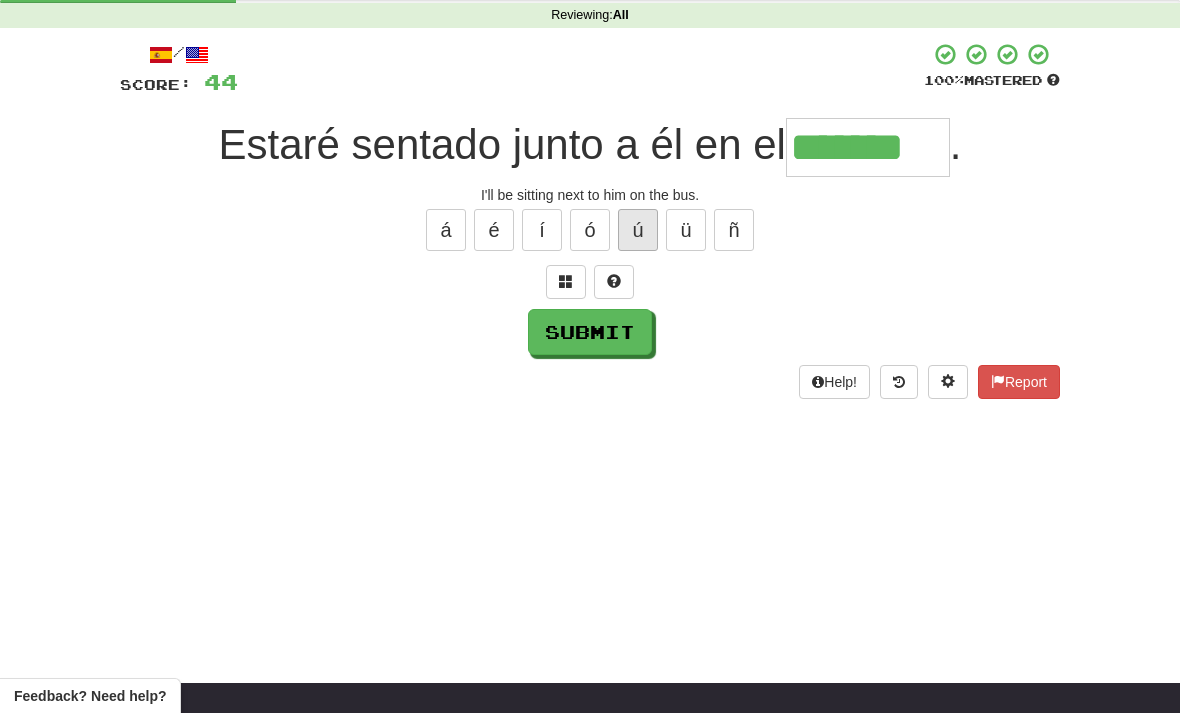type on "*******" 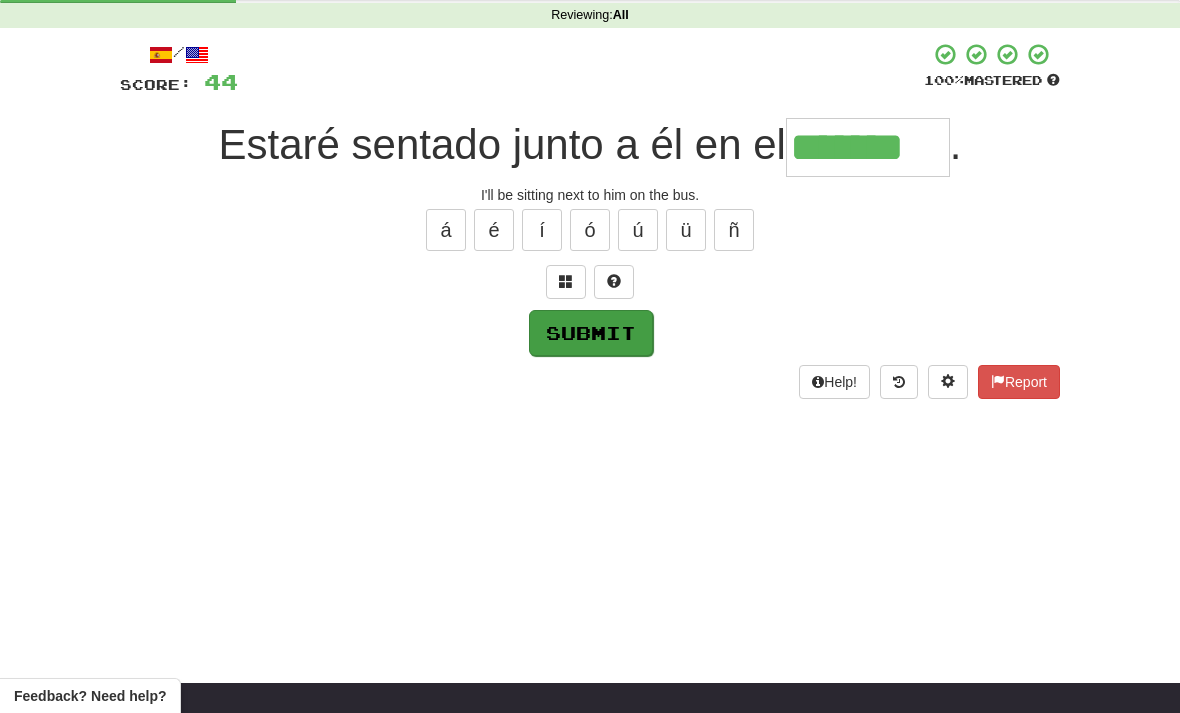click on "Submit" at bounding box center [591, 333] 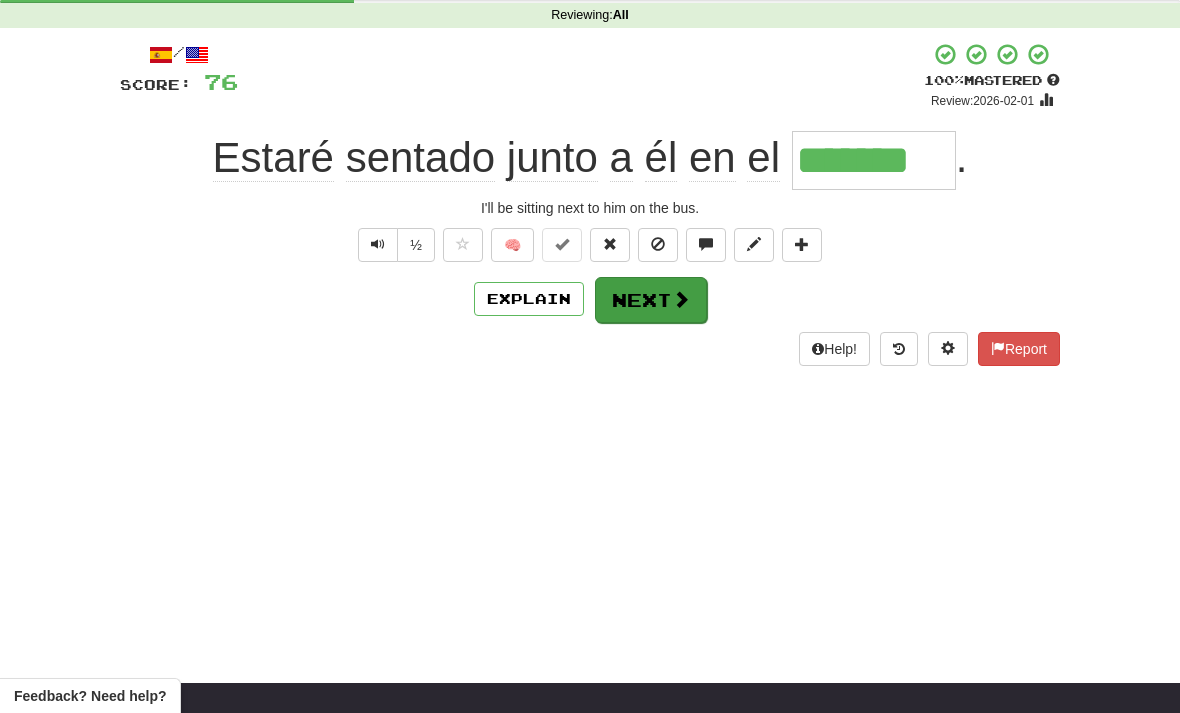 click on "Next" at bounding box center (651, 300) 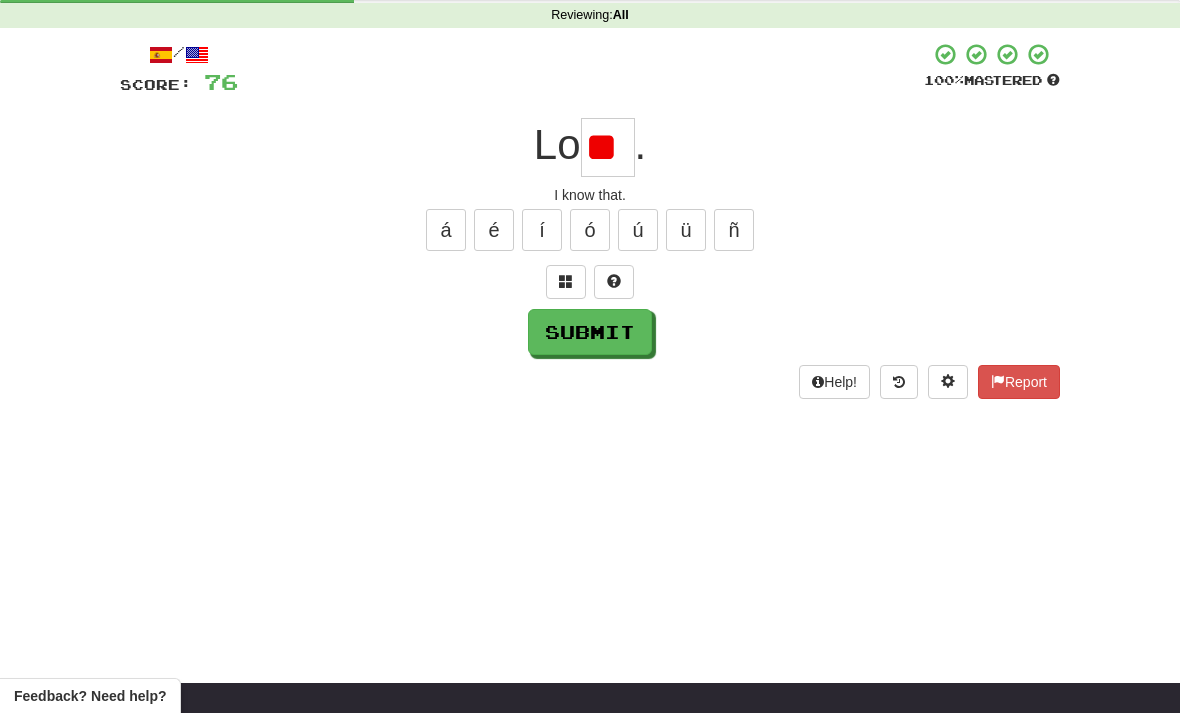 type on "*" 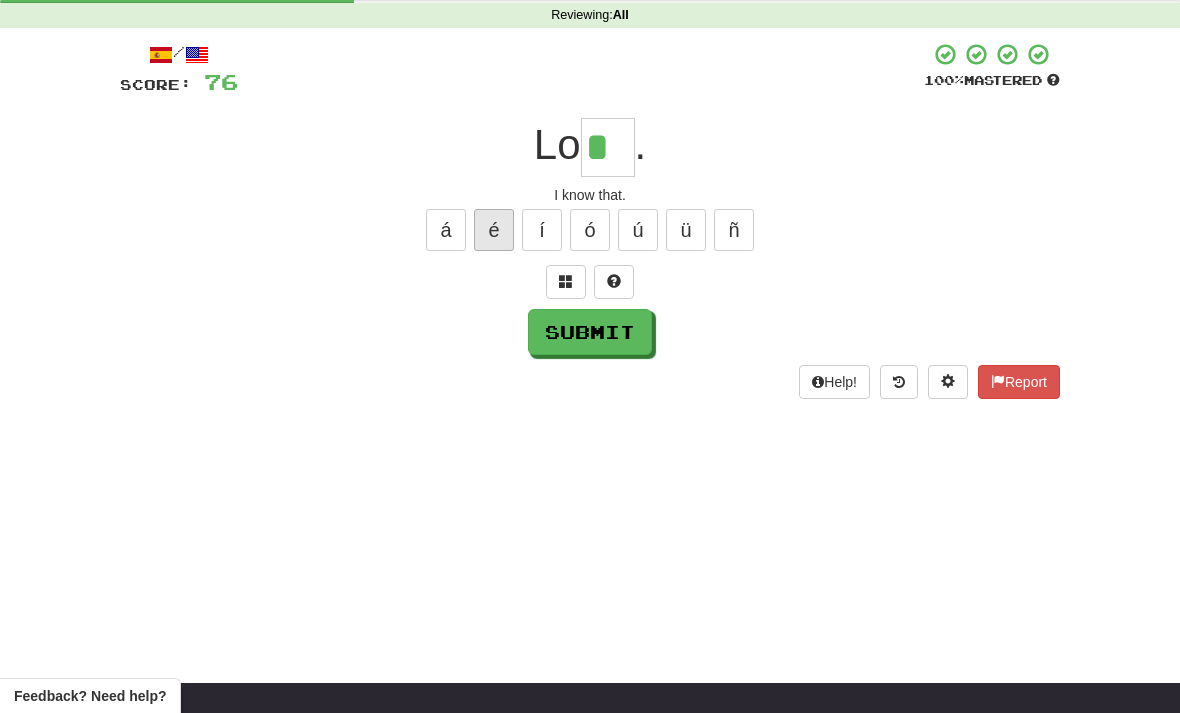 click on "é" at bounding box center (494, 230) 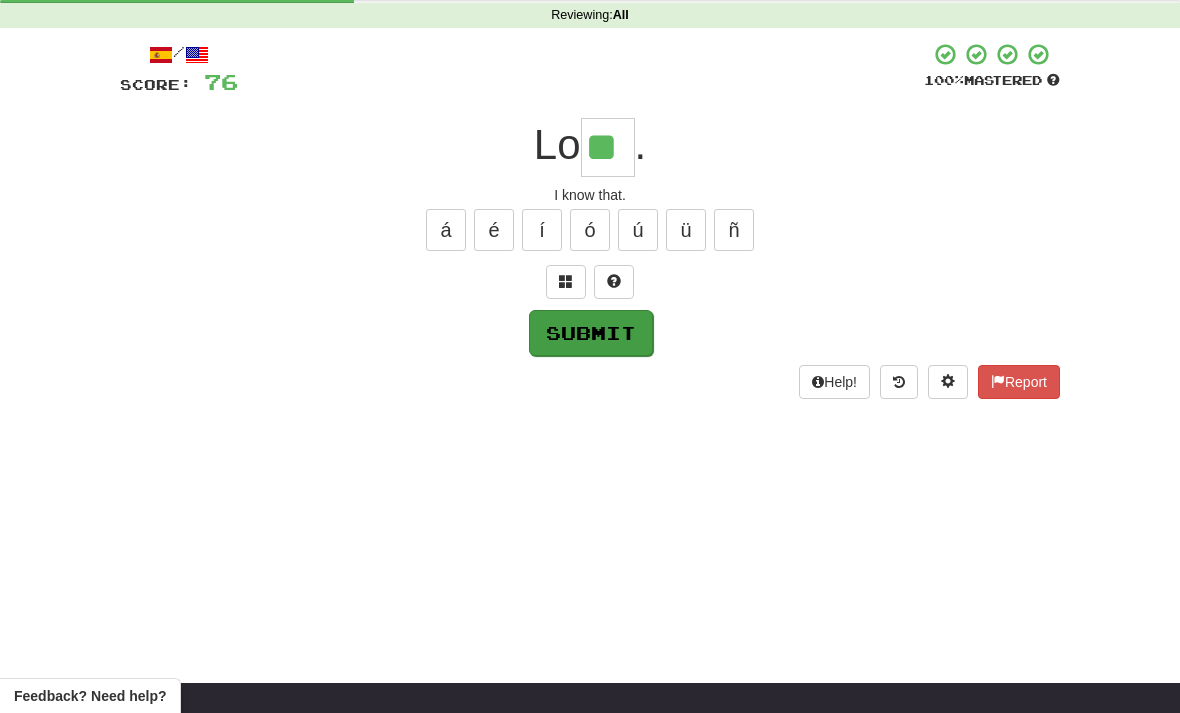 click on "Submit" at bounding box center [591, 333] 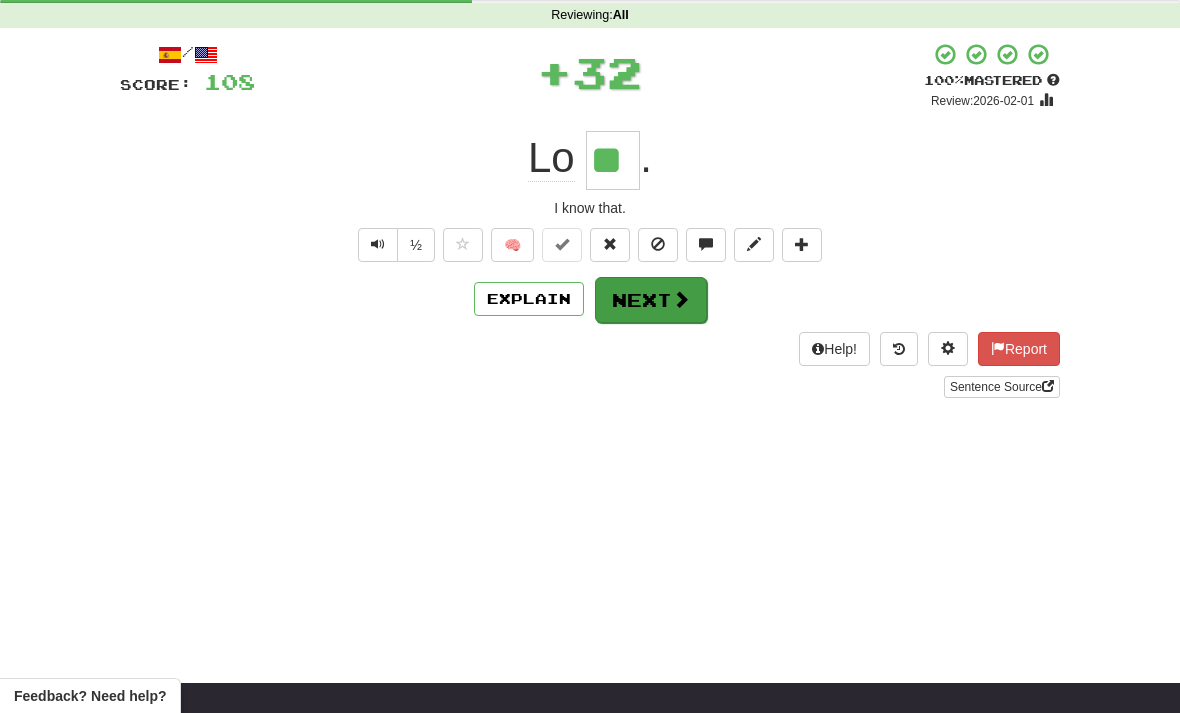 click at bounding box center (681, 299) 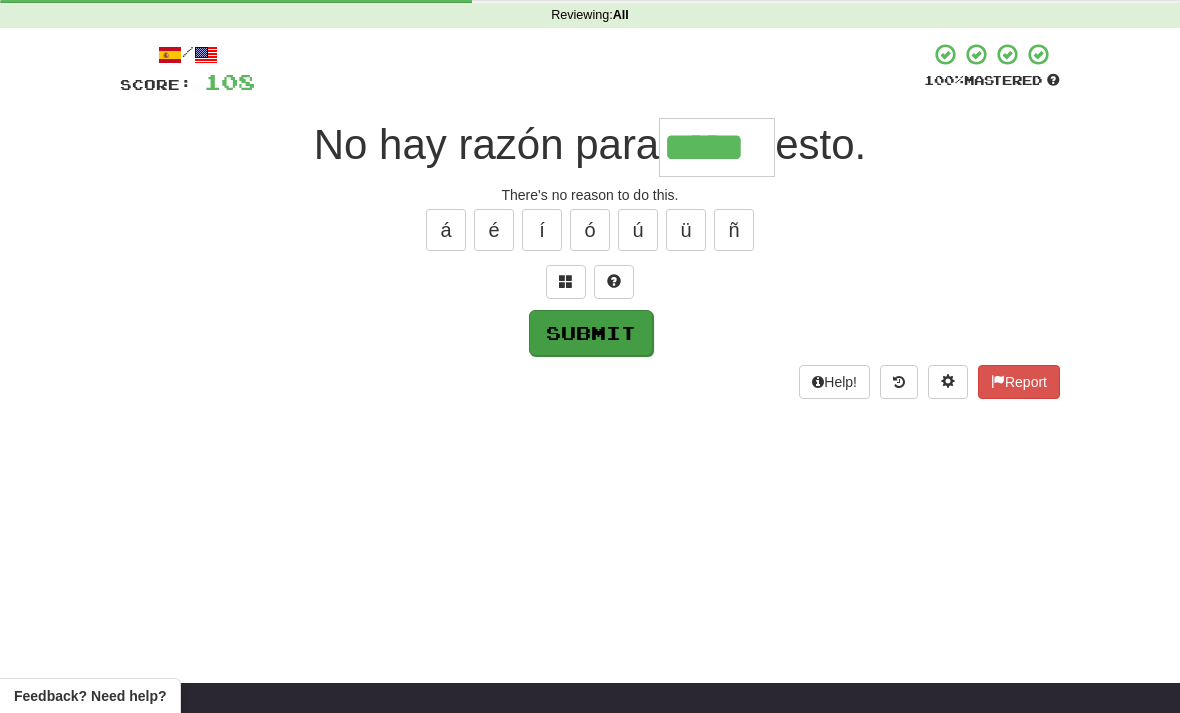 type on "*****" 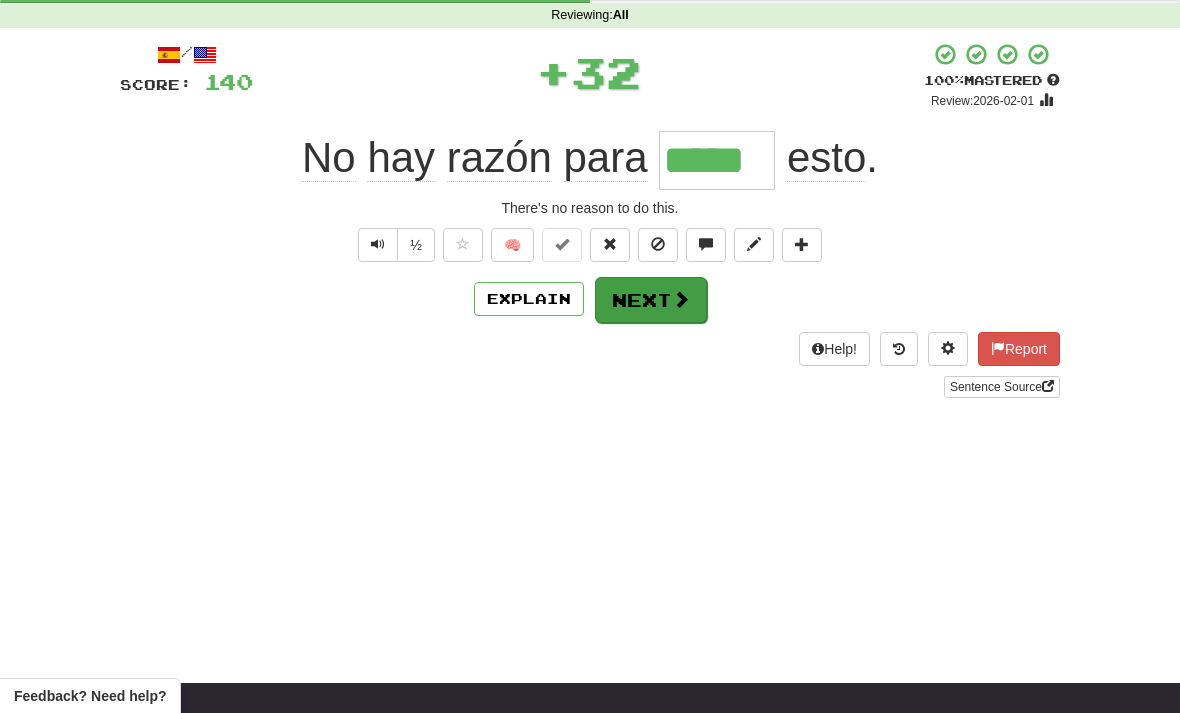click at bounding box center [681, 299] 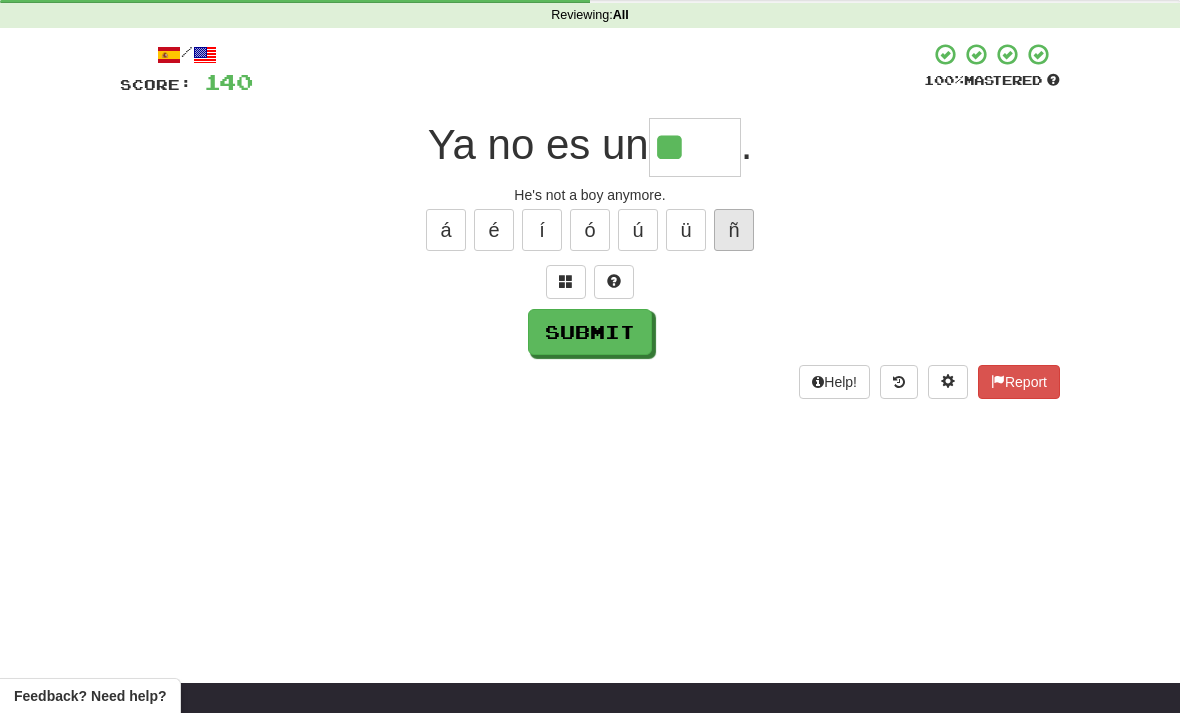 click on "ñ" at bounding box center (734, 230) 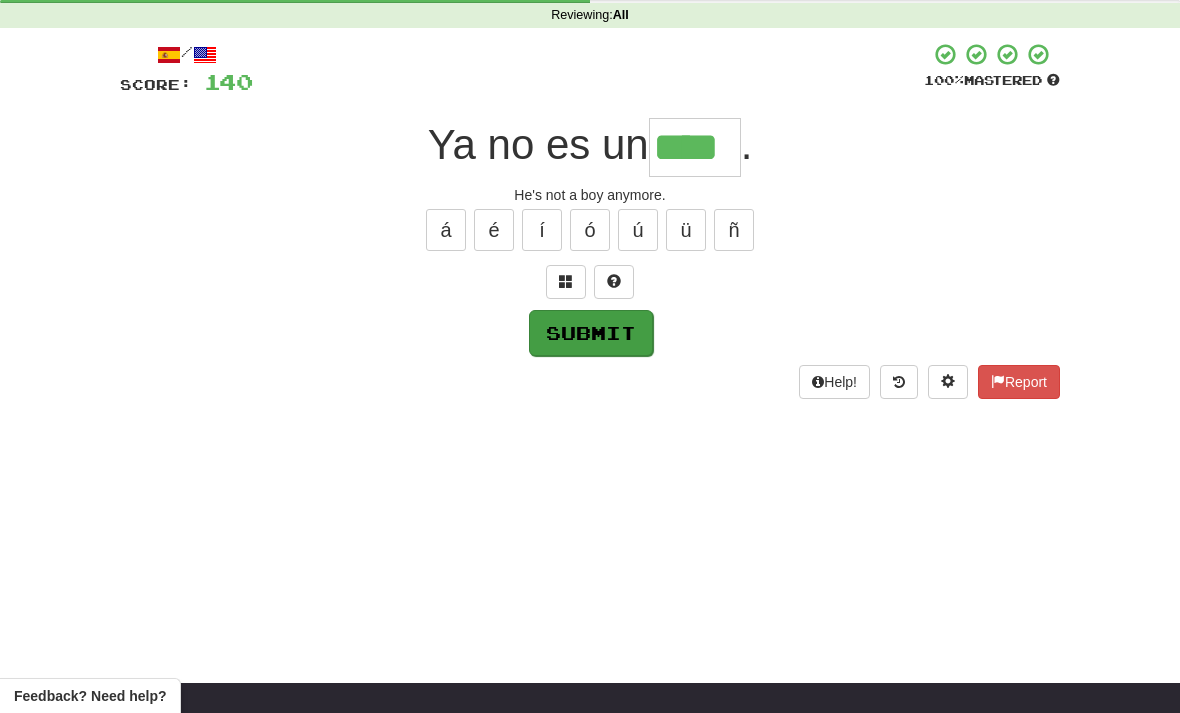 type on "****" 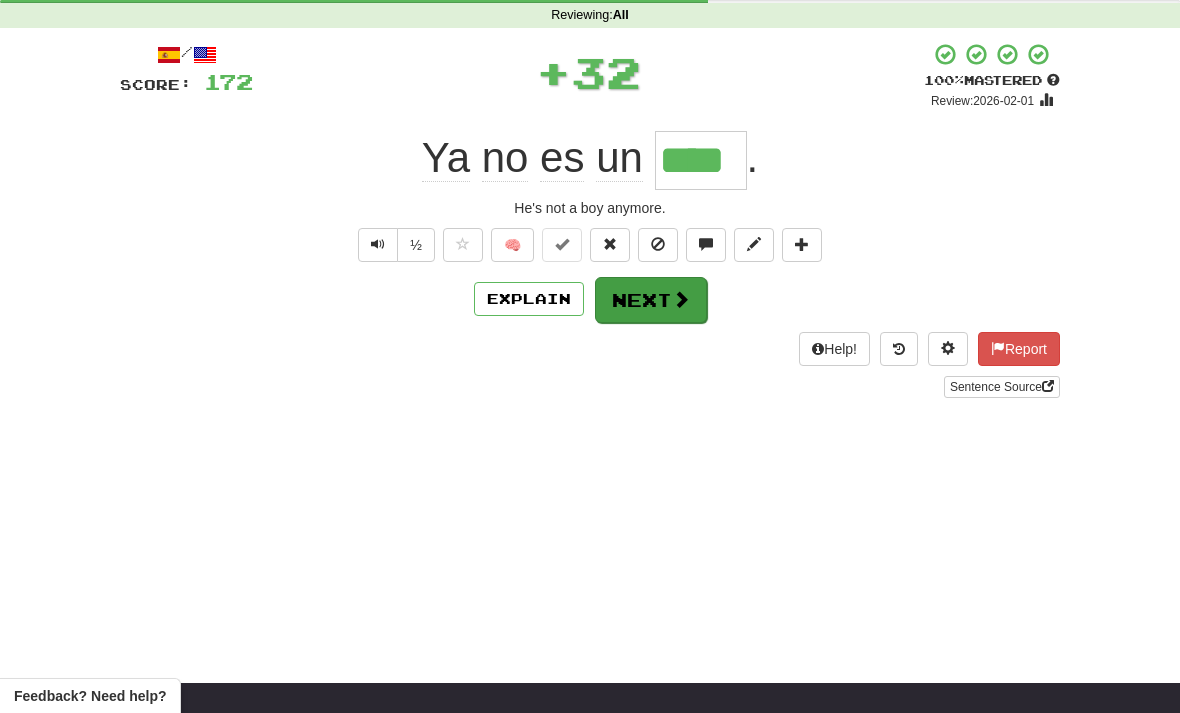 click at bounding box center (681, 299) 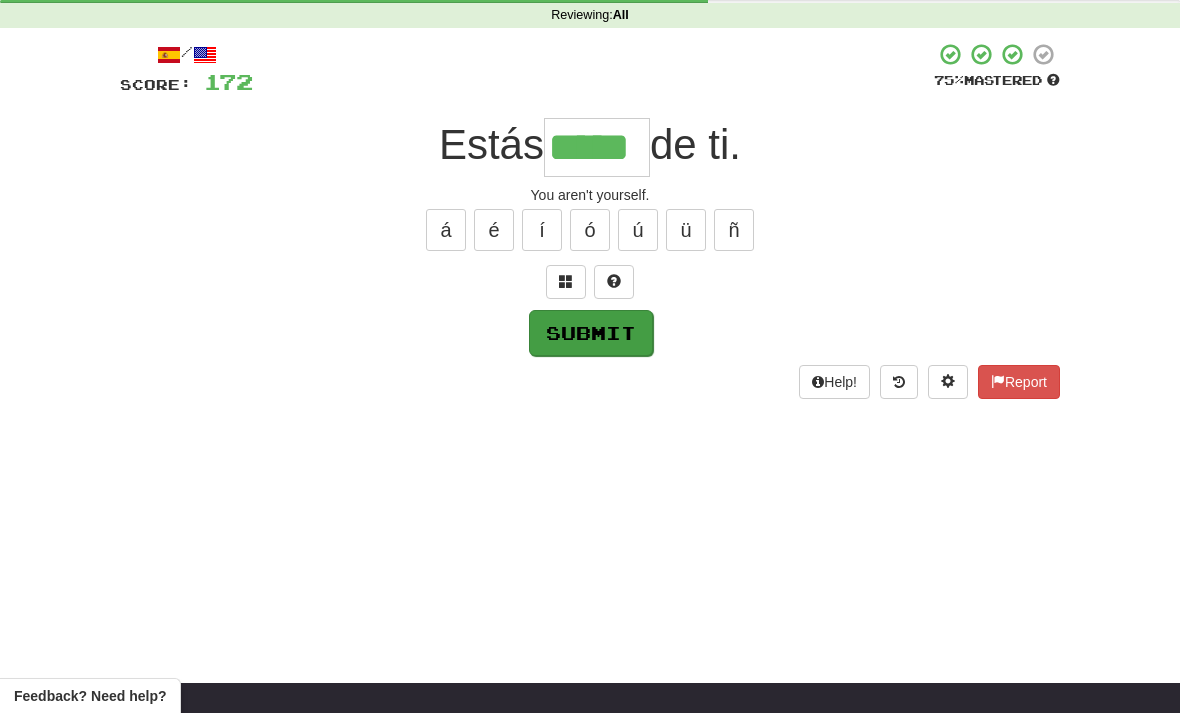 type on "*****" 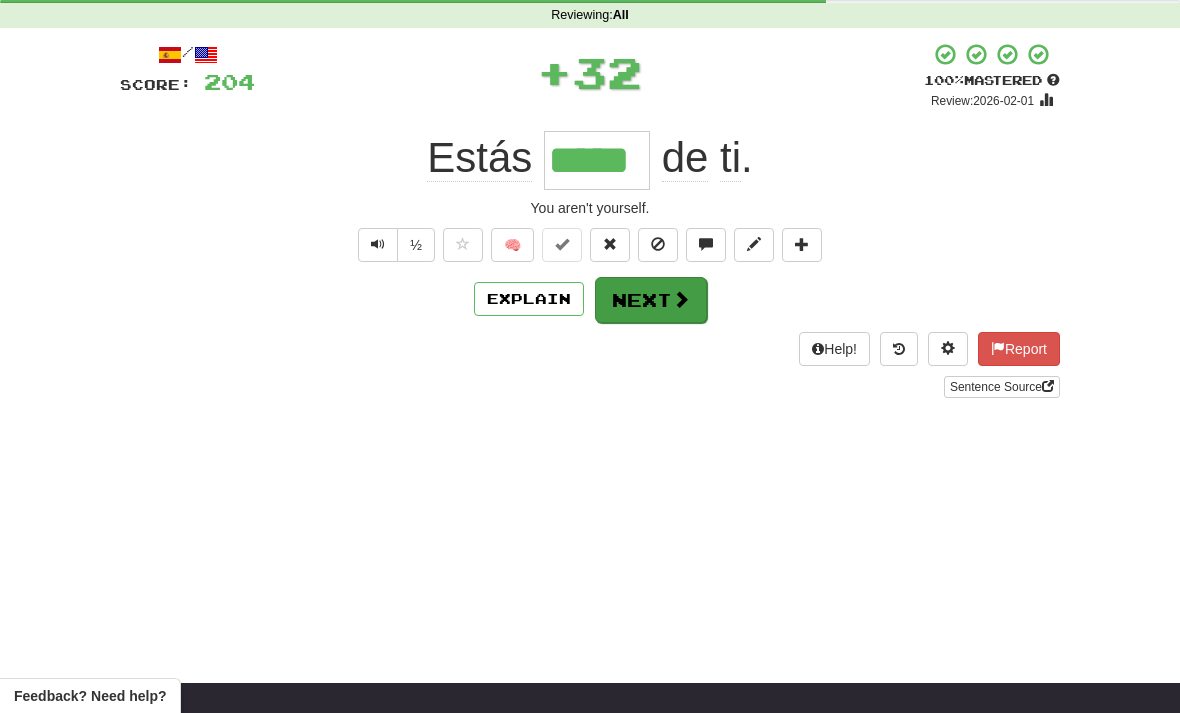 click at bounding box center (681, 299) 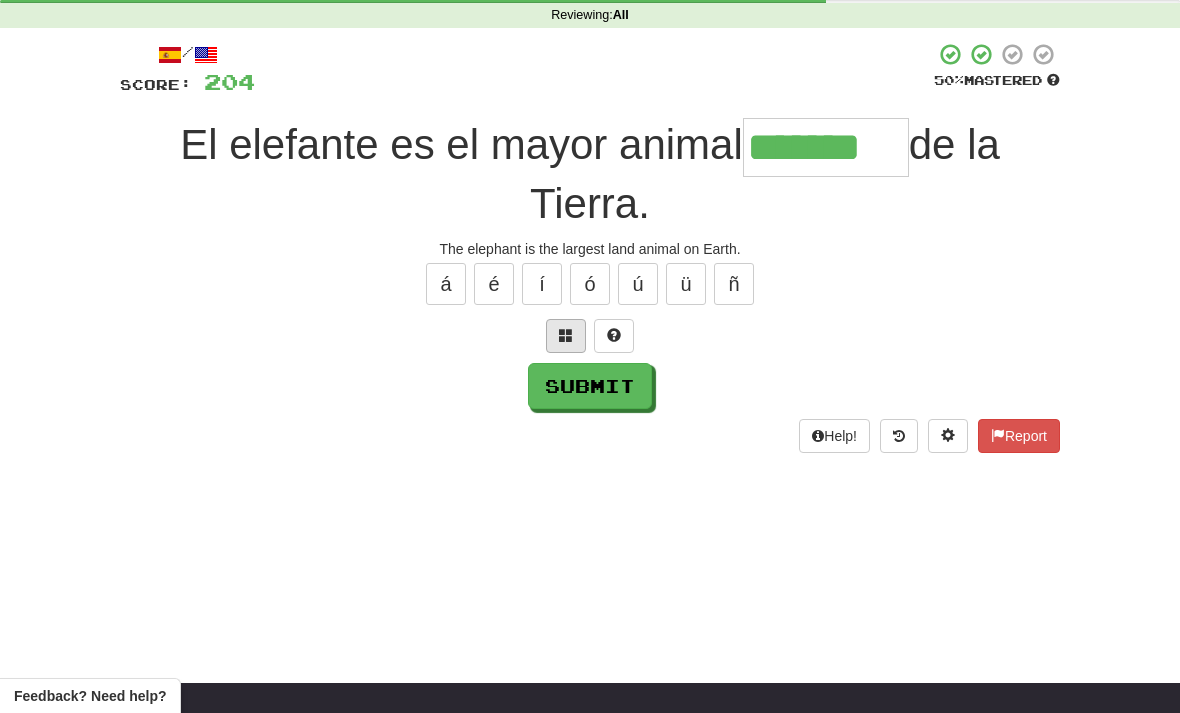 click at bounding box center (566, 335) 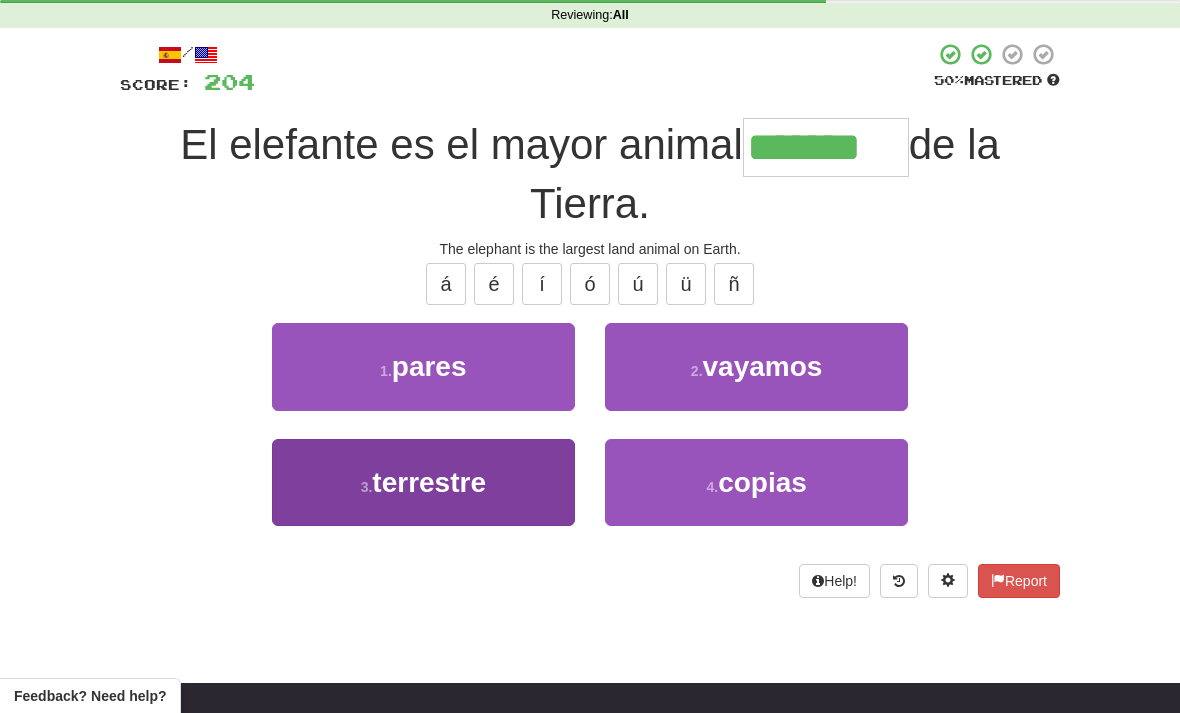 click on "3 .  terrestre" at bounding box center [423, 482] 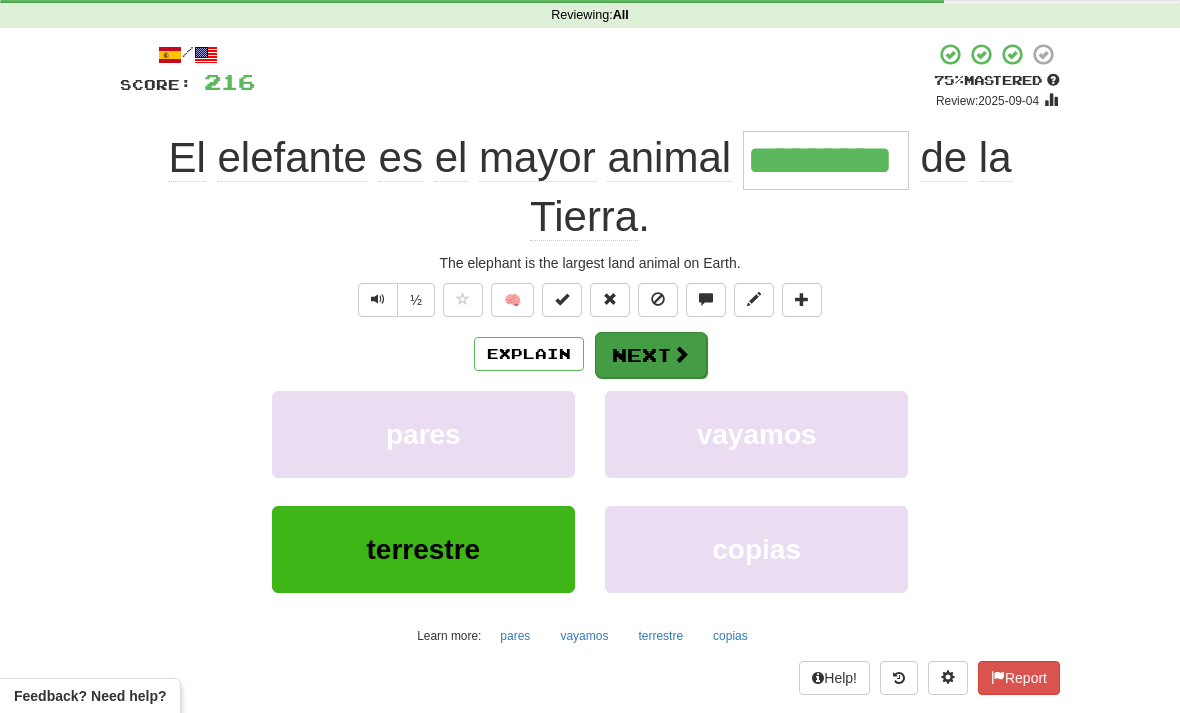 click at bounding box center (681, 354) 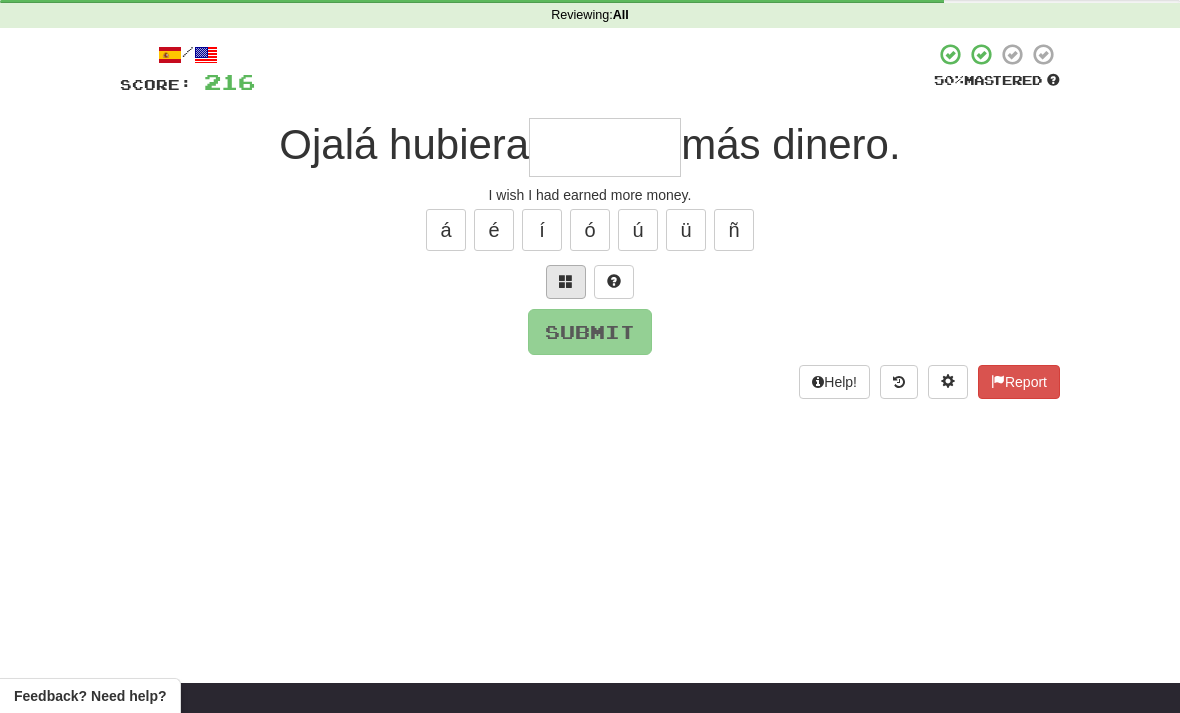 click at bounding box center (566, 281) 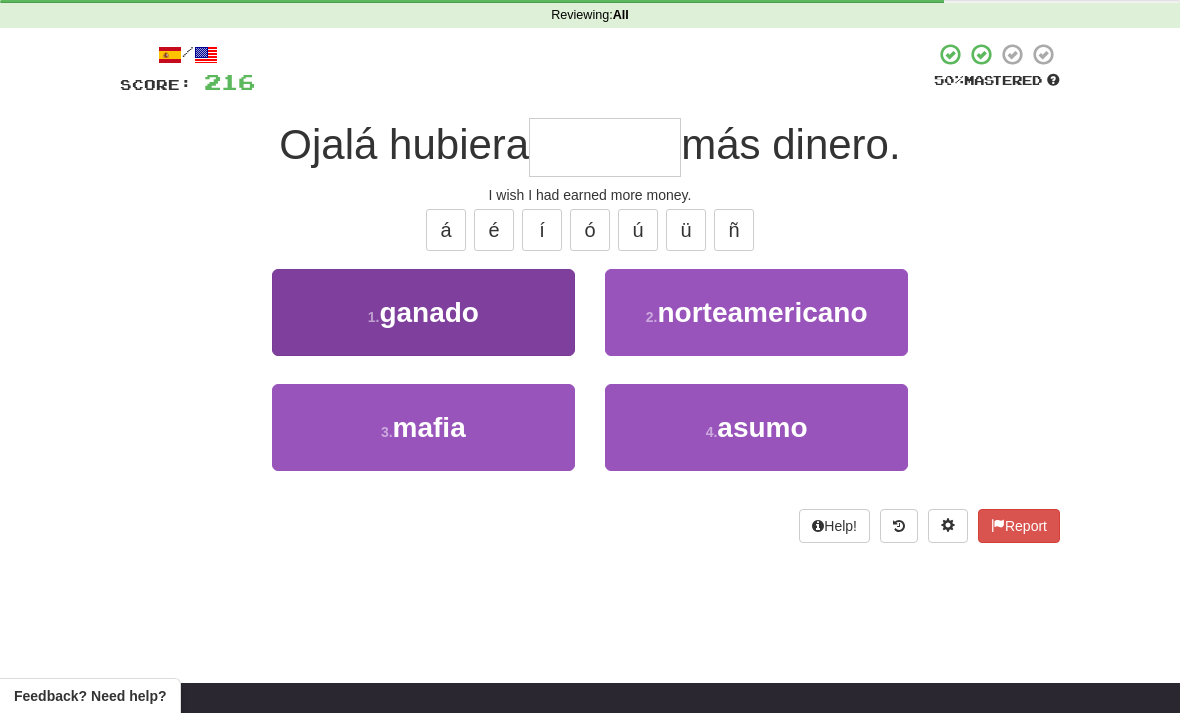 click on "1 .  ganado" at bounding box center (423, 312) 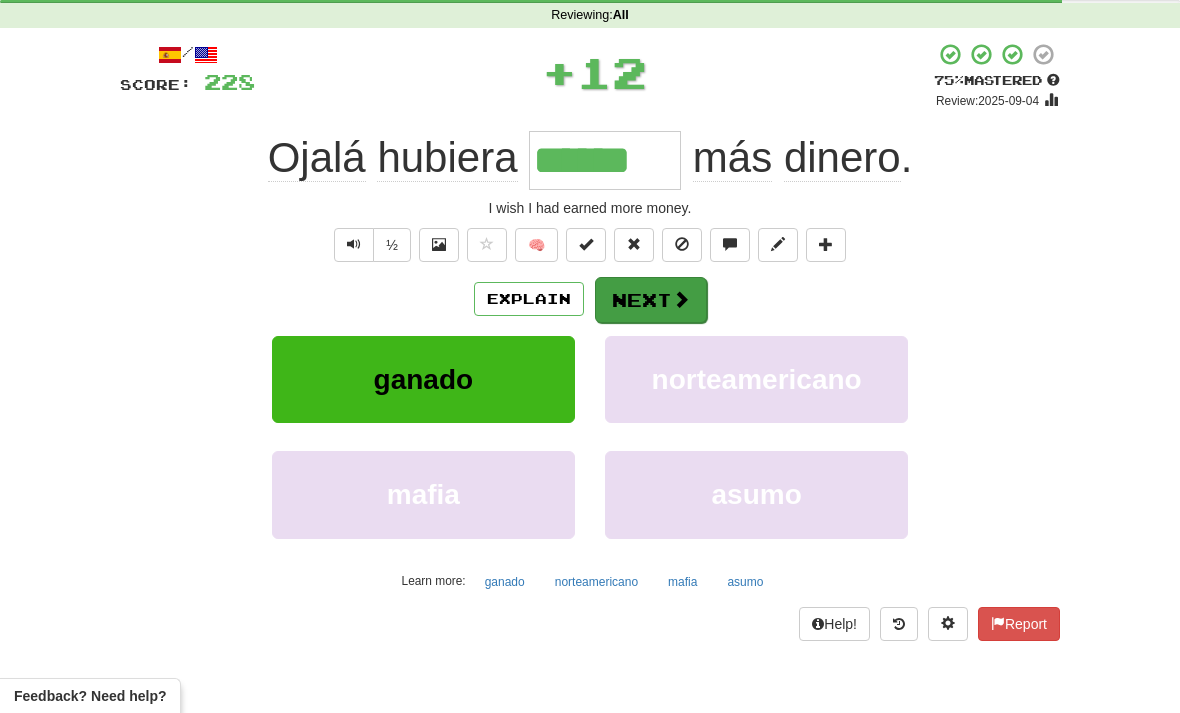 click at bounding box center (681, 299) 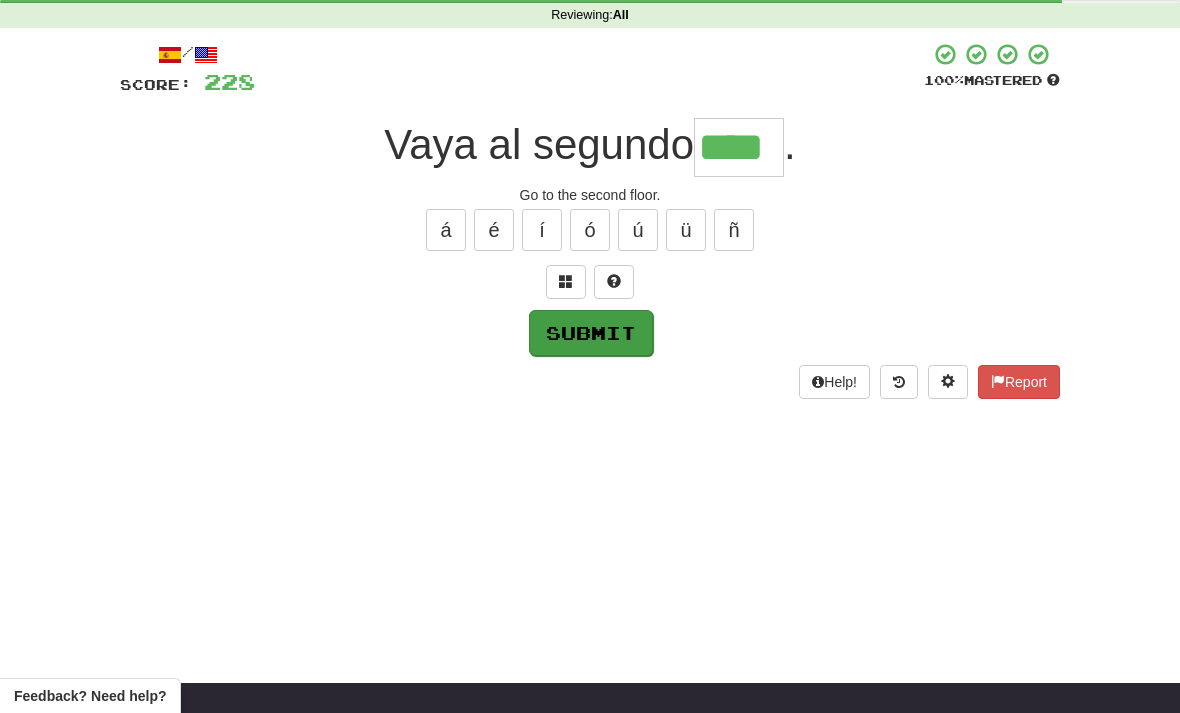 type on "****" 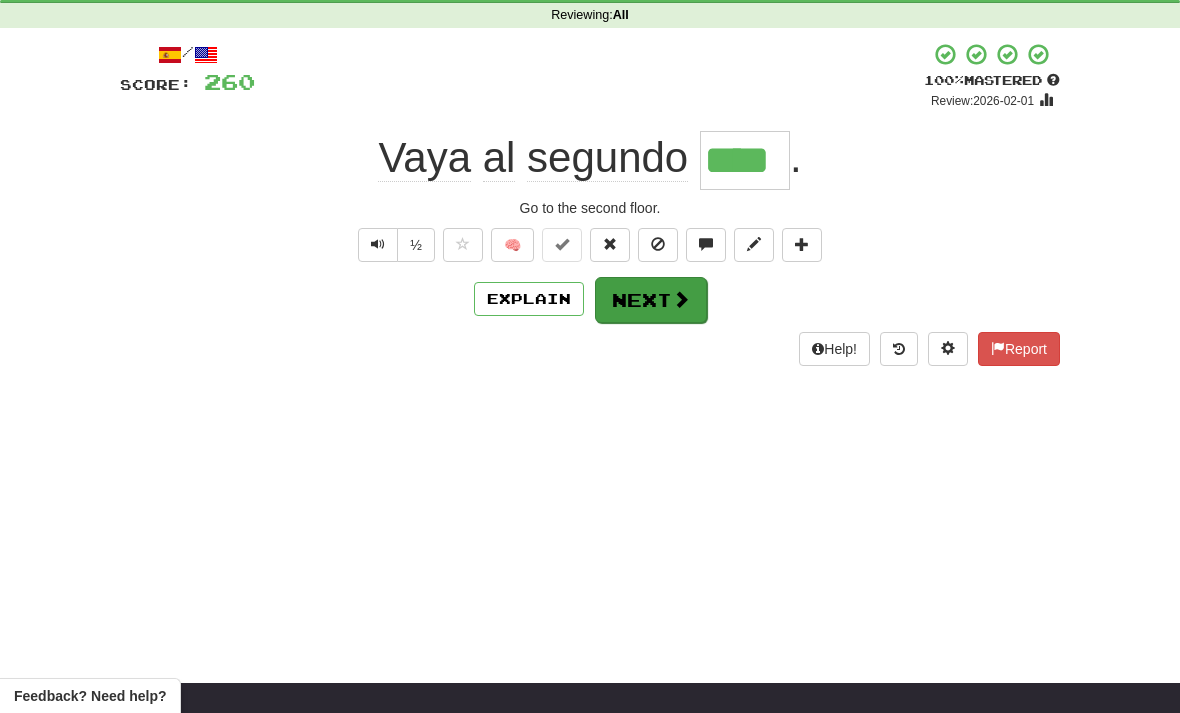 click at bounding box center (681, 299) 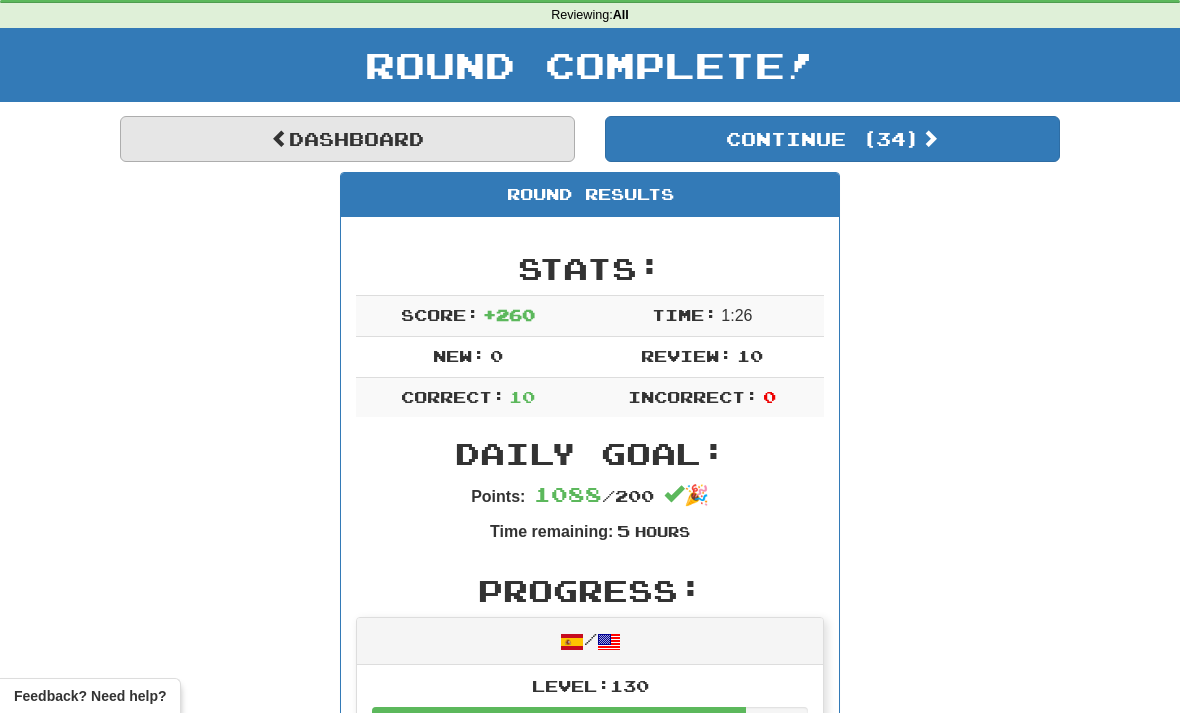 click on "Dashboard" at bounding box center (347, 139) 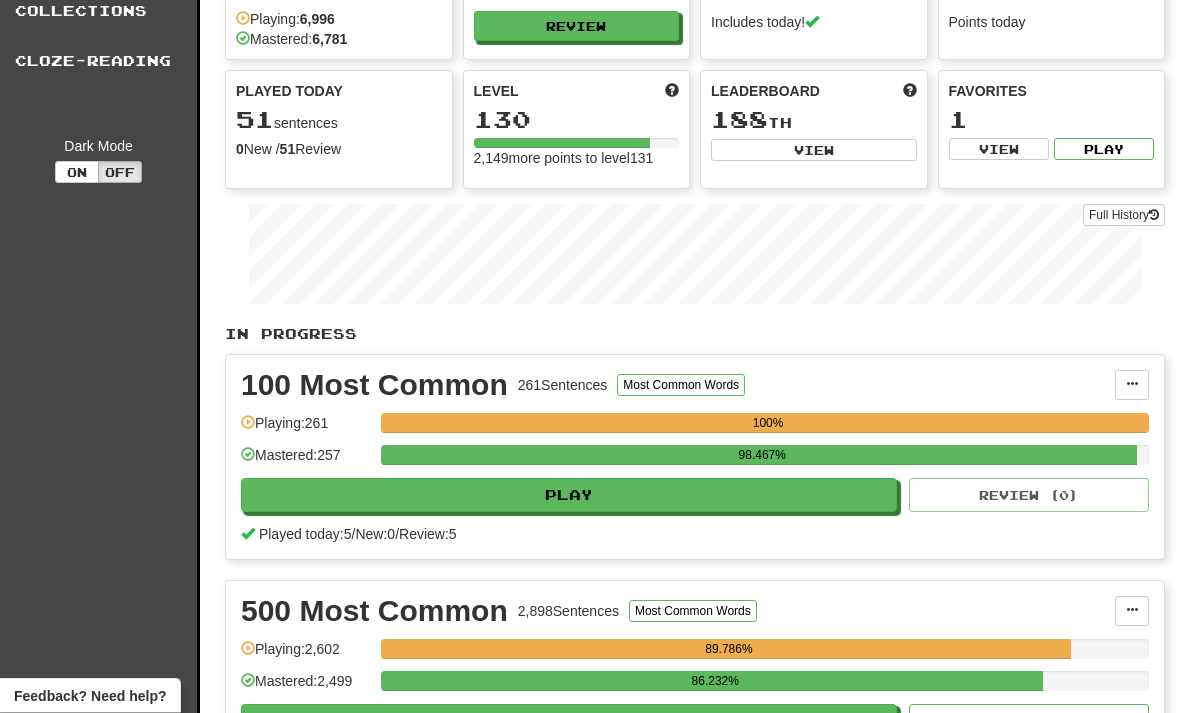 scroll, scrollTop: 0, scrollLeft: 0, axis: both 